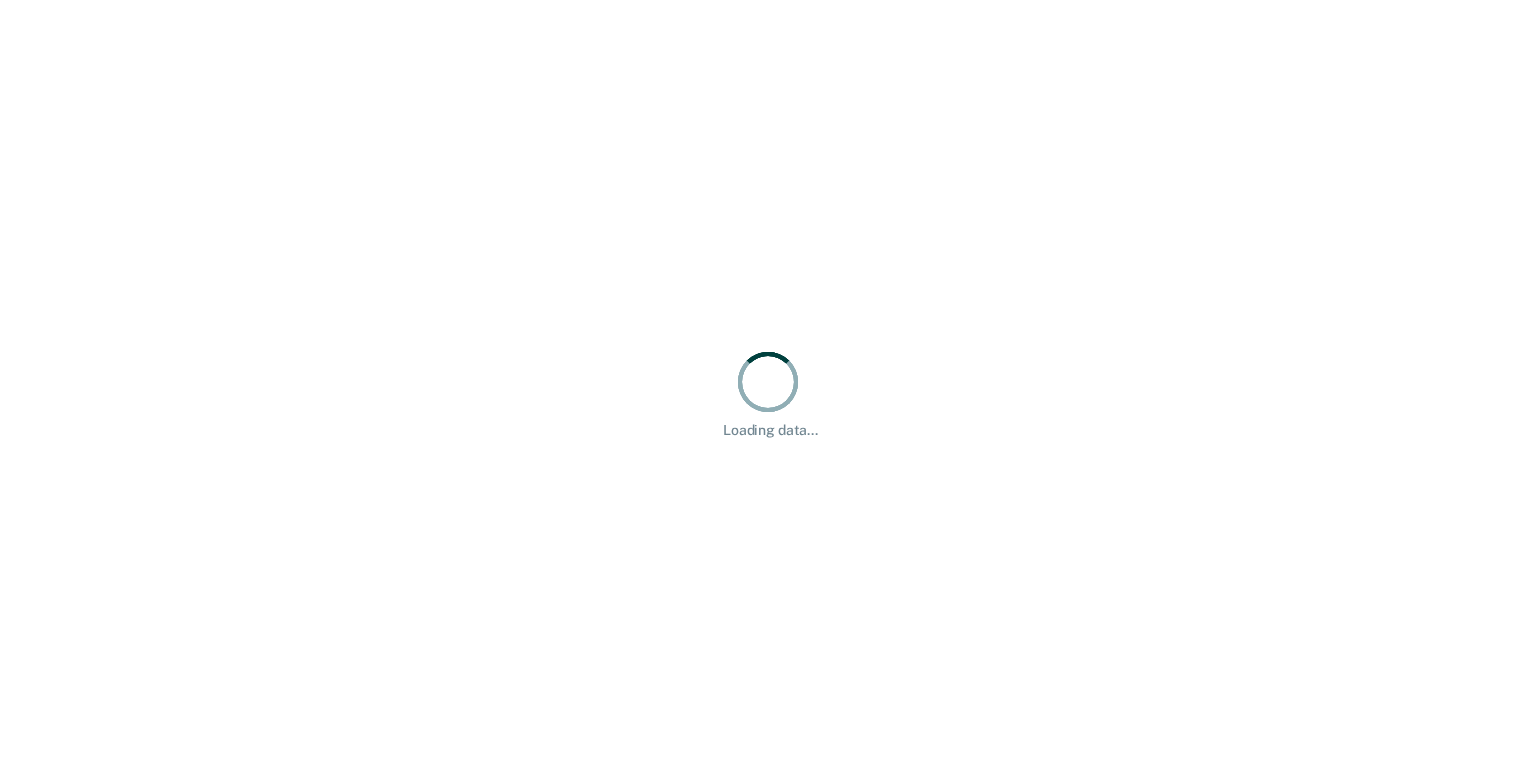 scroll, scrollTop: 0, scrollLeft: 0, axis: both 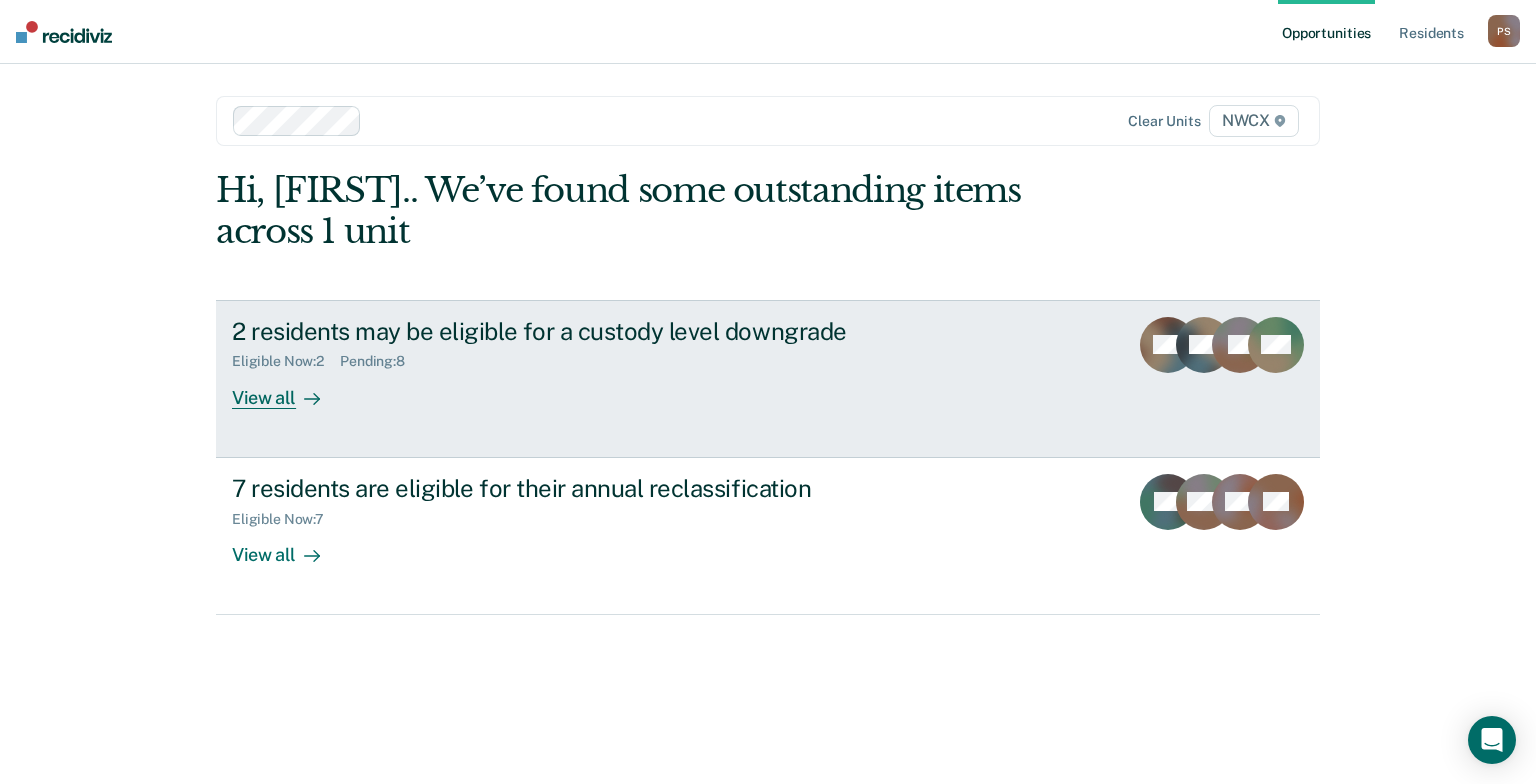 click on "2 residents may be eligible for a custody level downgrade" at bounding box center [583, 331] 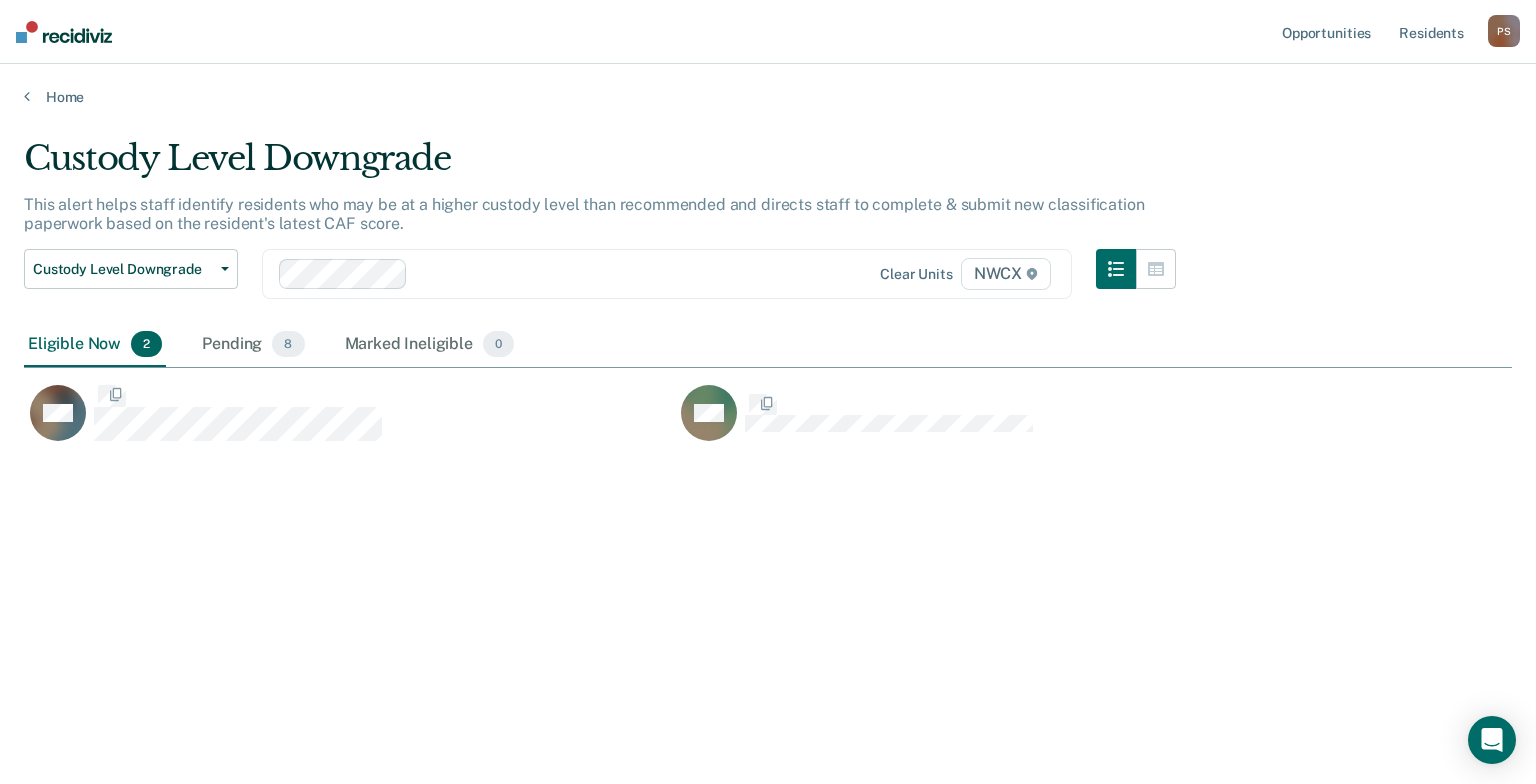 scroll, scrollTop: 16, scrollLeft: 16, axis: both 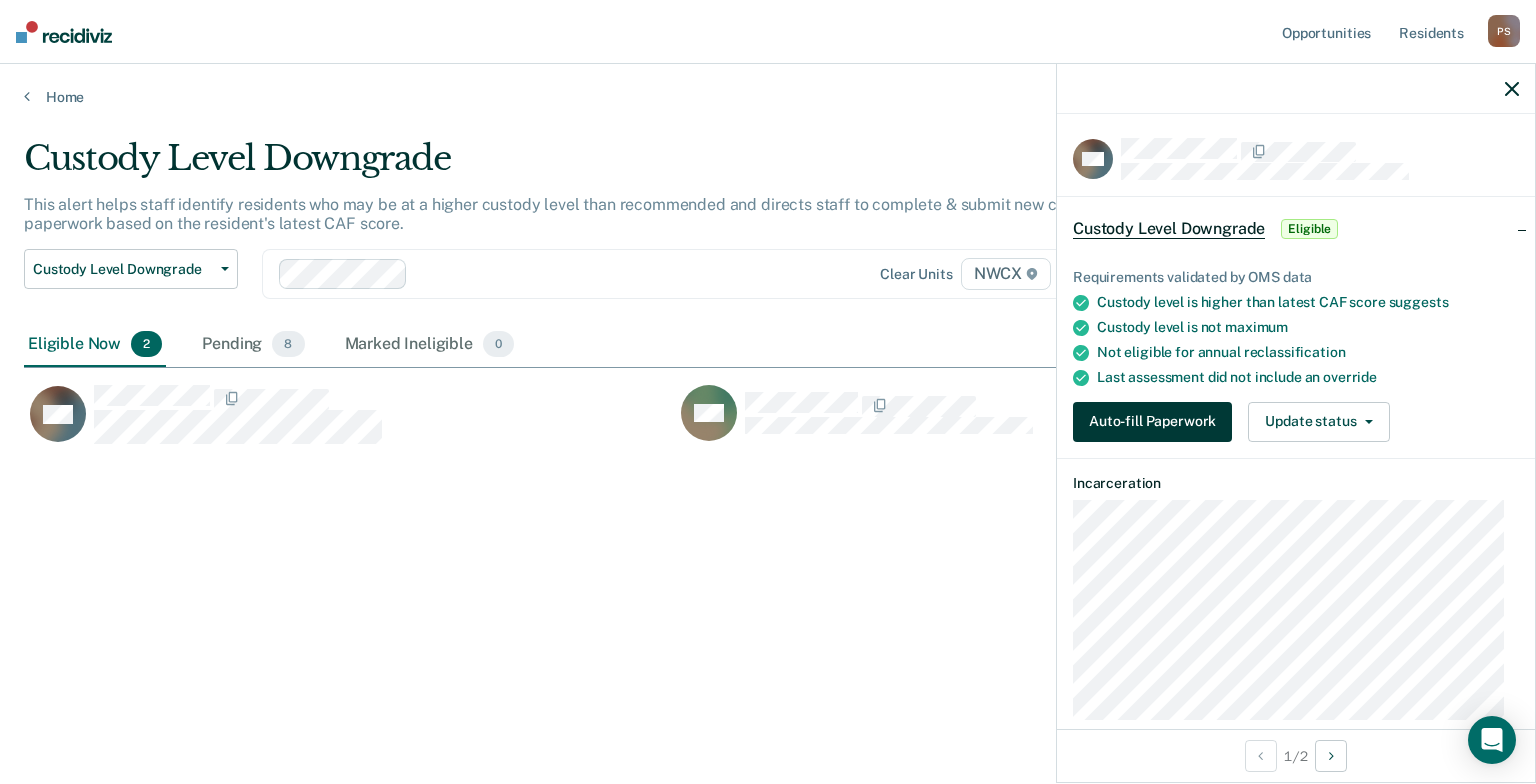 click on "Auto-fill Paperwork" at bounding box center [1152, 422] 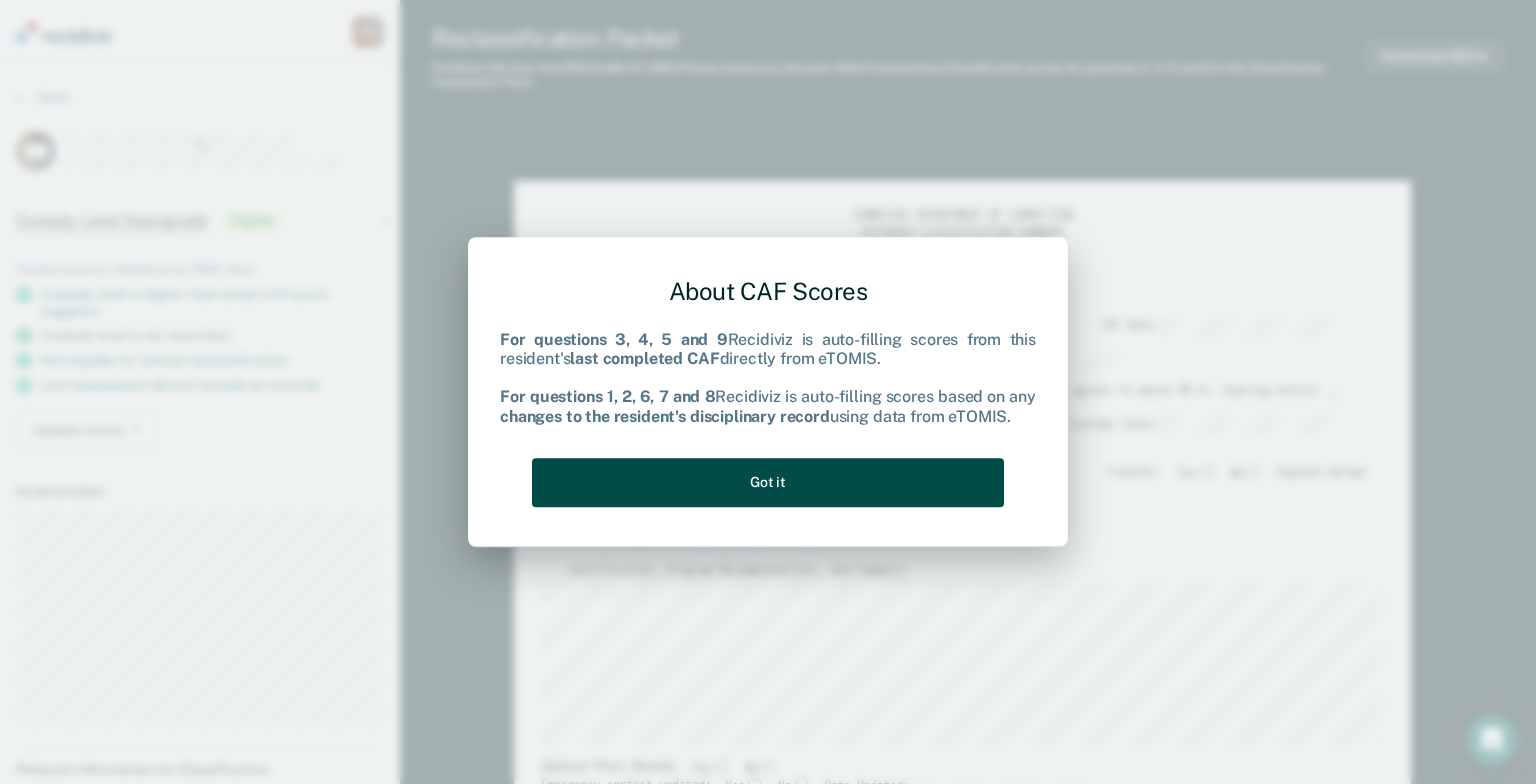click on "Got it" at bounding box center [768, 482] 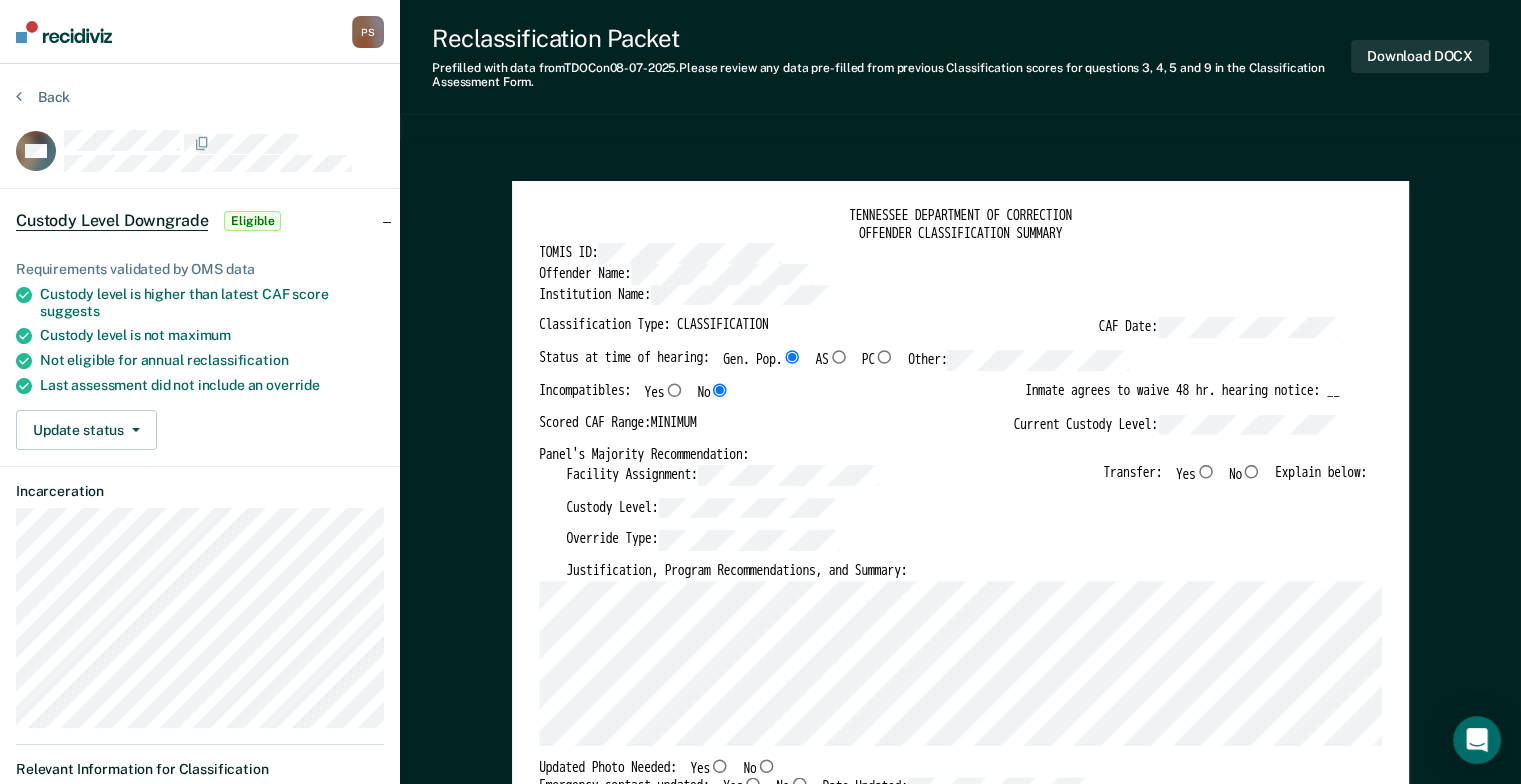 click on "No" at bounding box center [1252, 471] 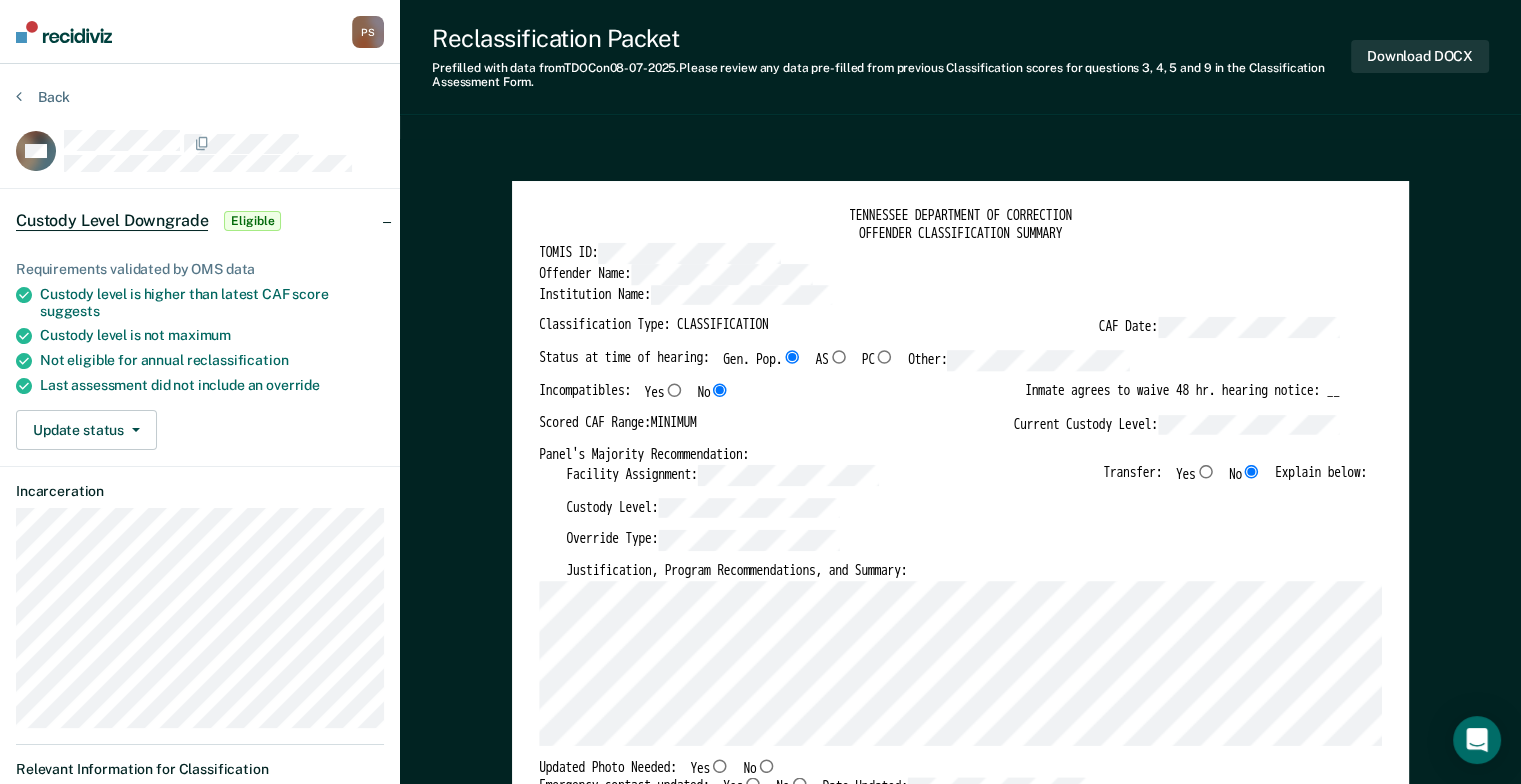 type on "x" 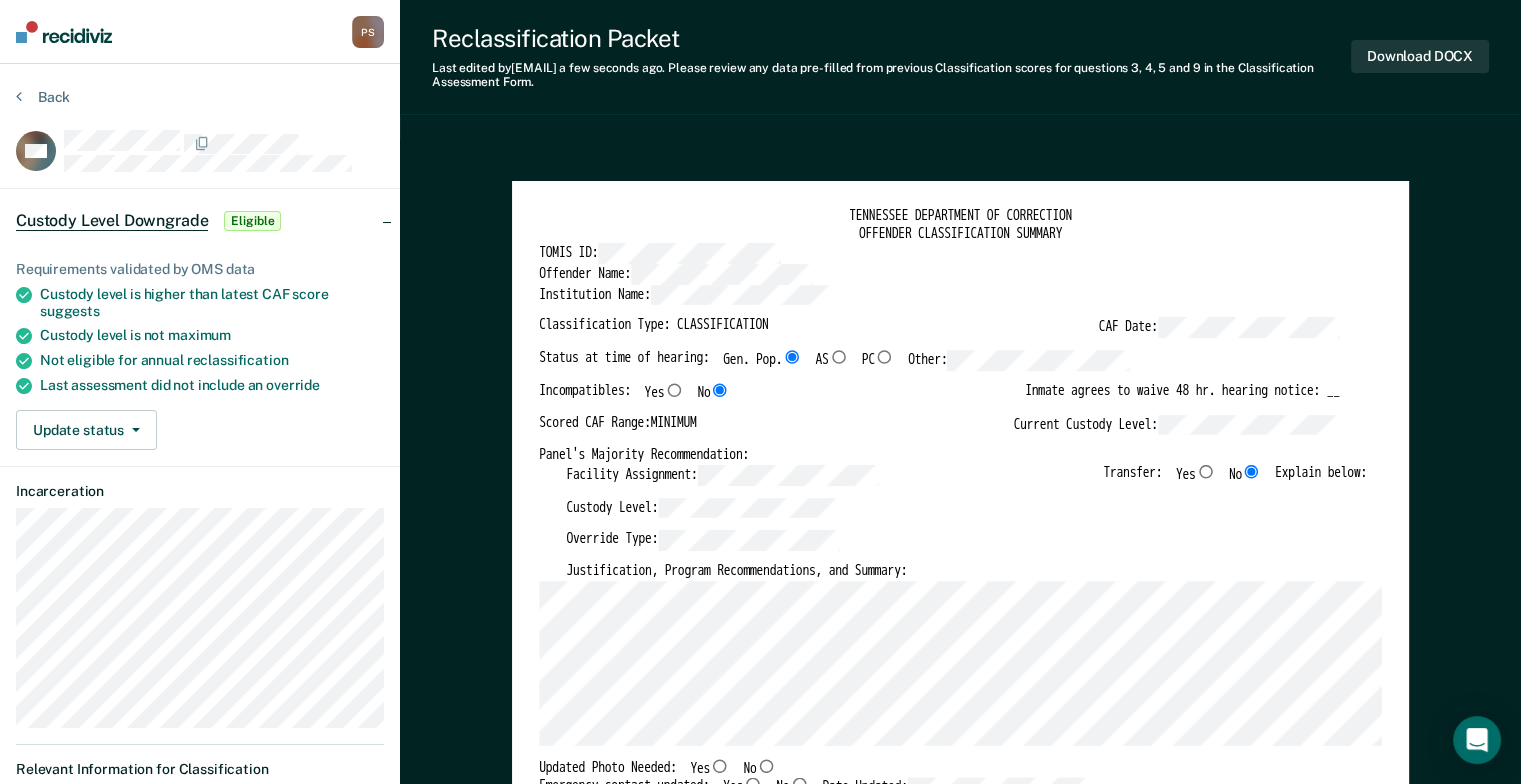 scroll, scrollTop: 0, scrollLeft: 0, axis: both 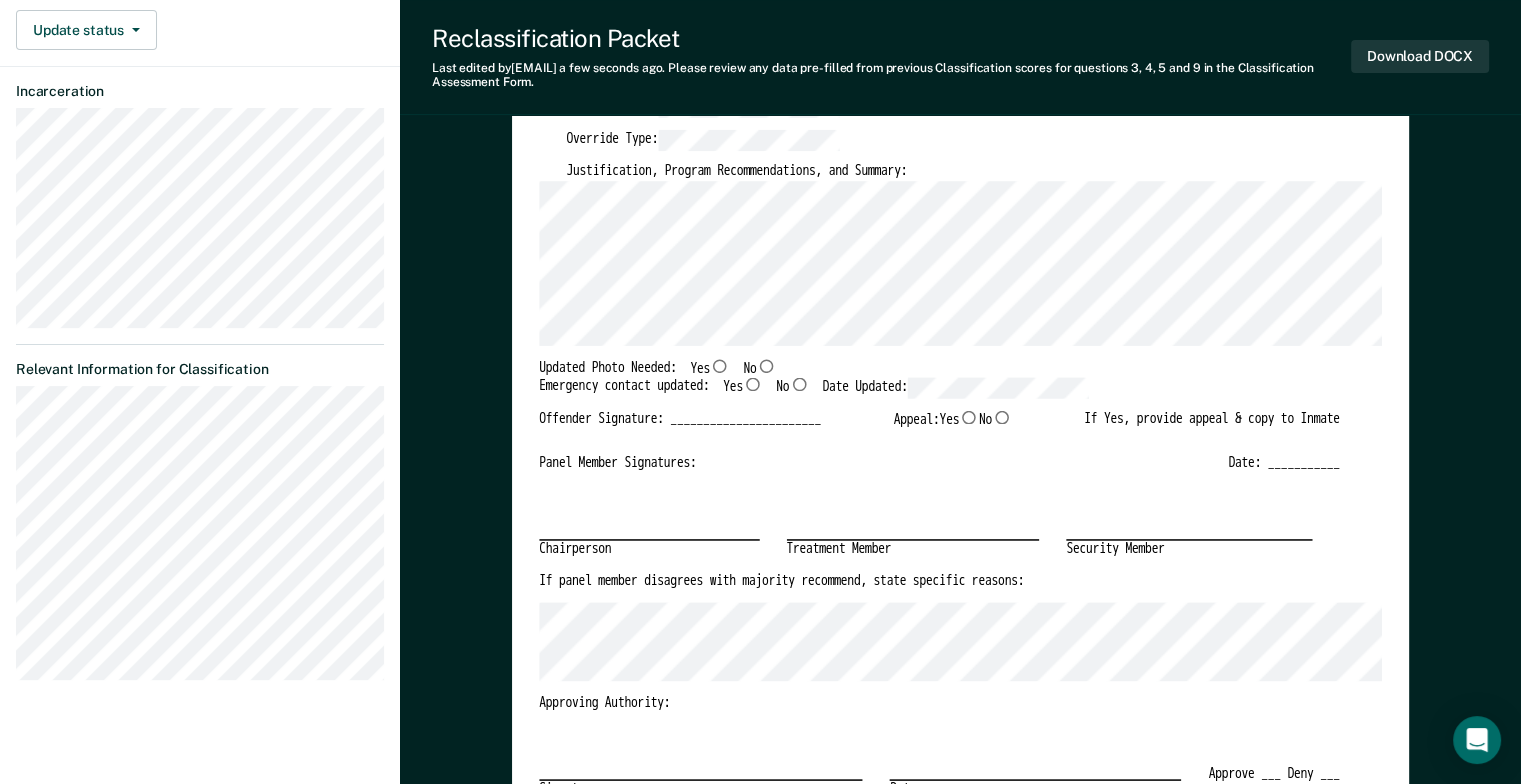 click on "Yes" at bounding box center (720, 365) 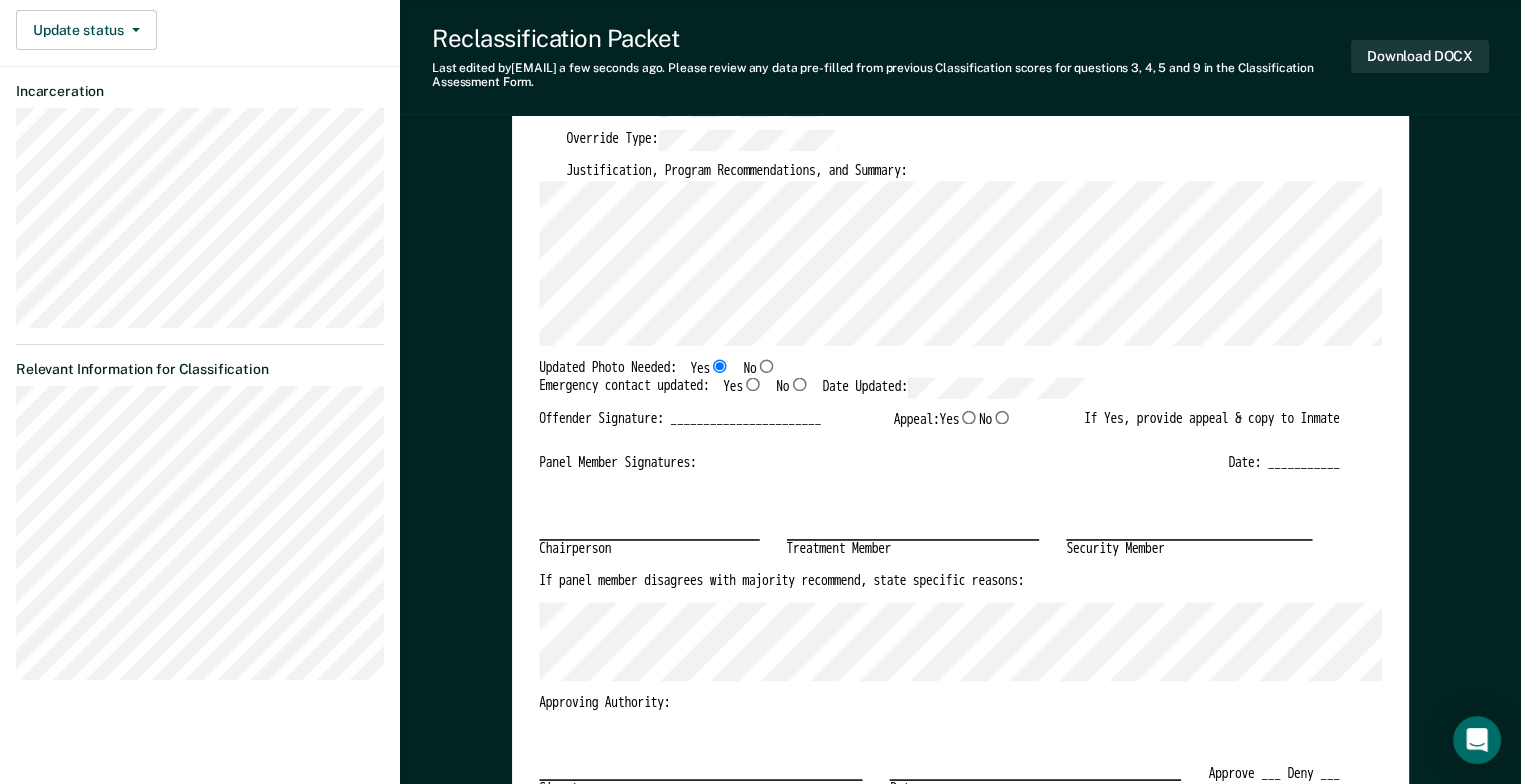 type on "x" 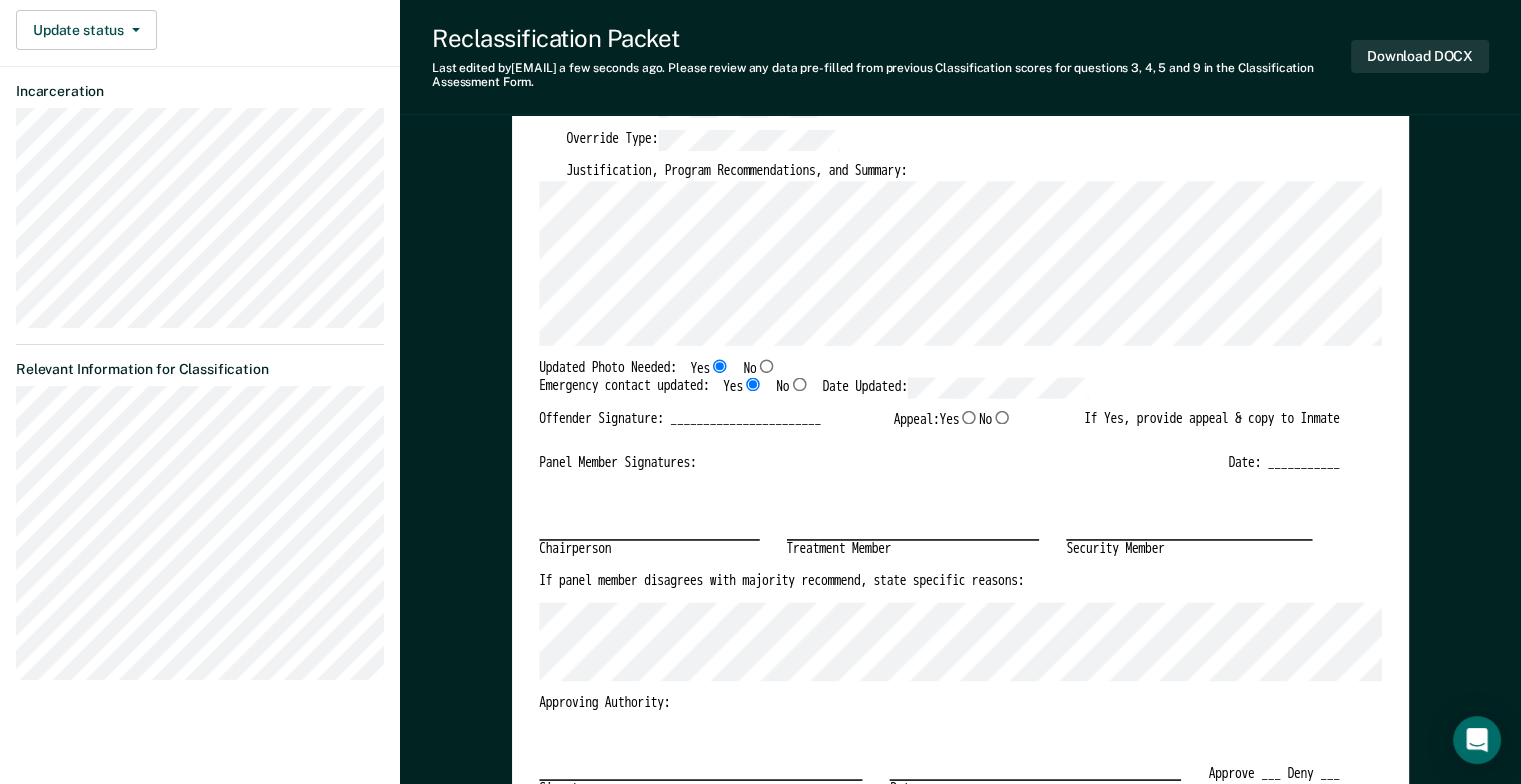 type on "x" 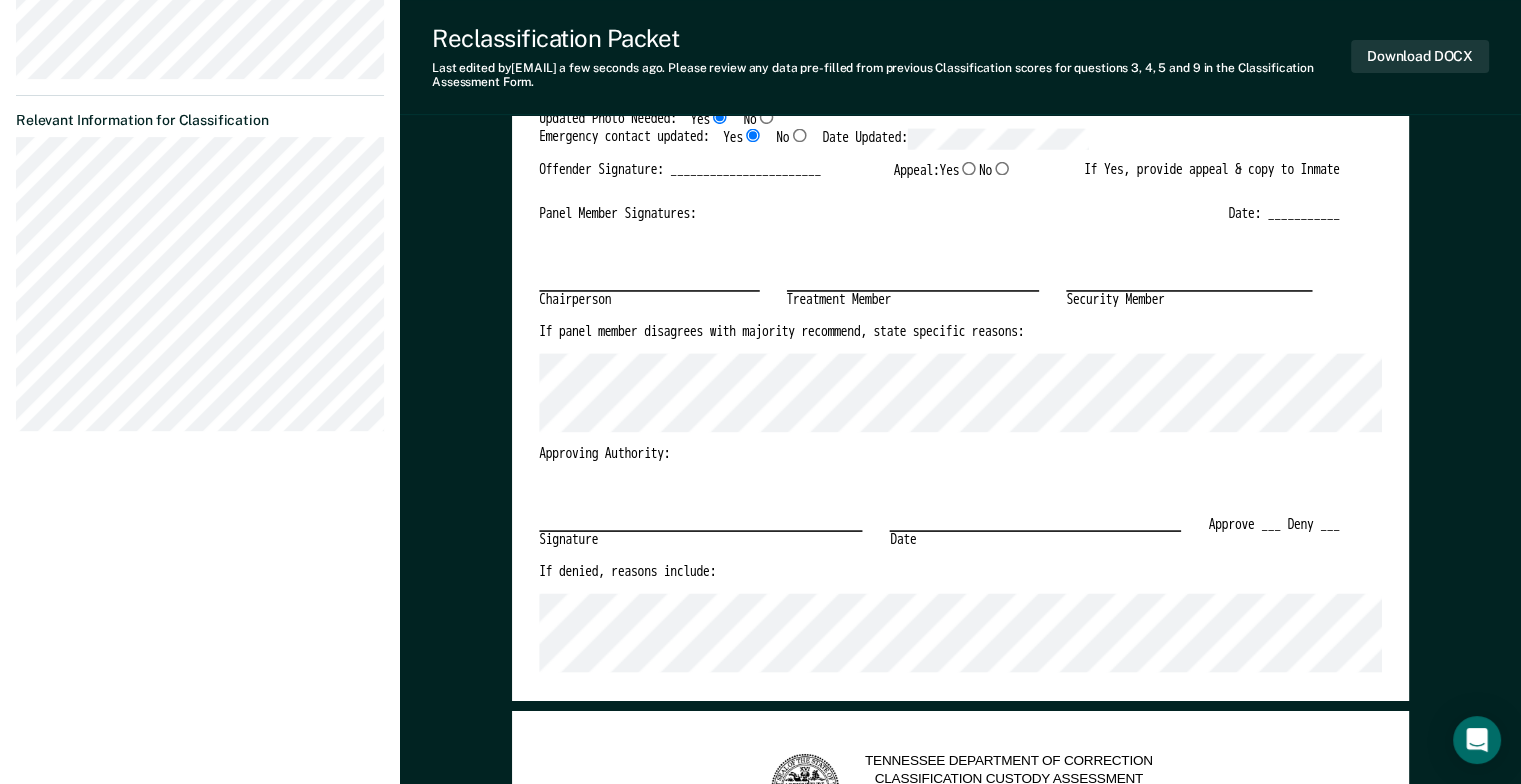 scroll, scrollTop: 300, scrollLeft: 0, axis: vertical 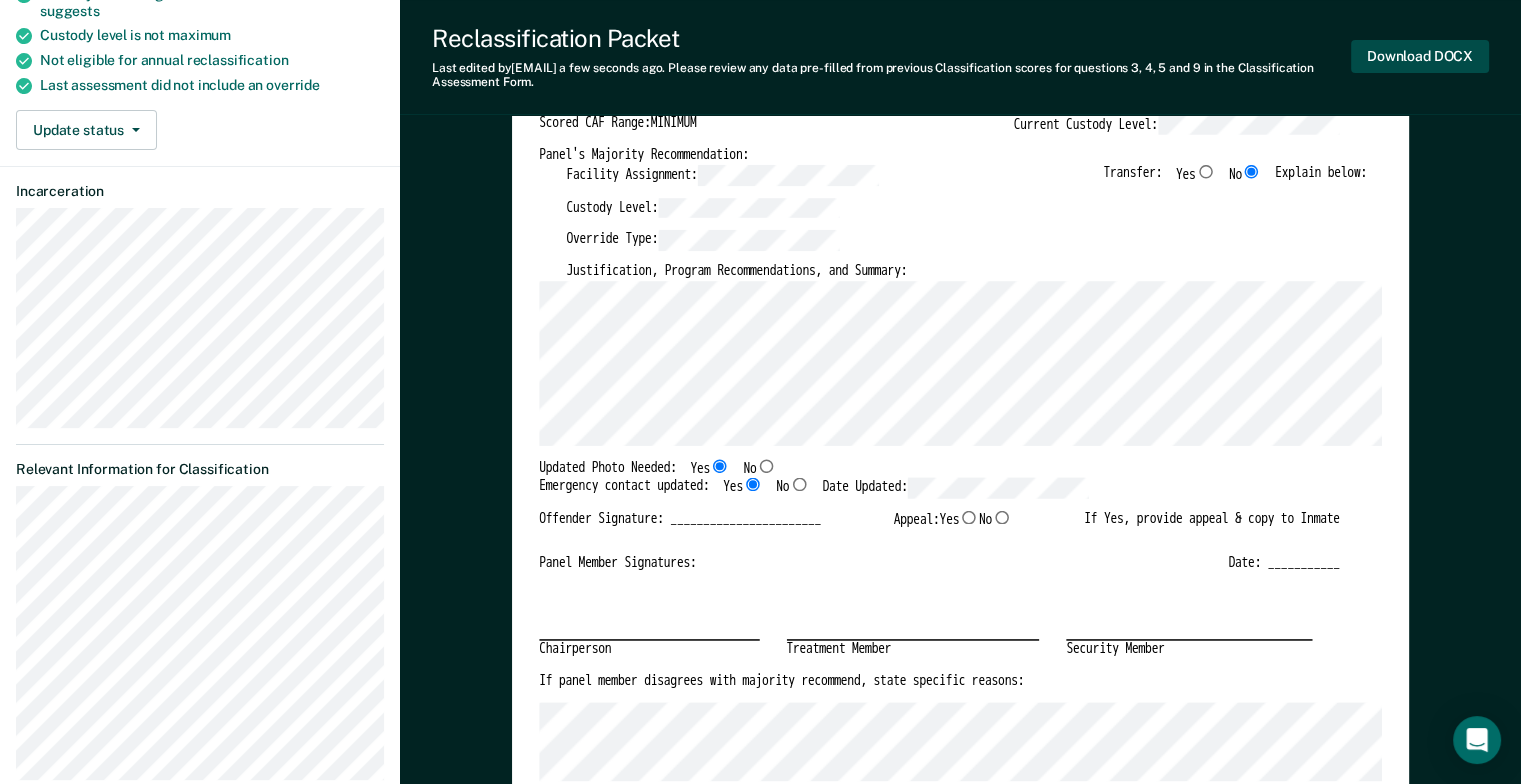 click on "Download DOCX" at bounding box center [1420, 56] 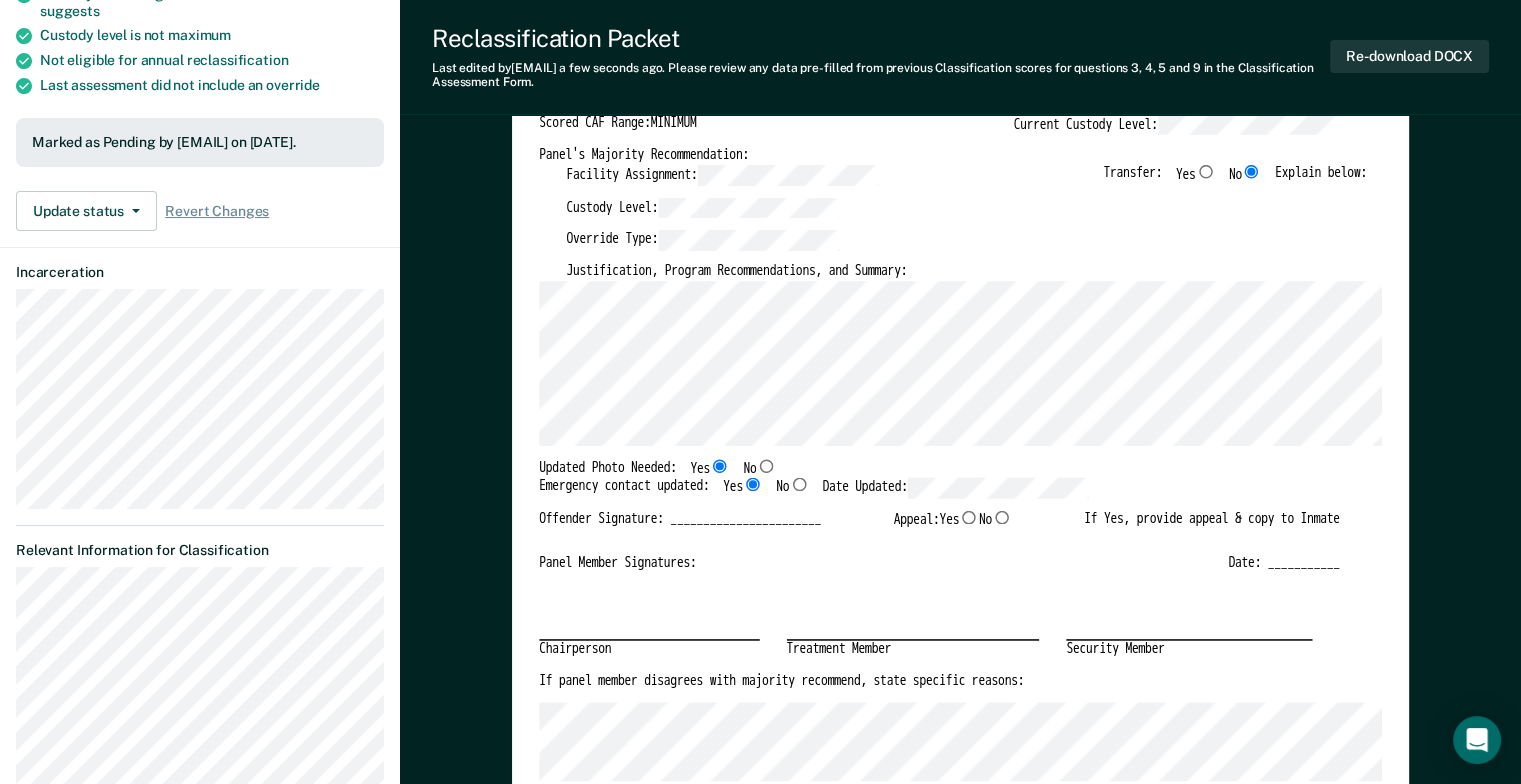 click on "TENNESSEE DEPARTMENT OF CORRECTION OFFENDER CLASSIFICATION SUMMARY TOMIS ID:  Offender Name:  Institution Name:  Classification Type: CLASSIFICATION CAF Date:  Status at time of hearing: Gen. Pop. AS PC Other:   Incompatibles: Yes No Inmate agrees to waive 48 hr. hearing notice: __ Scored CAF Range: MINIMUM Current Custody Level:  Panel's Majority Recommendation: Facility Assignment: Transfer: Yes No Explain below: Custody Level:  Override Type:  Justification, Program Recommendations, and Summary: Updated Photo Needed: Yes No Emergency contact updated: Yes No Date Updated:  Offender Signature: _______________________ Appeal: Yes No If Yes, provide appeal & copy to Inmate Panel Member Signatures: Date: ___________ Chairperson Treatment Member Security Member If panel member disagrees with majority recommend, state specific reasons: Approving Authority: Signature Date Approve ___ Deny ___ If denied, reasons include: TENNESSEE DEPARTMENT OF CORRECTION  CLASSIFICATION CUSTODY ASSESSMENT  INSTITUTION:   Name: 0 3" at bounding box center [960, 2364] 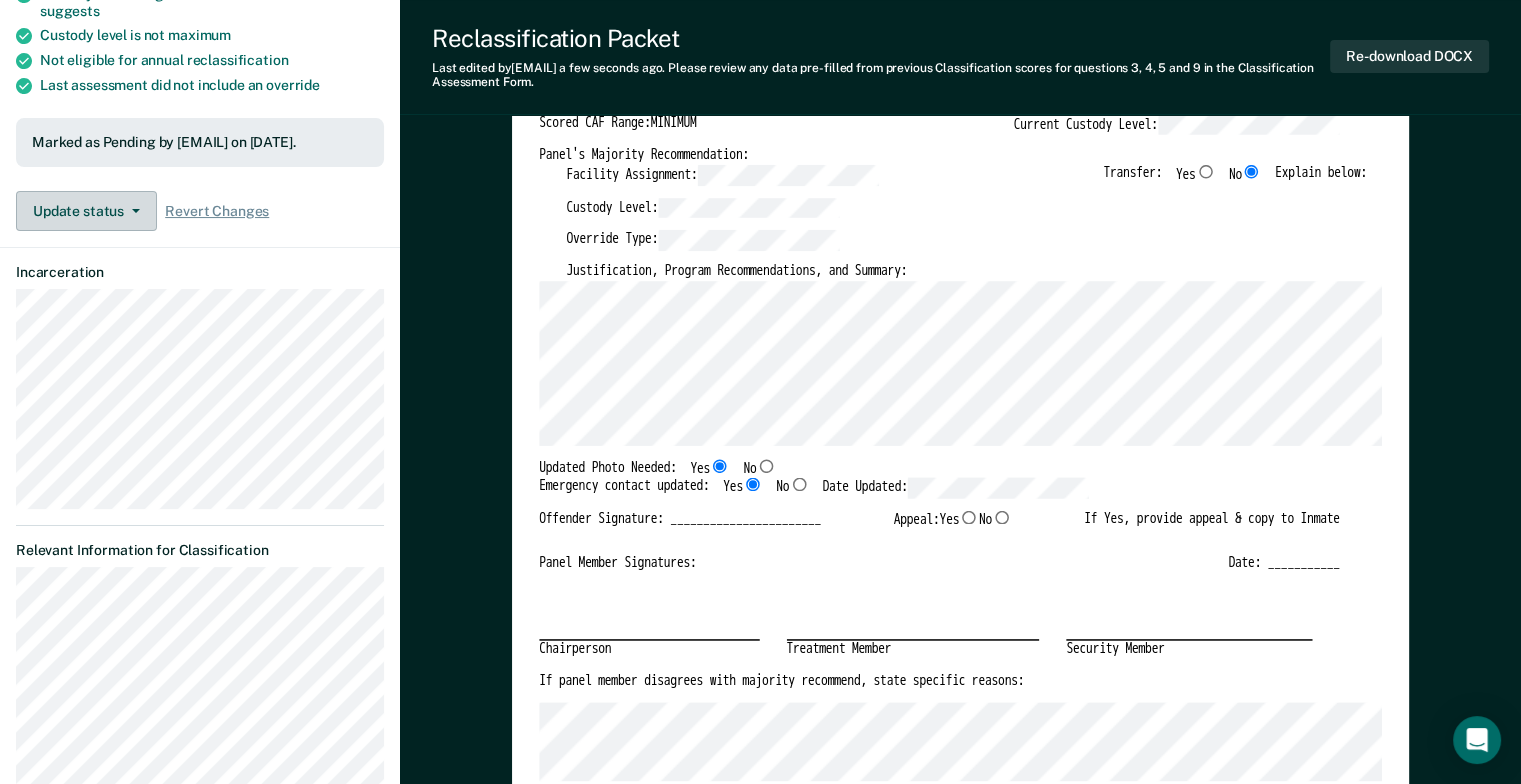 click 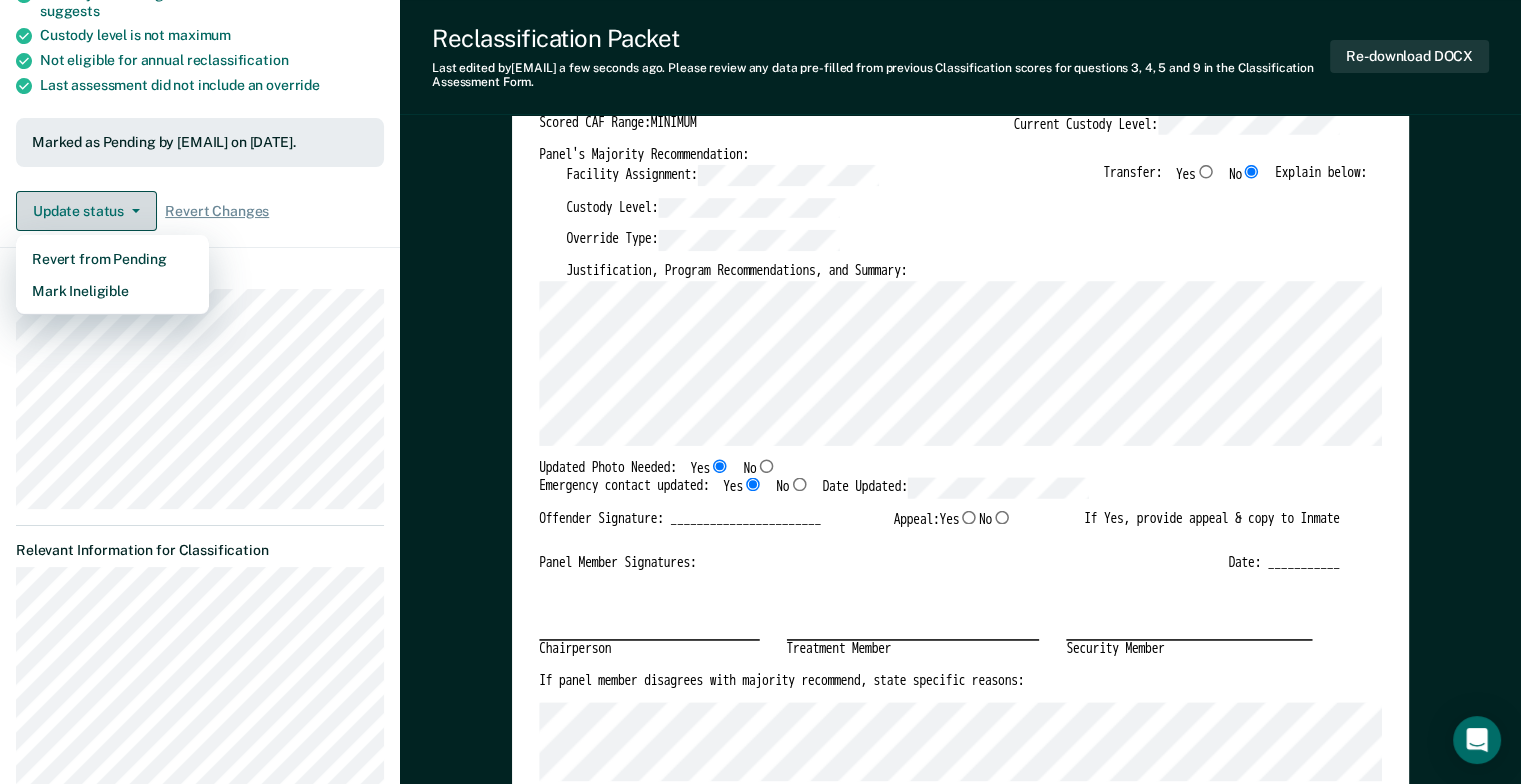 click 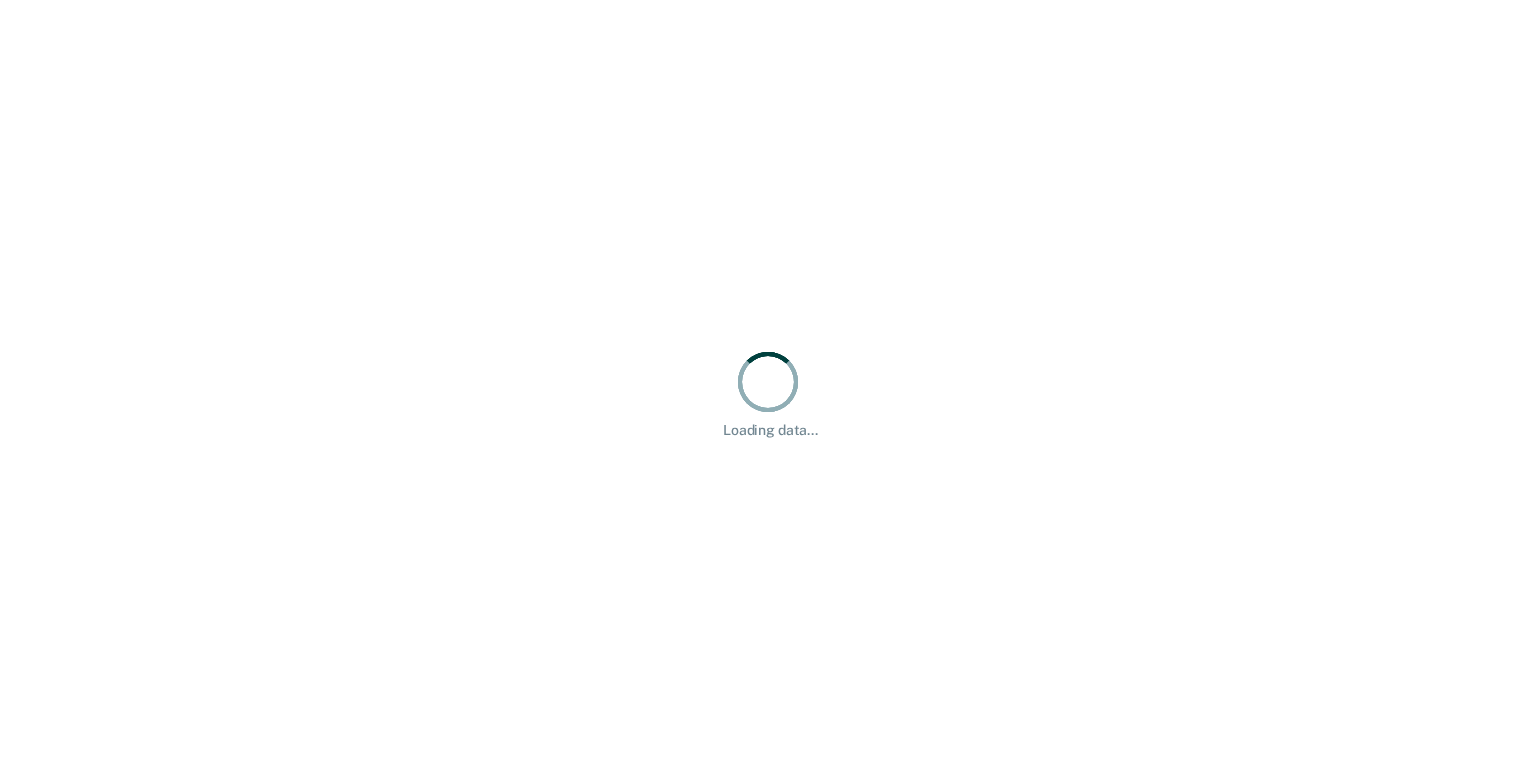 scroll, scrollTop: 0, scrollLeft: 0, axis: both 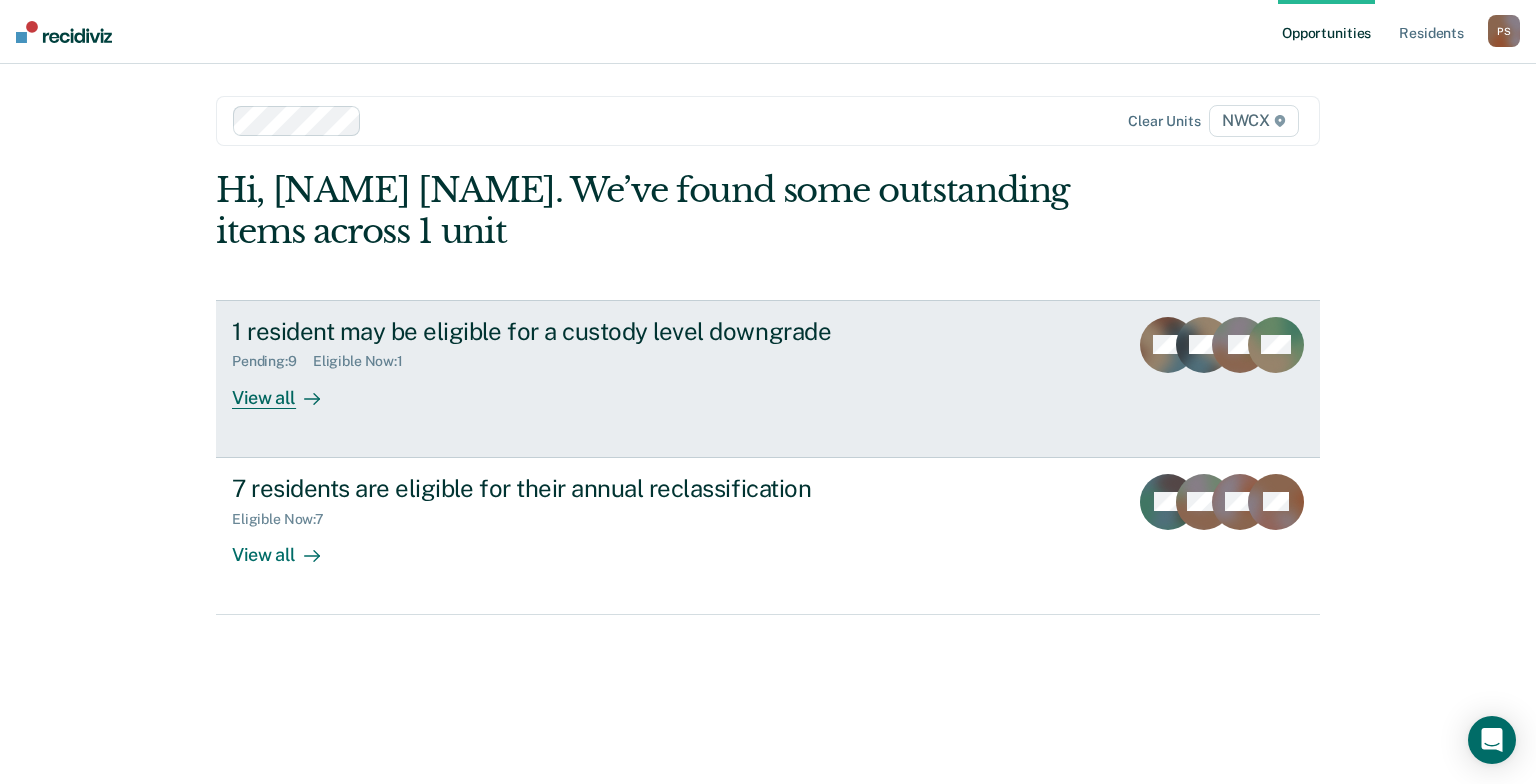 click on "1 resident may be eligible for a custody level downgrade" at bounding box center (583, 331) 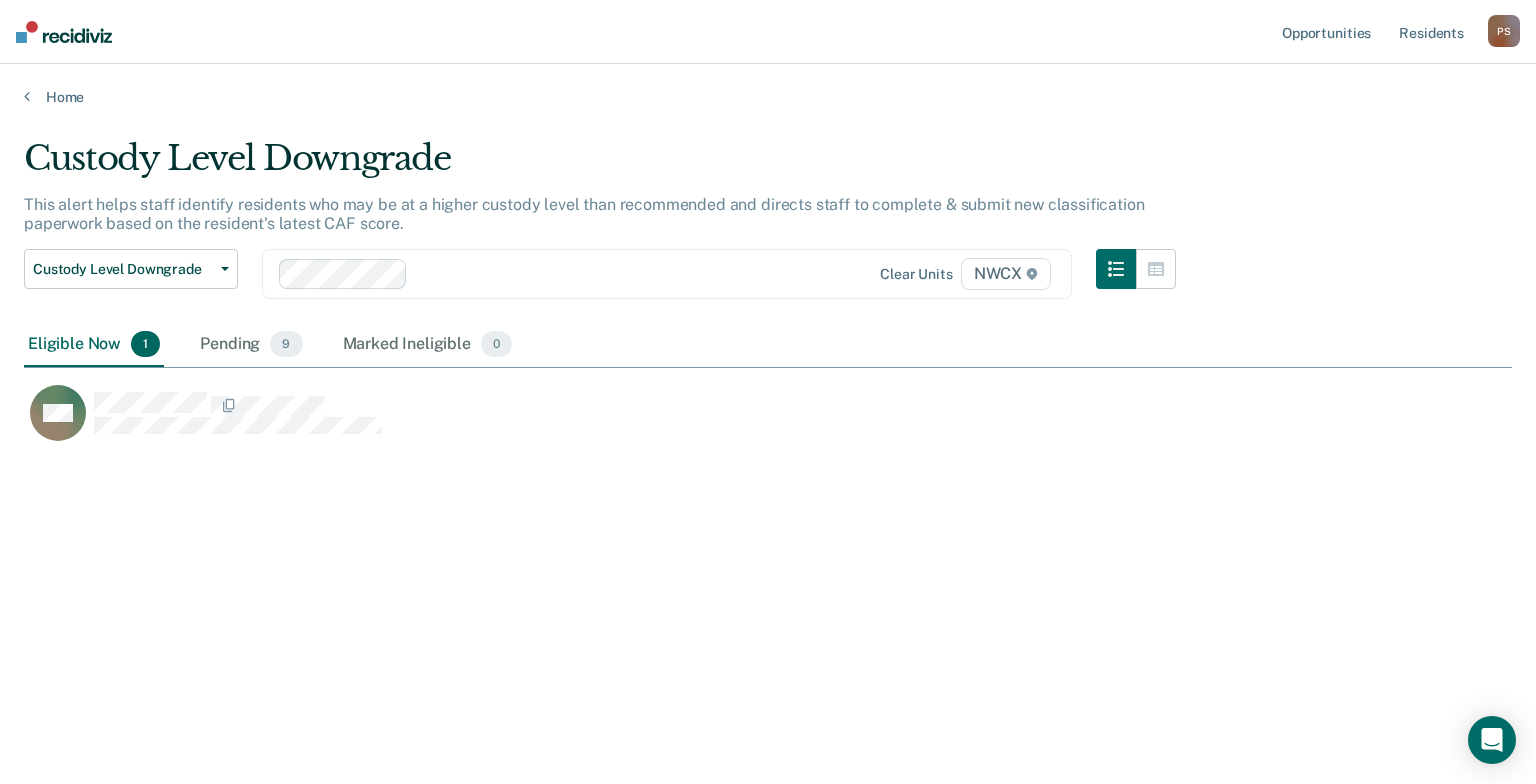 scroll, scrollTop: 16, scrollLeft: 16, axis: both 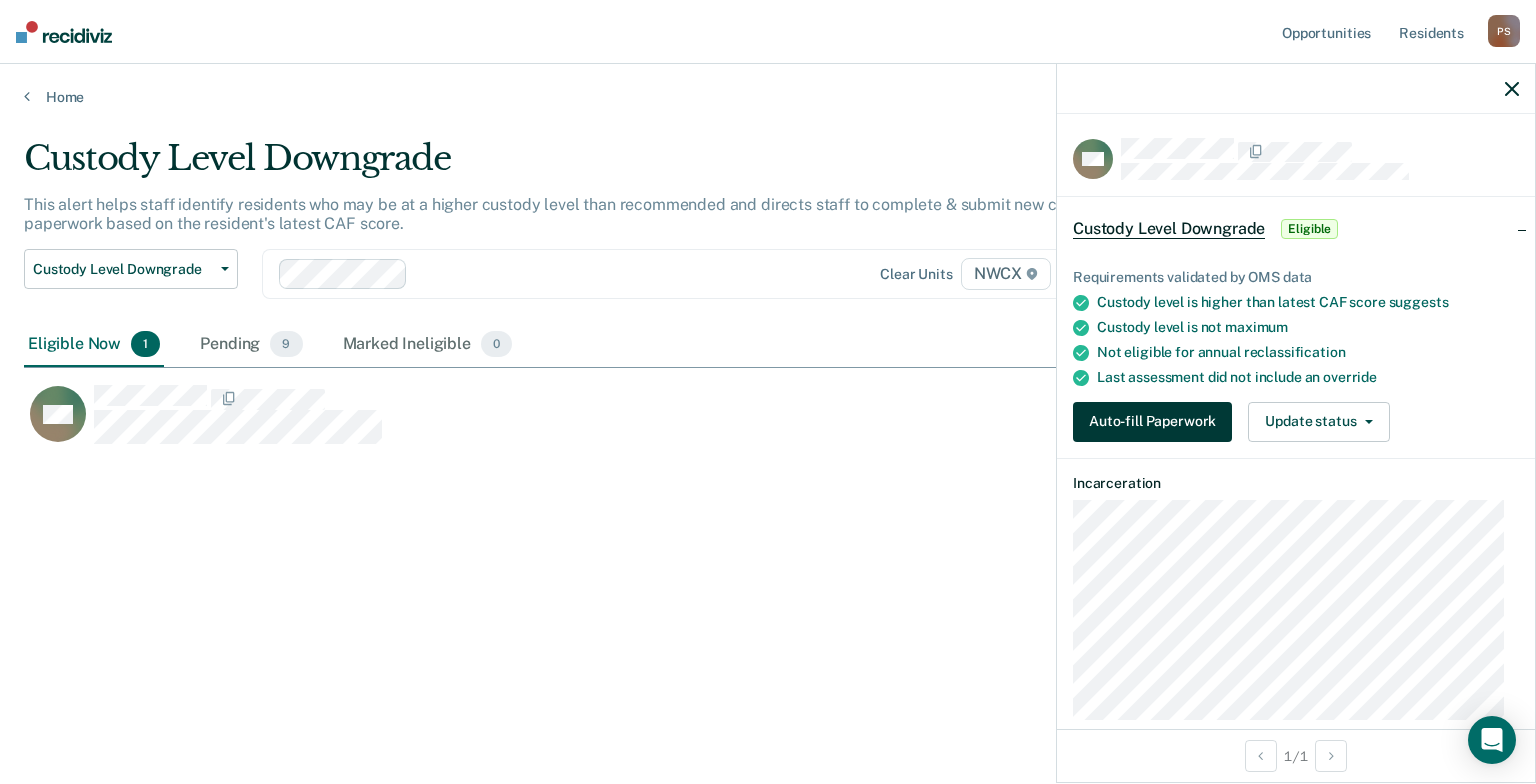 click on "Auto-fill Paperwork" at bounding box center [1152, 422] 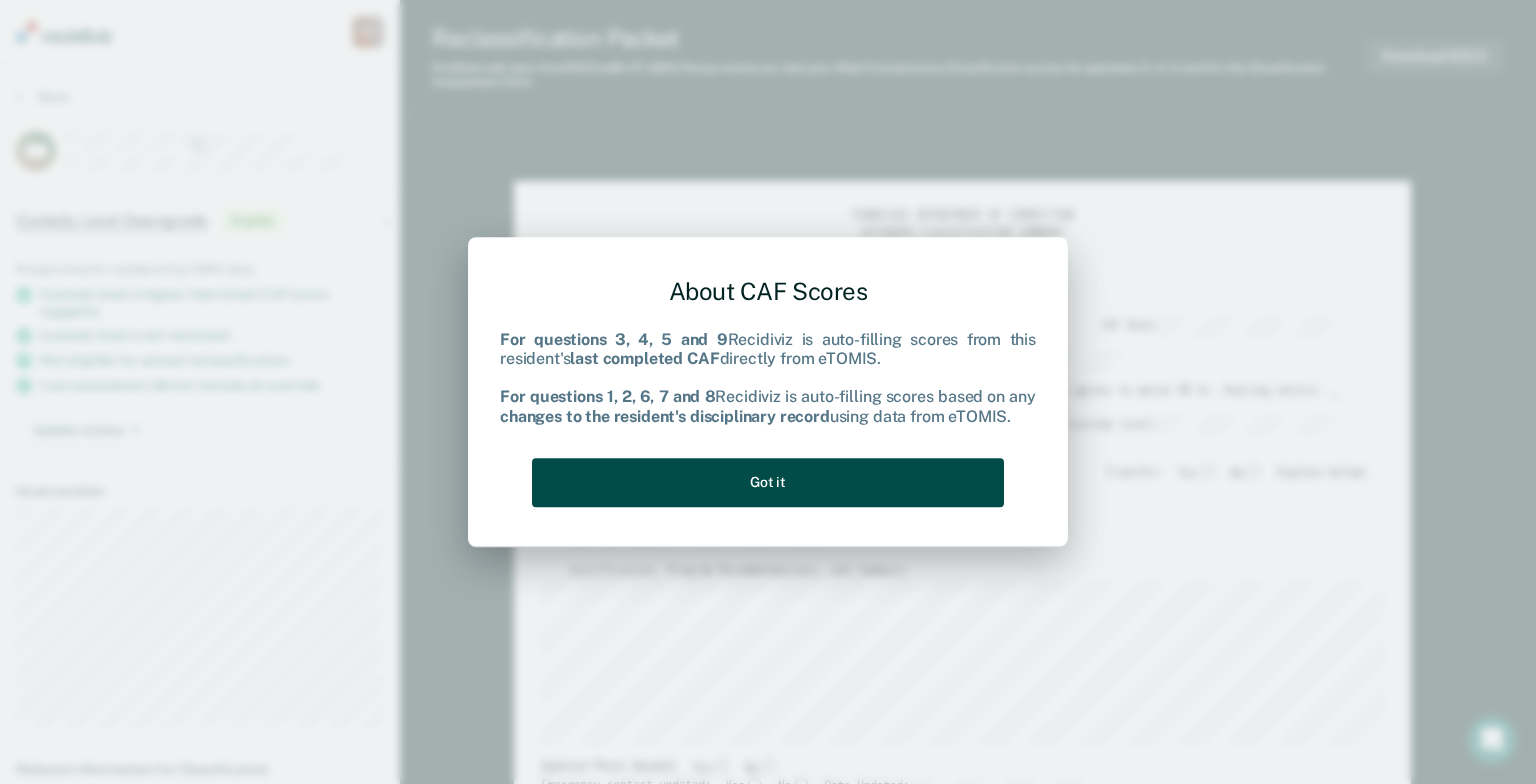 click on "Got it" at bounding box center (768, 482) 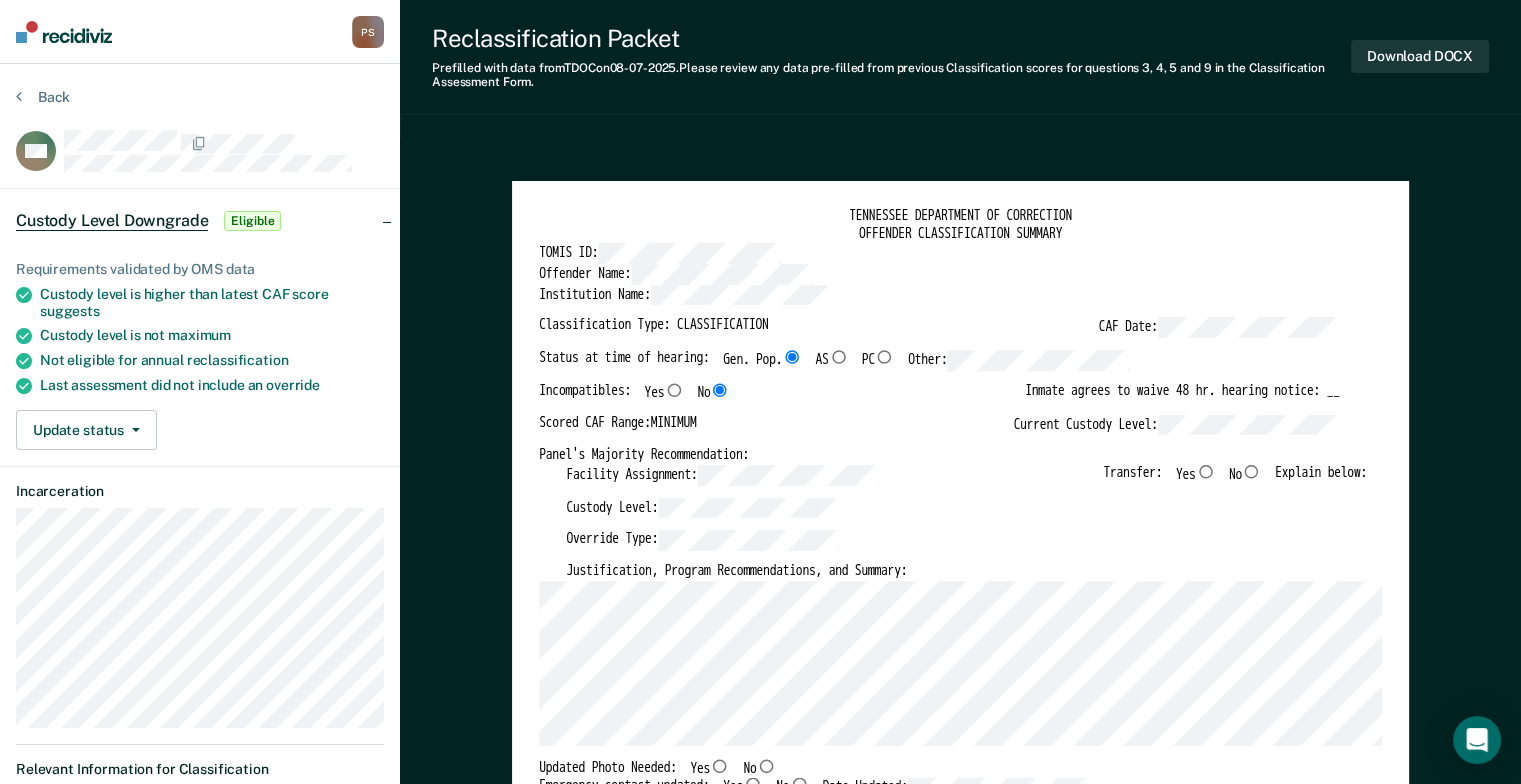 type on "x" 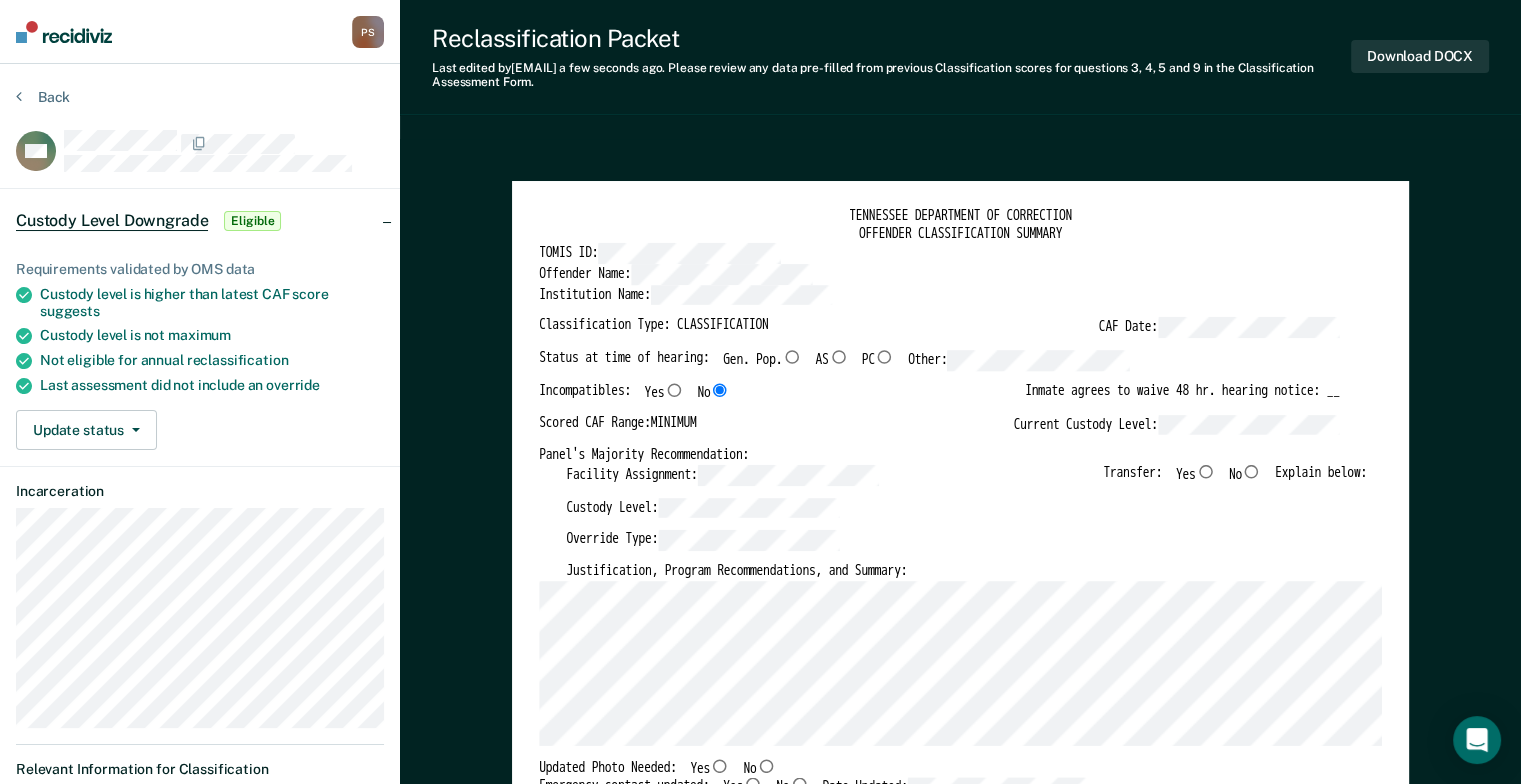 click on "No" at bounding box center [1252, 471] 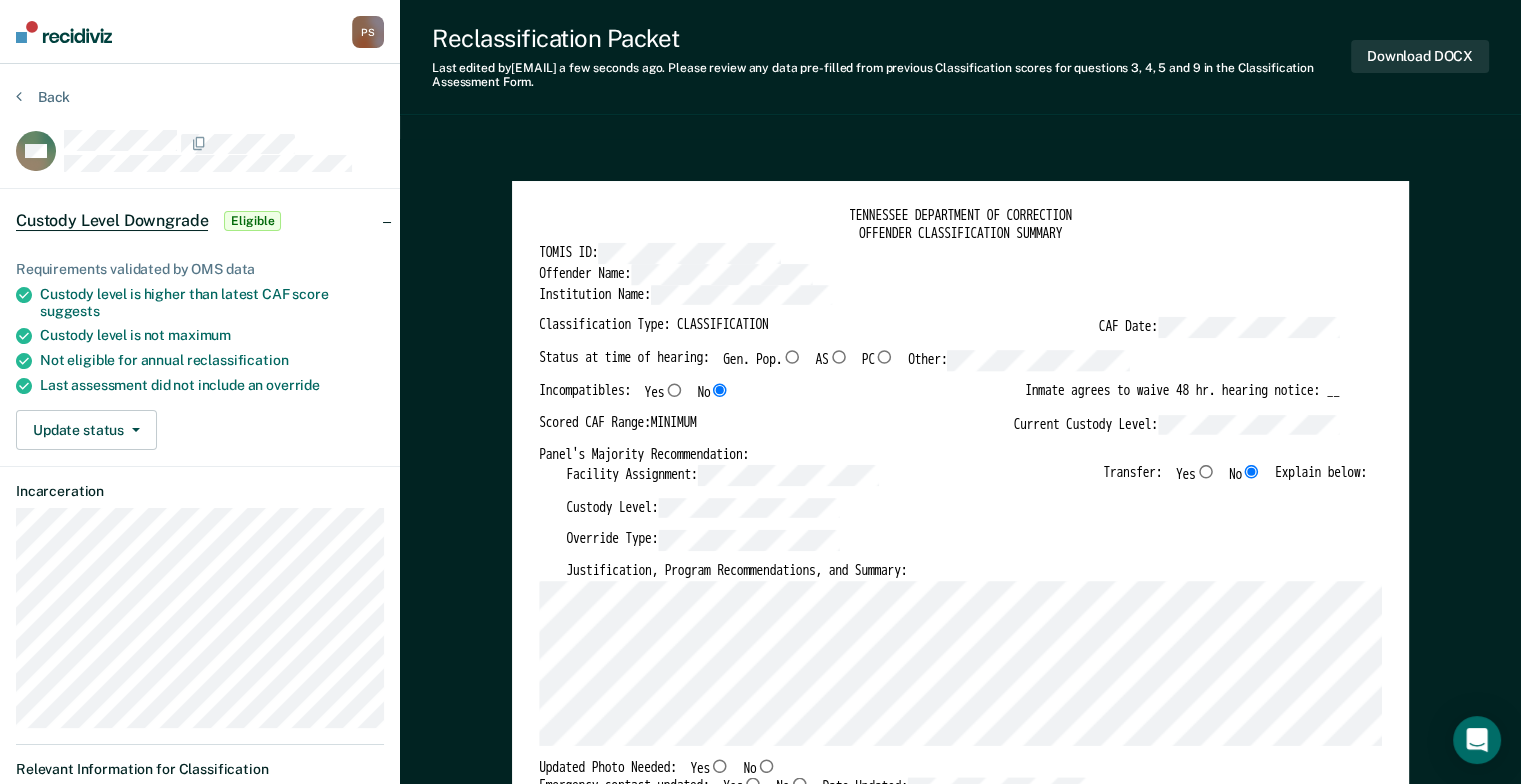 type on "x" 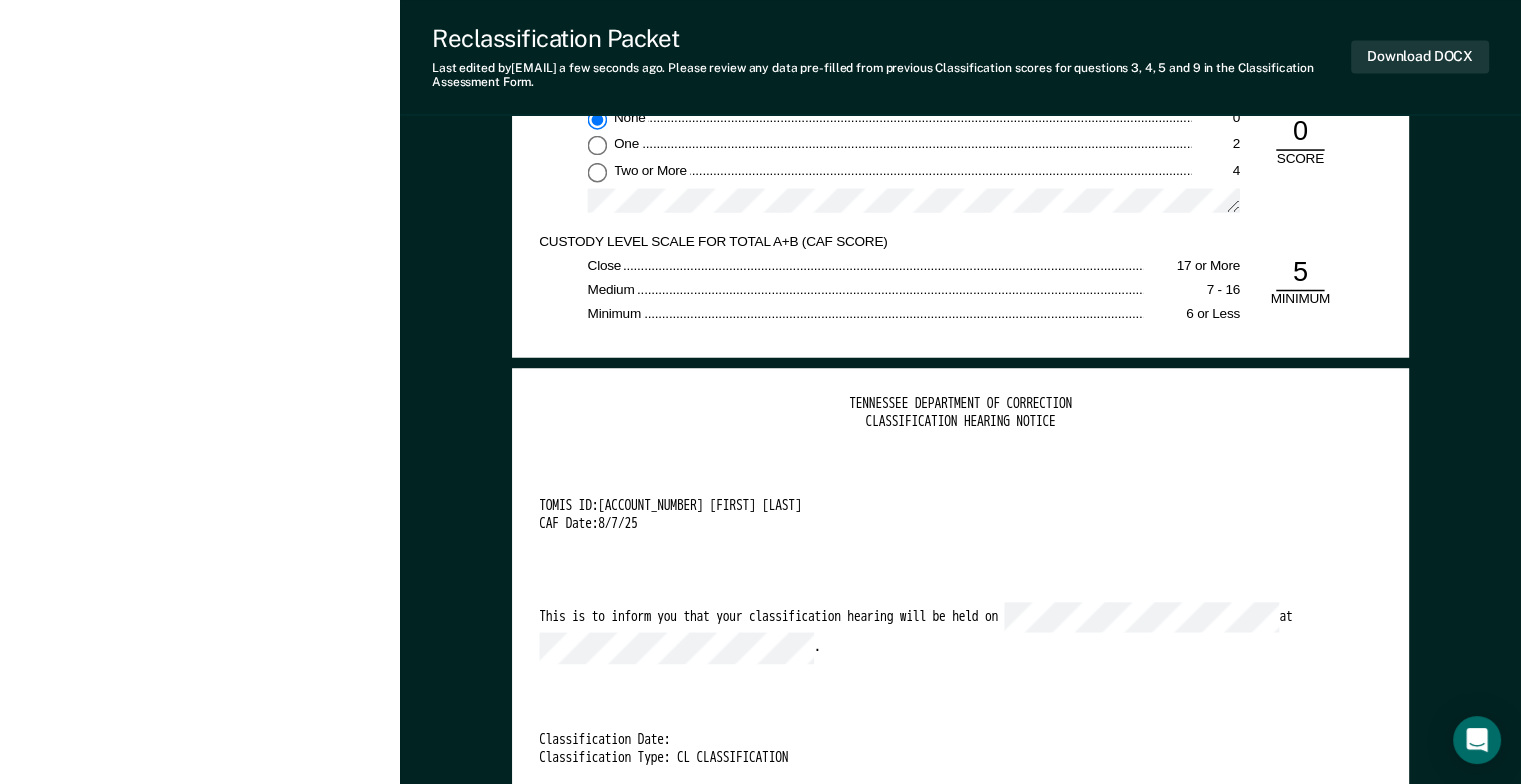 scroll, scrollTop: 3500, scrollLeft: 0, axis: vertical 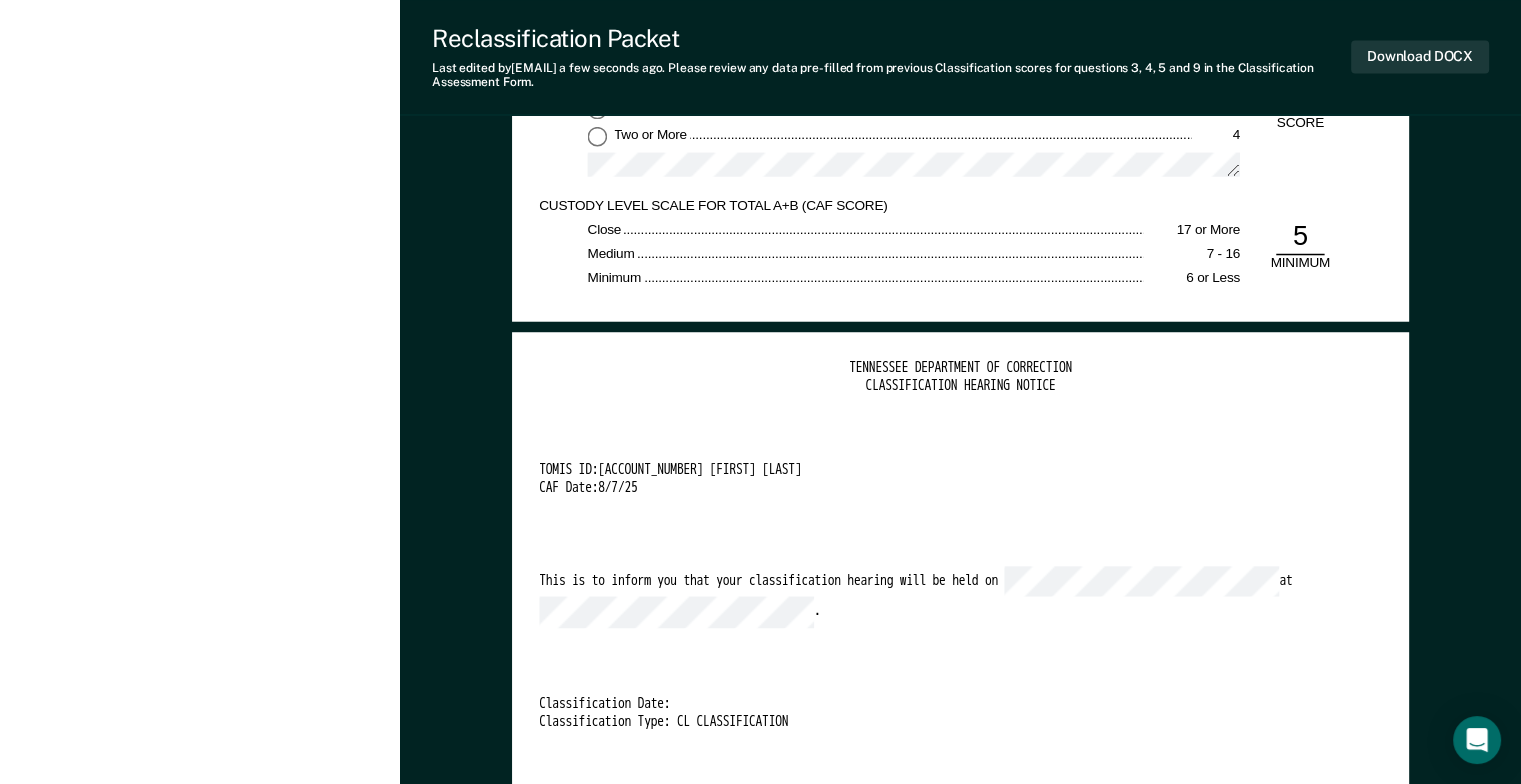 click on "This is to inform you that your classification hearing will be held on    at   ." at bounding box center (939, 596) 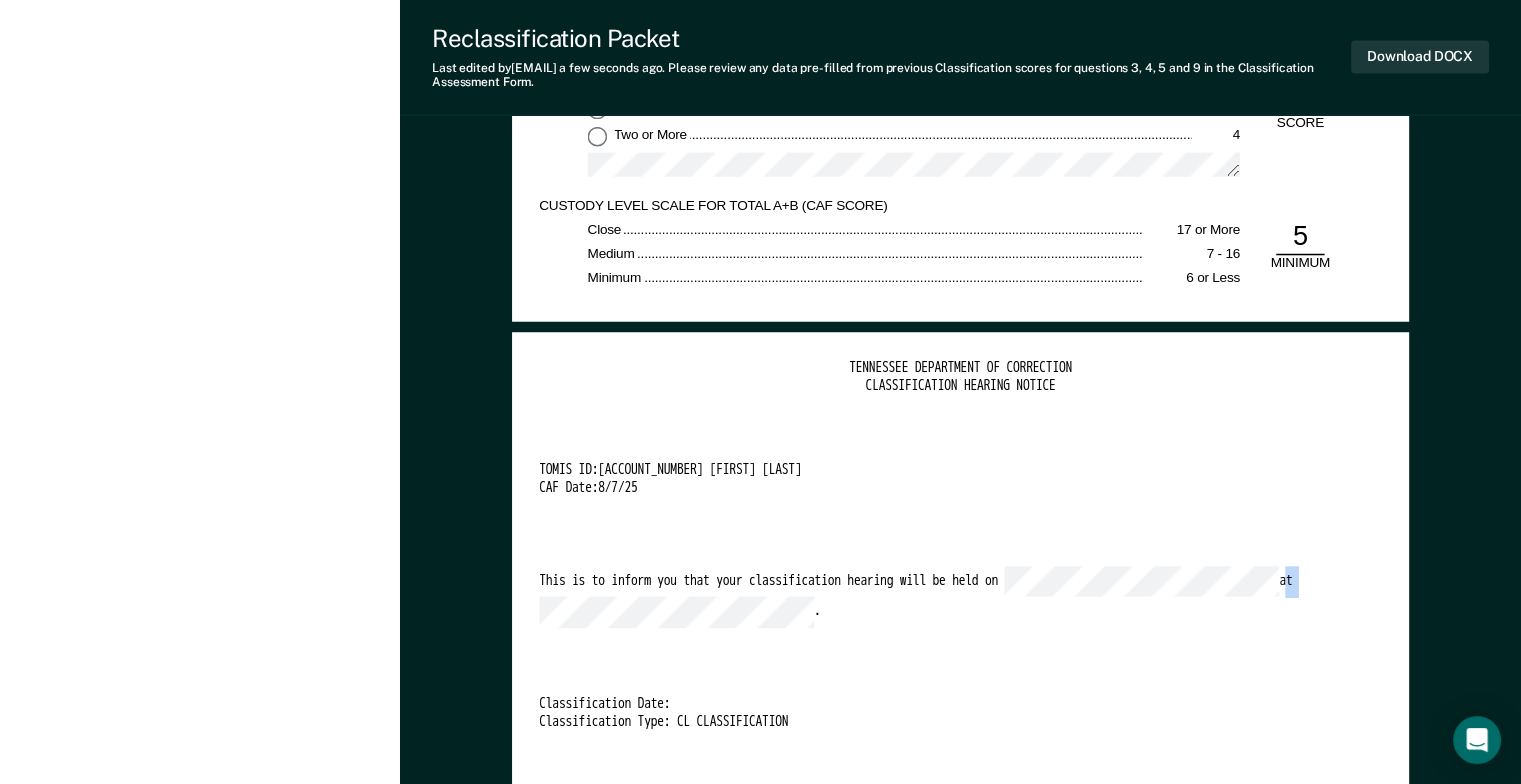 click on "This is to inform you that your classification hearing will be held on    at   ." at bounding box center (939, 596) 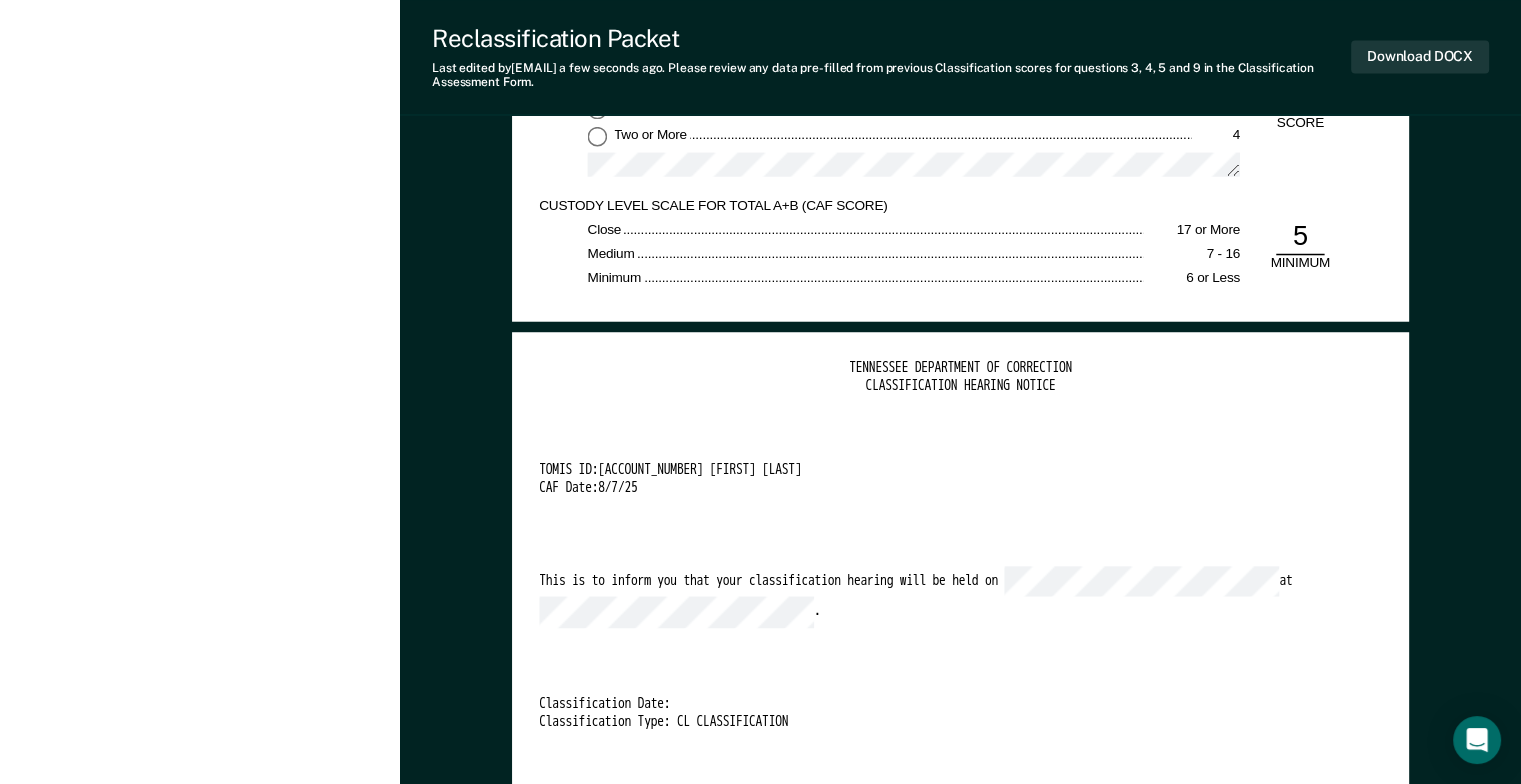drag, startPoint x: 1250, startPoint y: 544, endPoint x: 1101, endPoint y: 490, distance: 158.48344 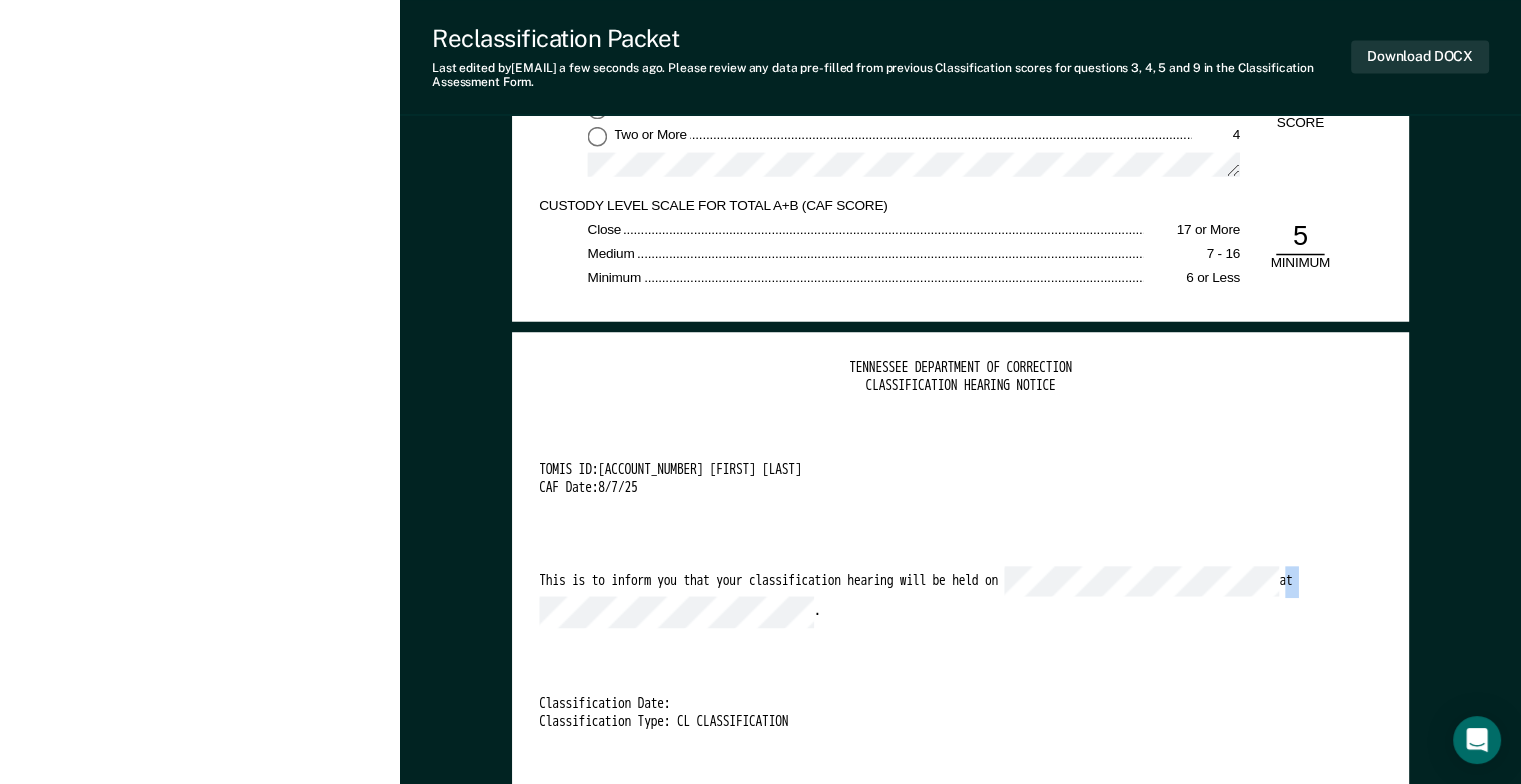 click on "This is to inform you that your classification hearing will be held on    at   ." at bounding box center (939, 596) 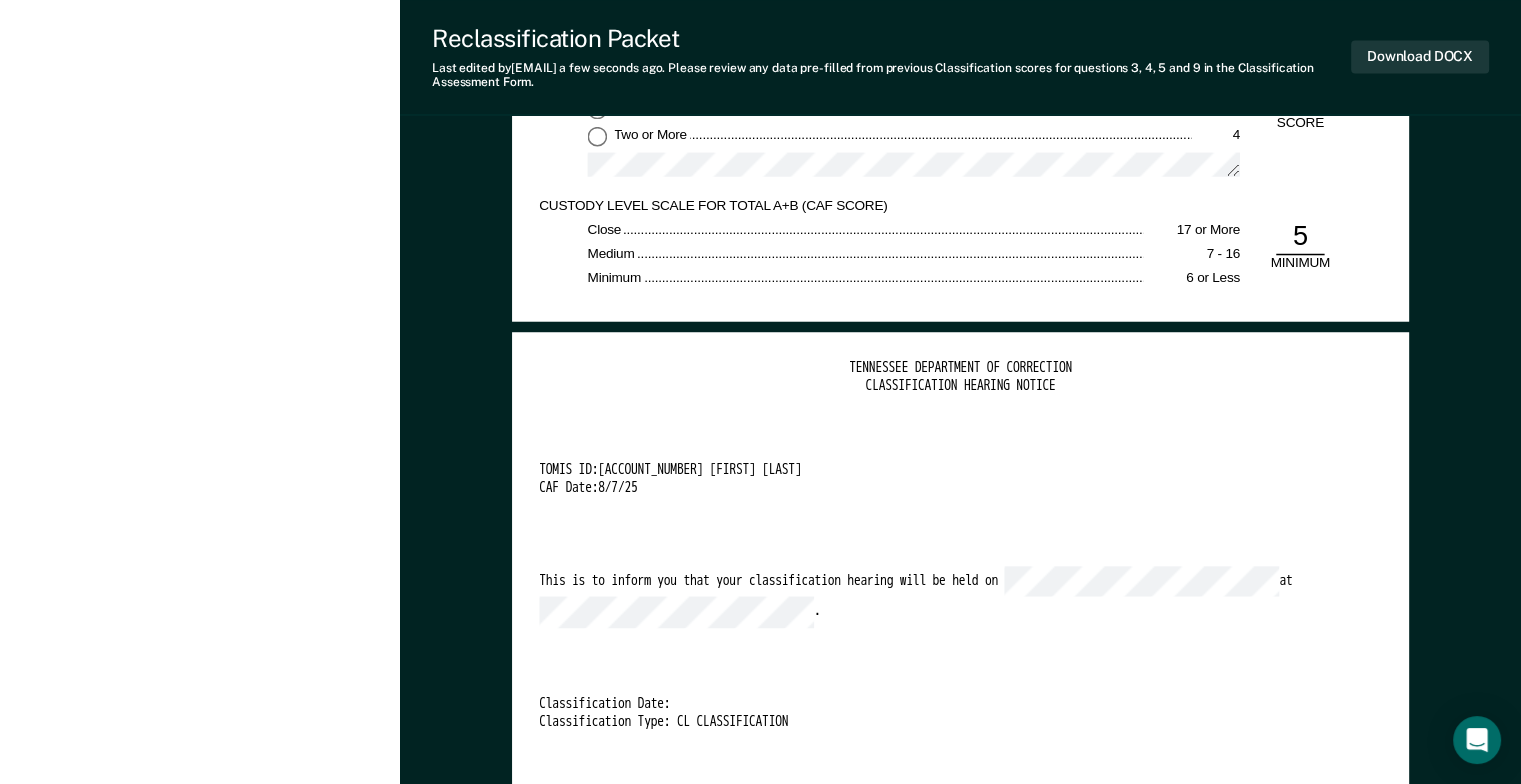 drag, startPoint x: 1272, startPoint y: 574, endPoint x: 1255, endPoint y: 604, distance: 34.48188 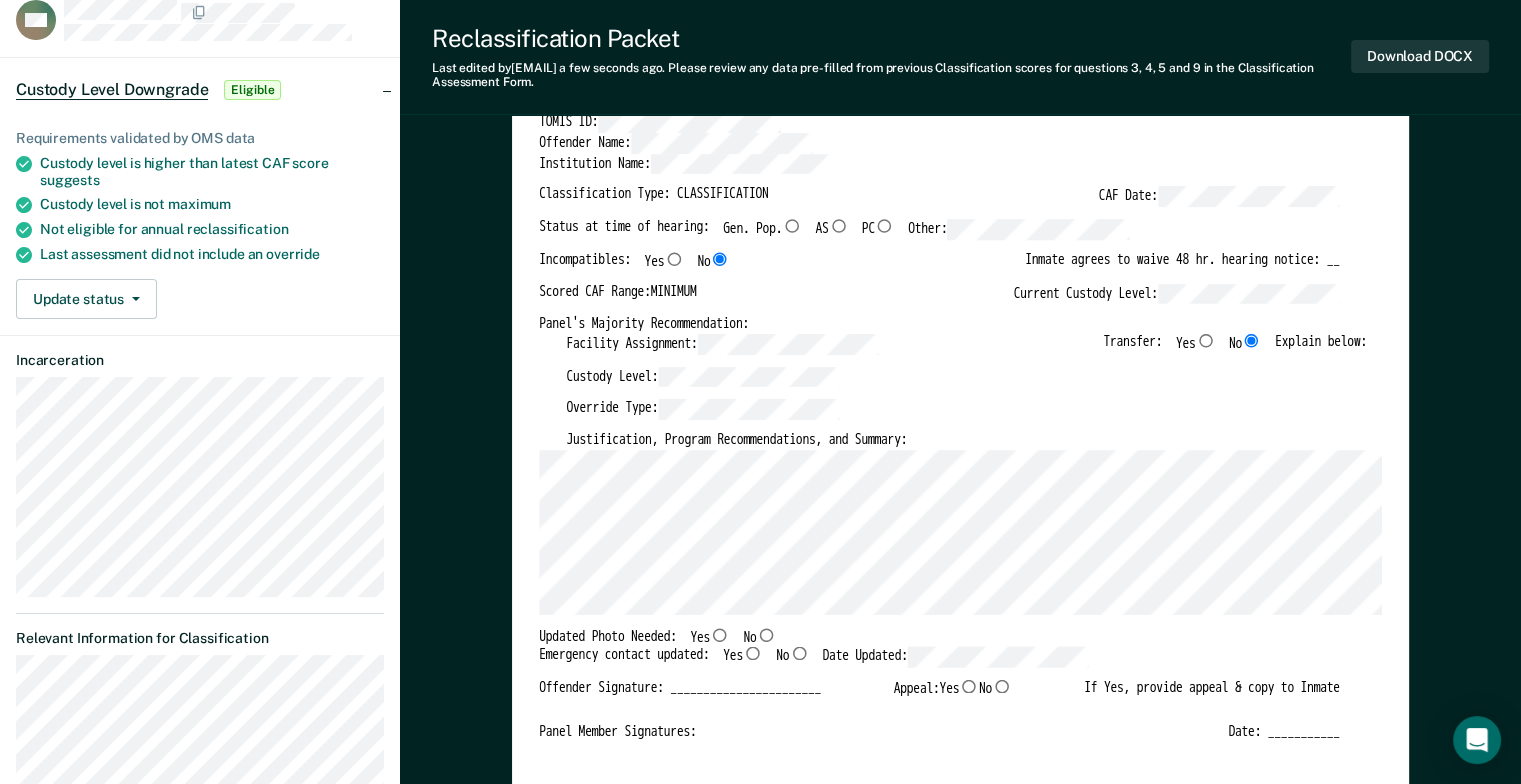 scroll, scrollTop: 0, scrollLeft: 0, axis: both 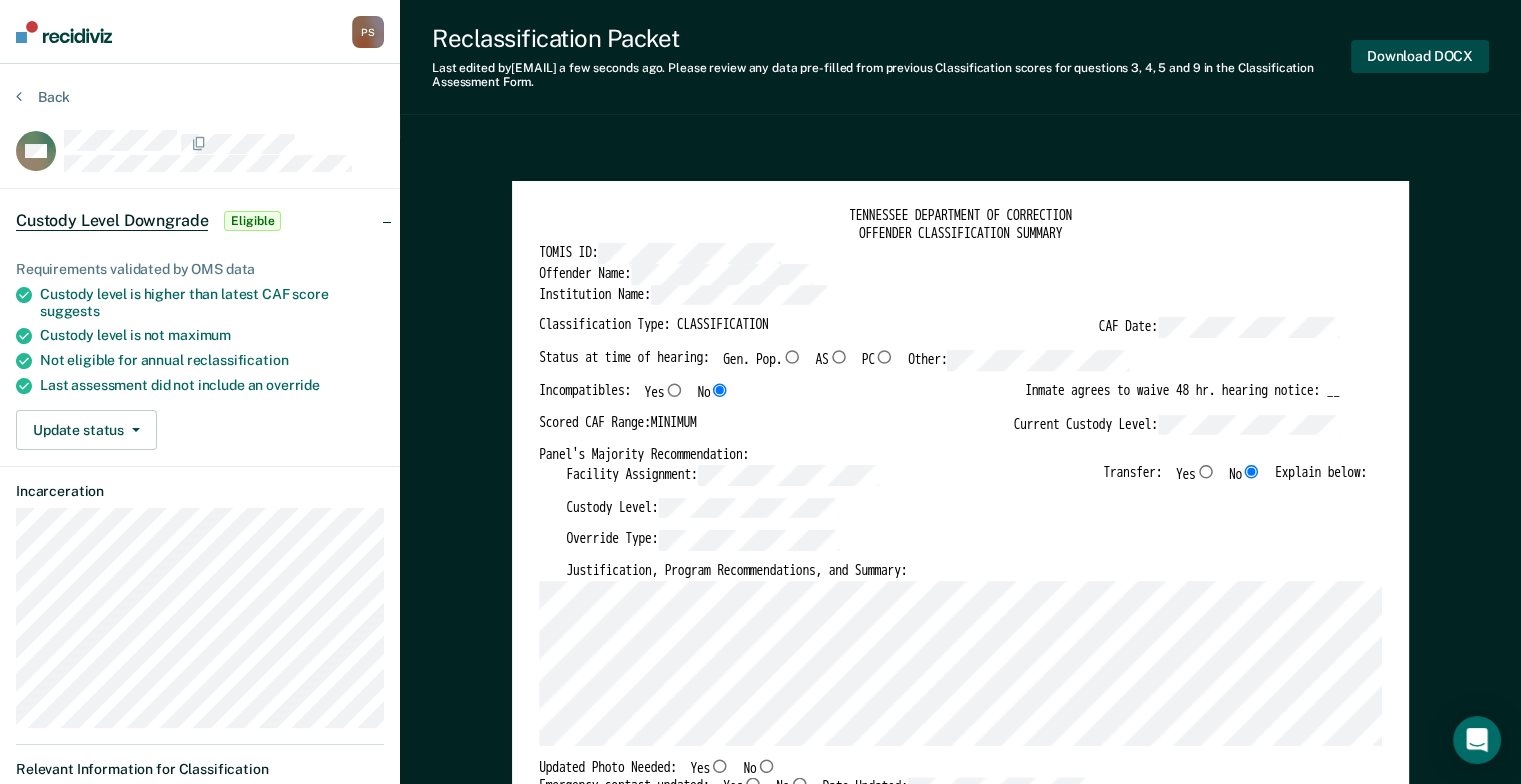 click on "Download DOCX" at bounding box center (1420, 56) 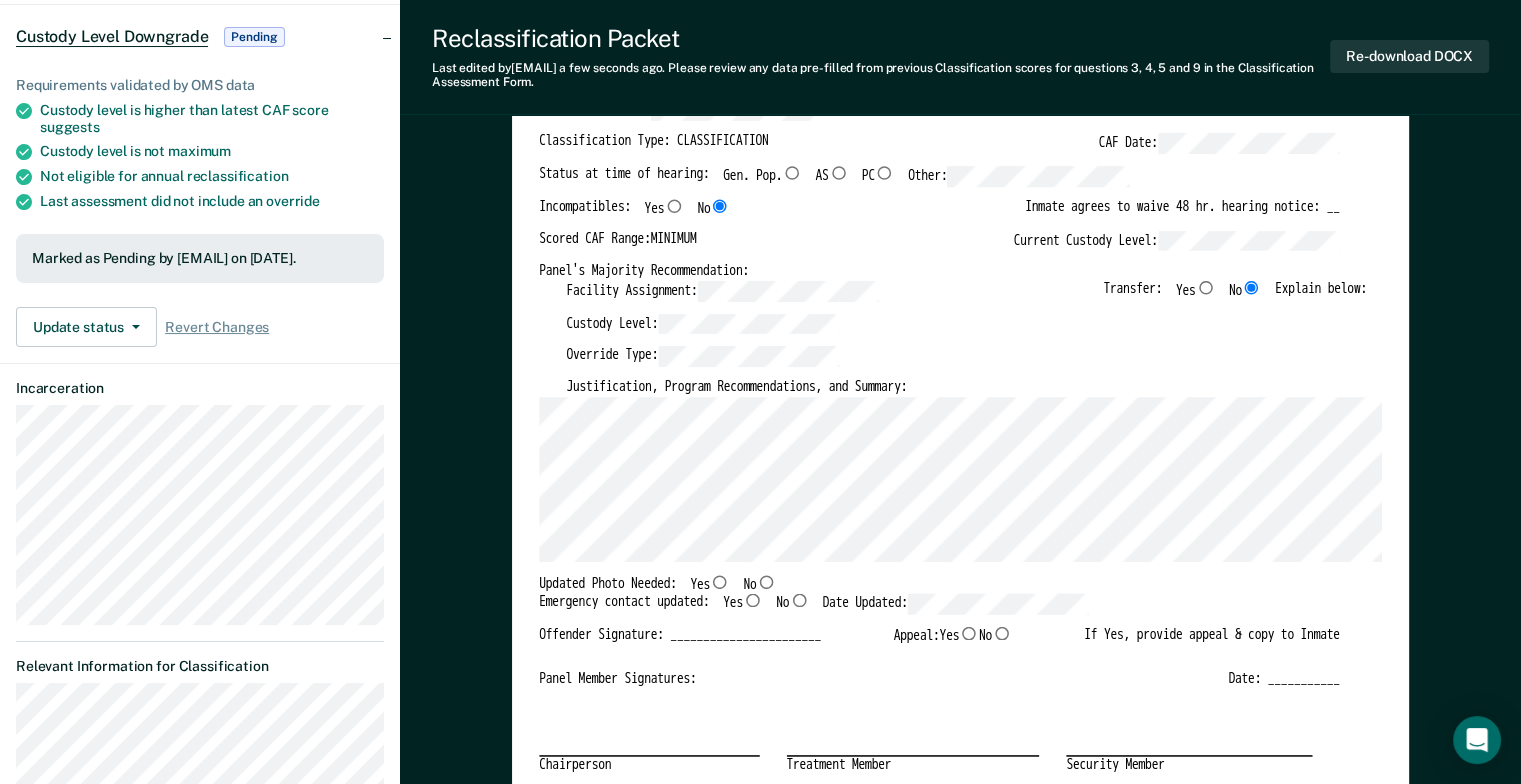 scroll, scrollTop: 0, scrollLeft: 0, axis: both 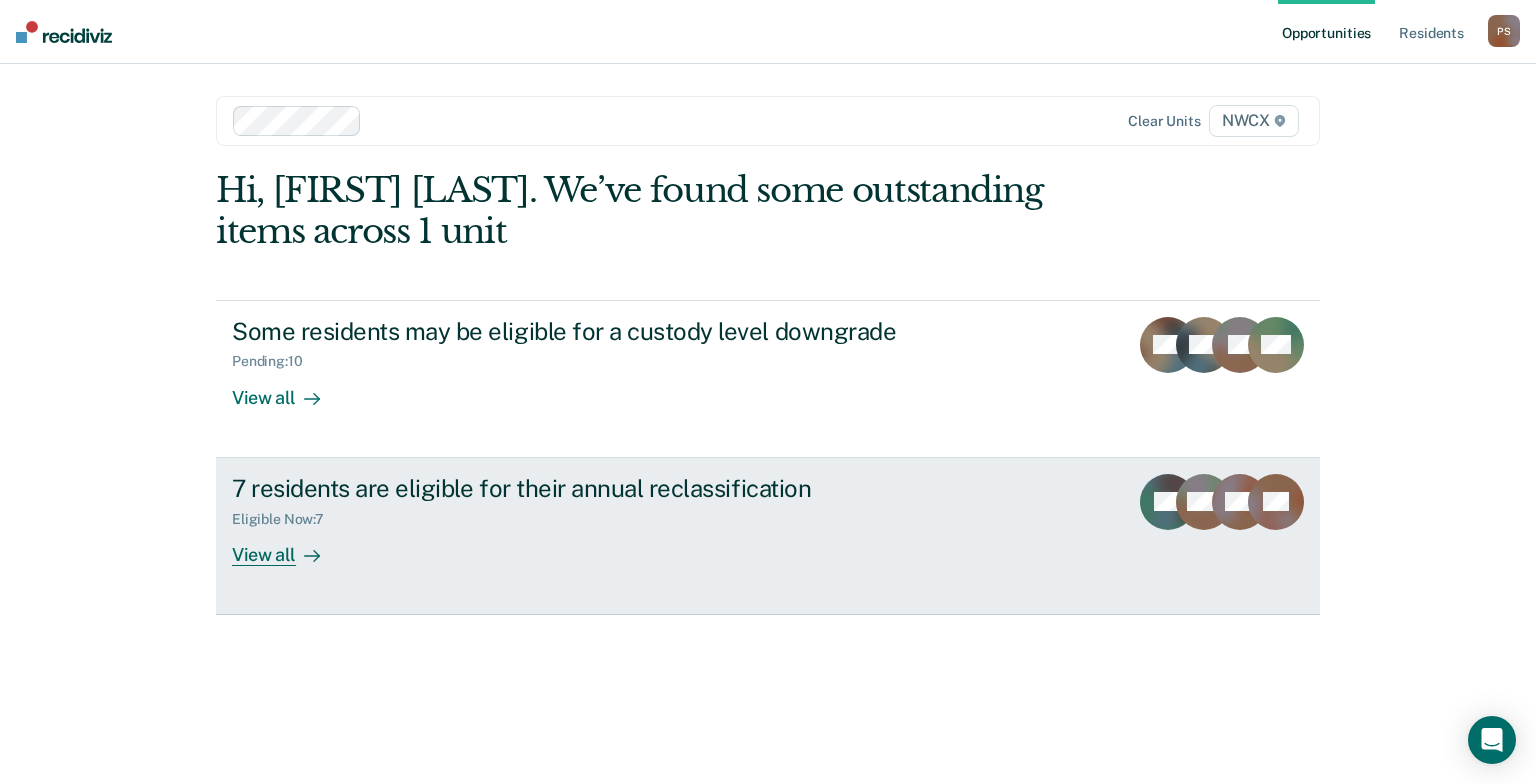 click on "View all" at bounding box center [288, 546] 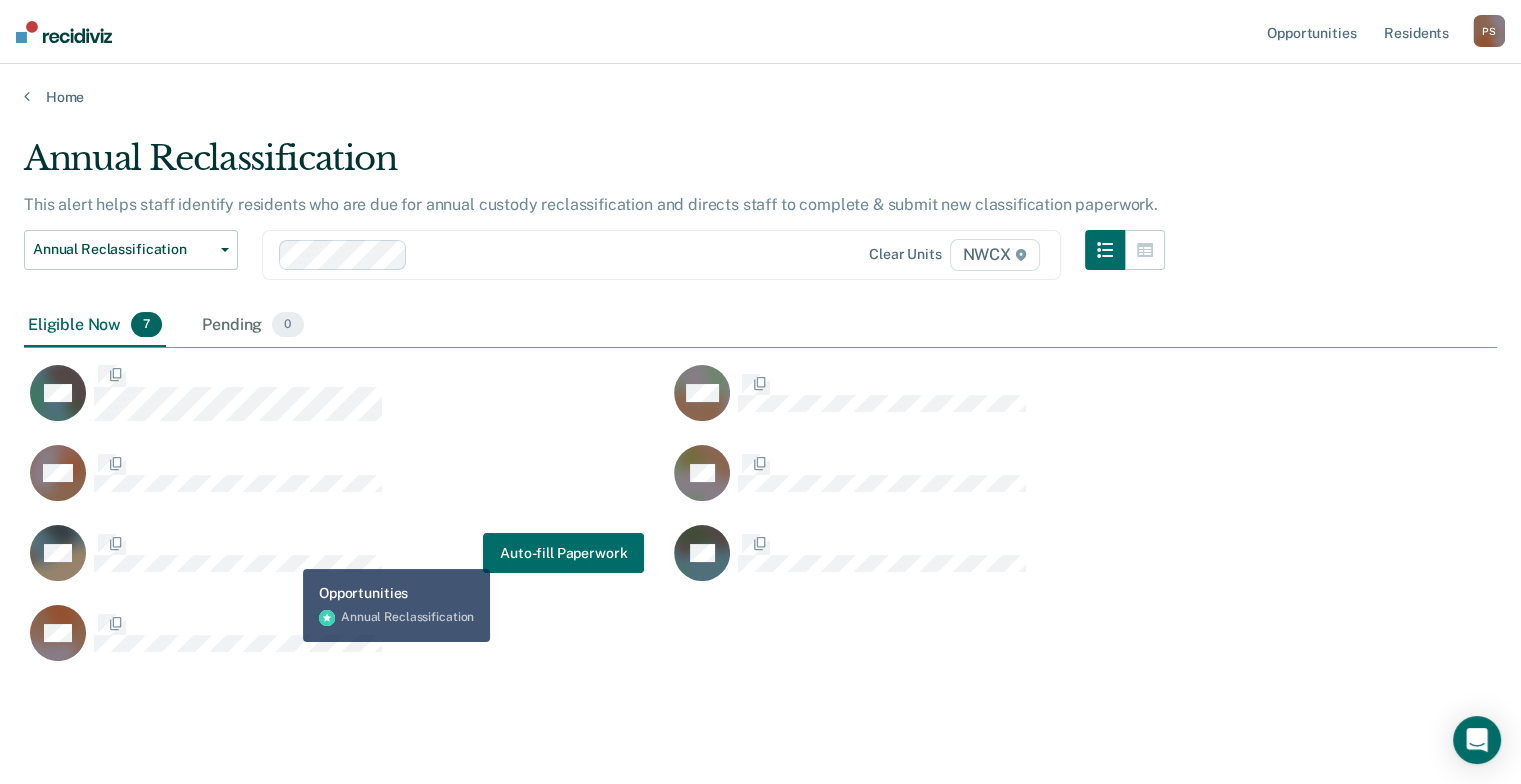 scroll, scrollTop: 16, scrollLeft: 16, axis: both 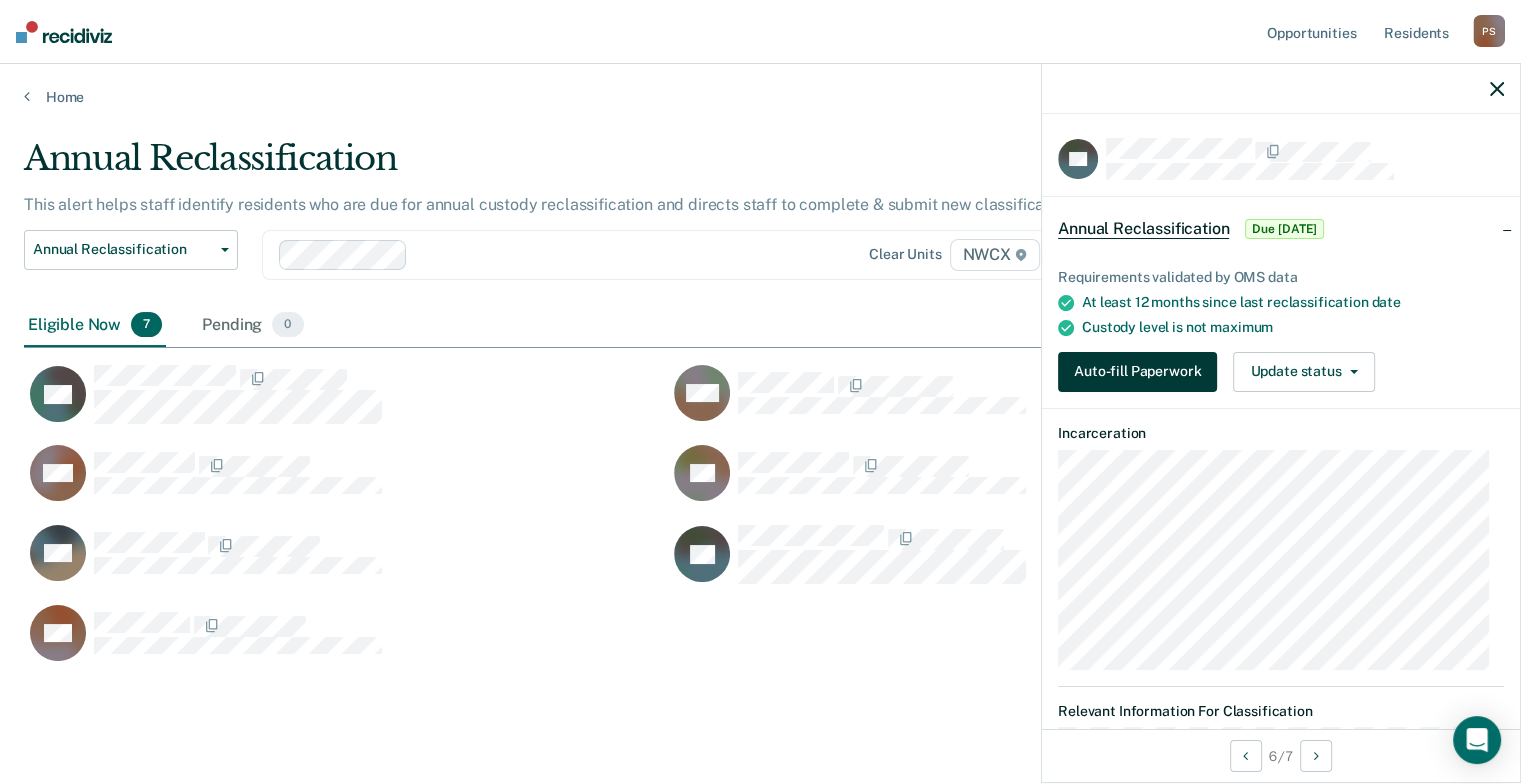 click on "Auto-fill Paperwork" at bounding box center [1137, 372] 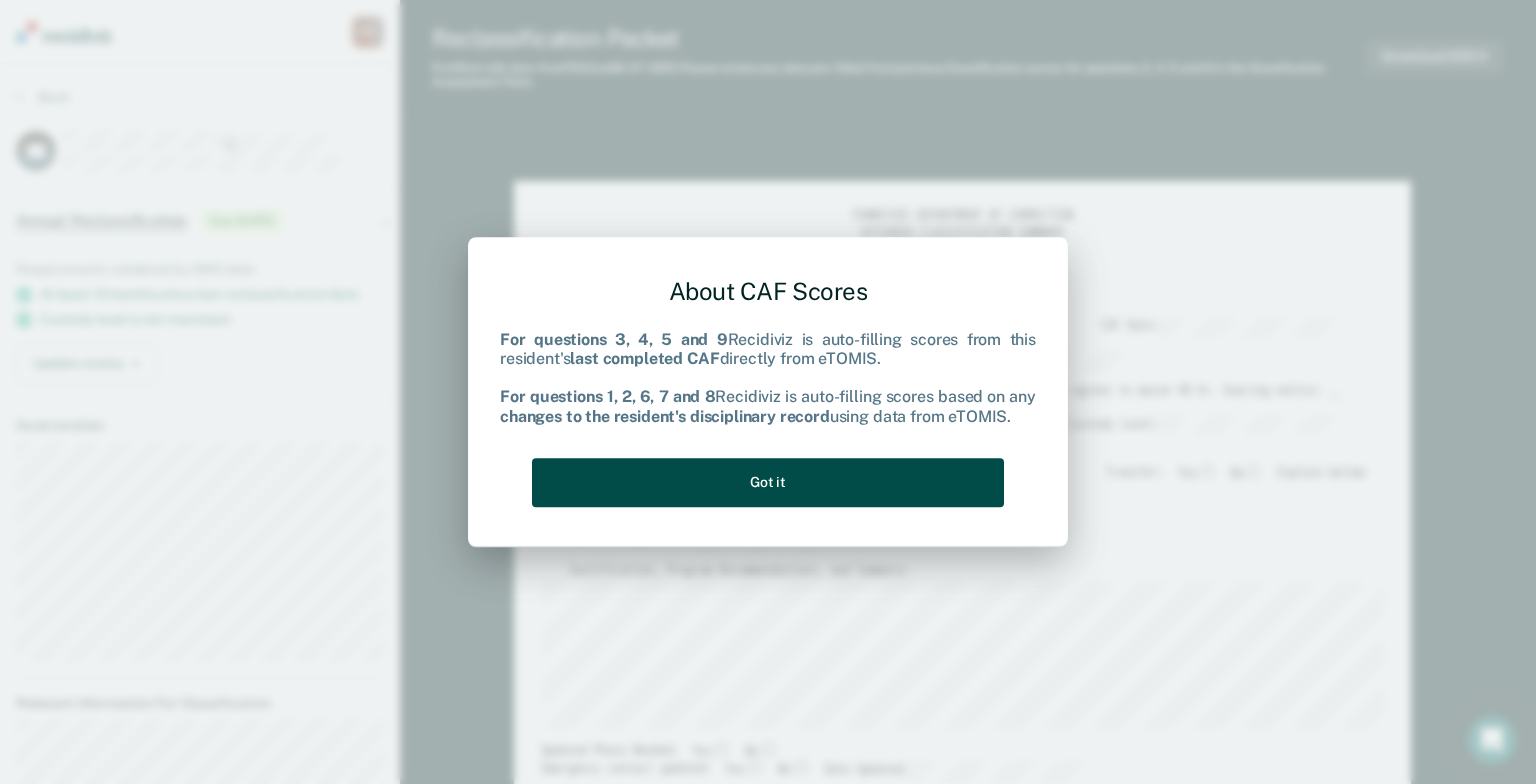 click on "Got it" at bounding box center [768, 482] 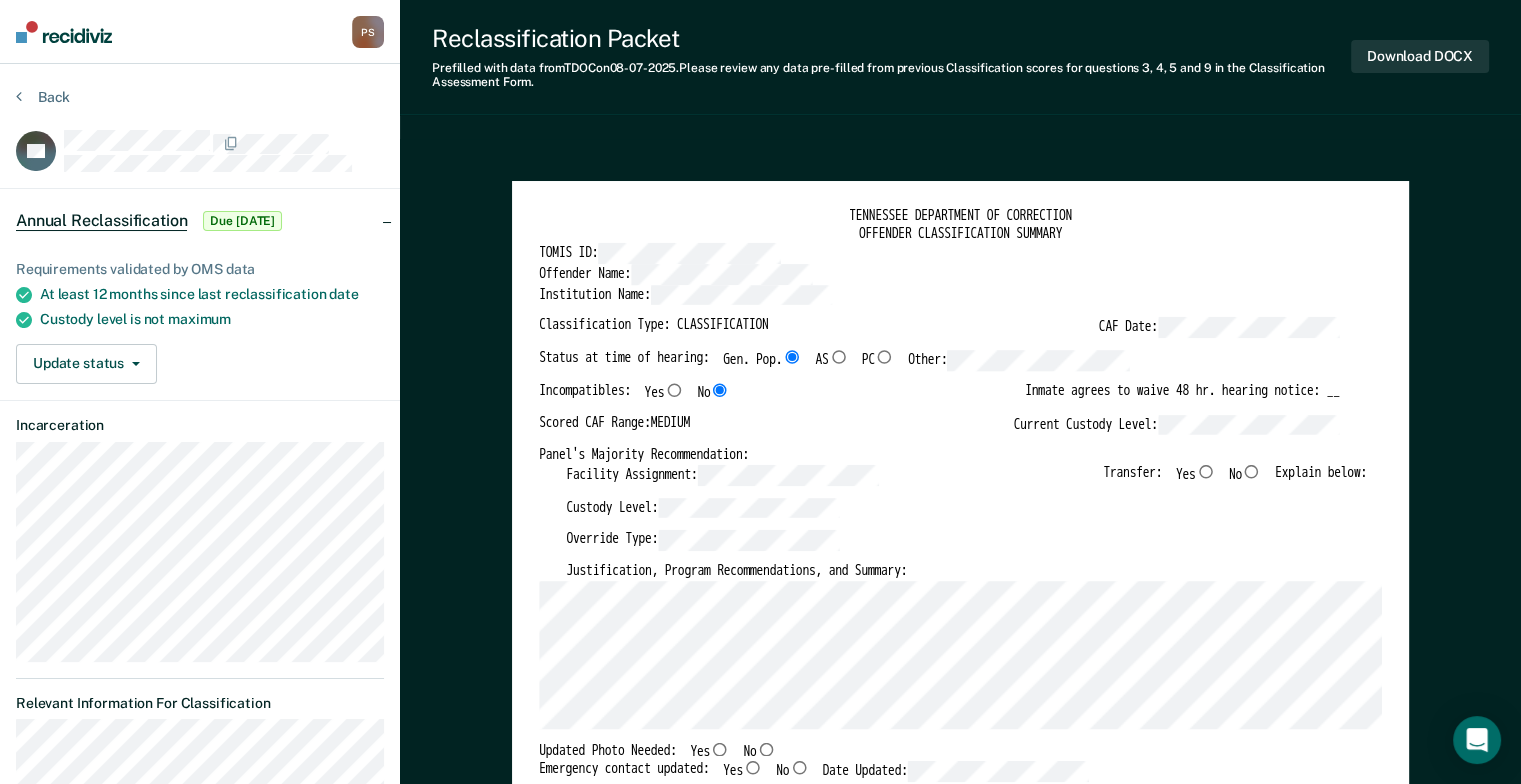 type on "x" 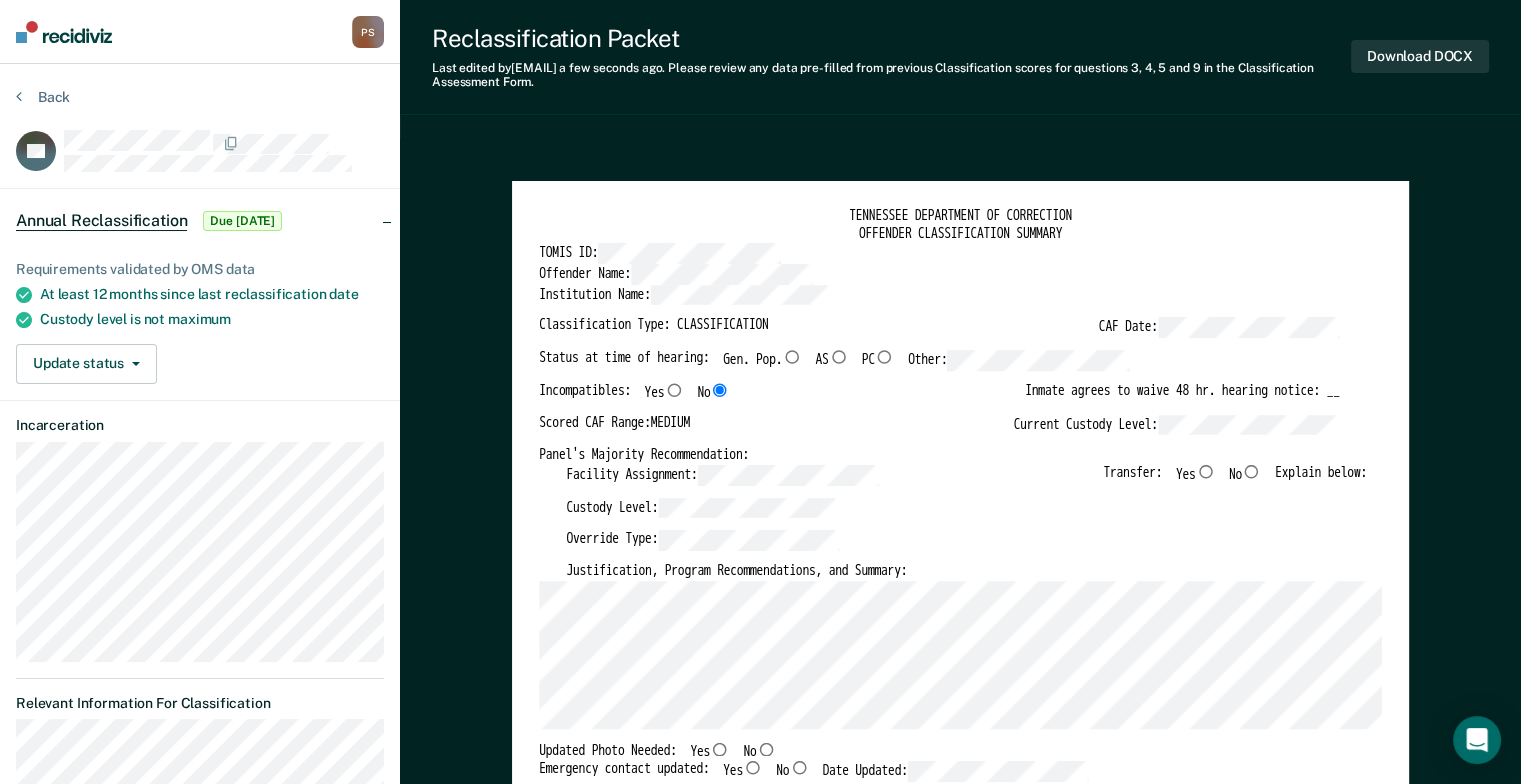 click on "No" at bounding box center [1252, 471] 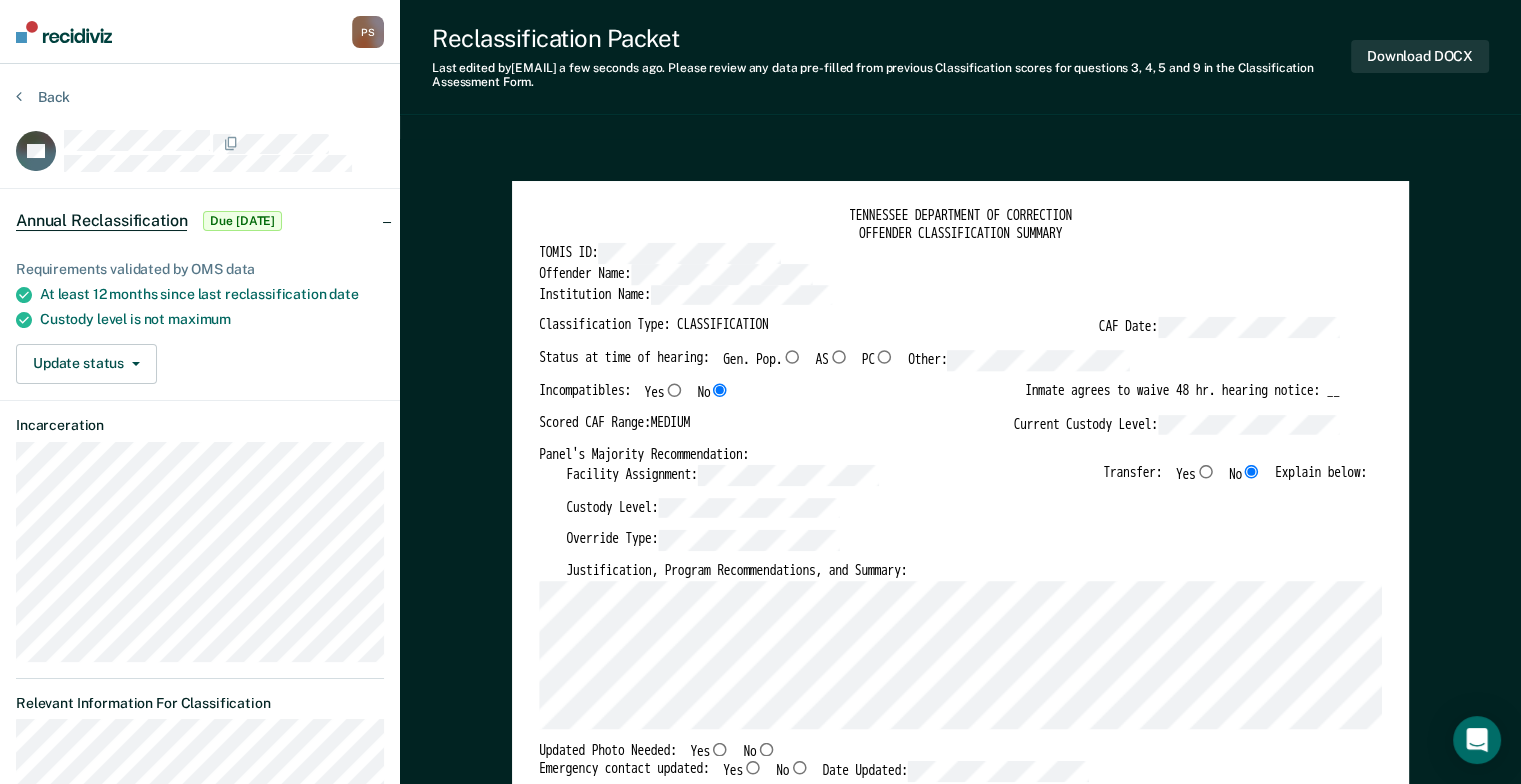 type on "x" 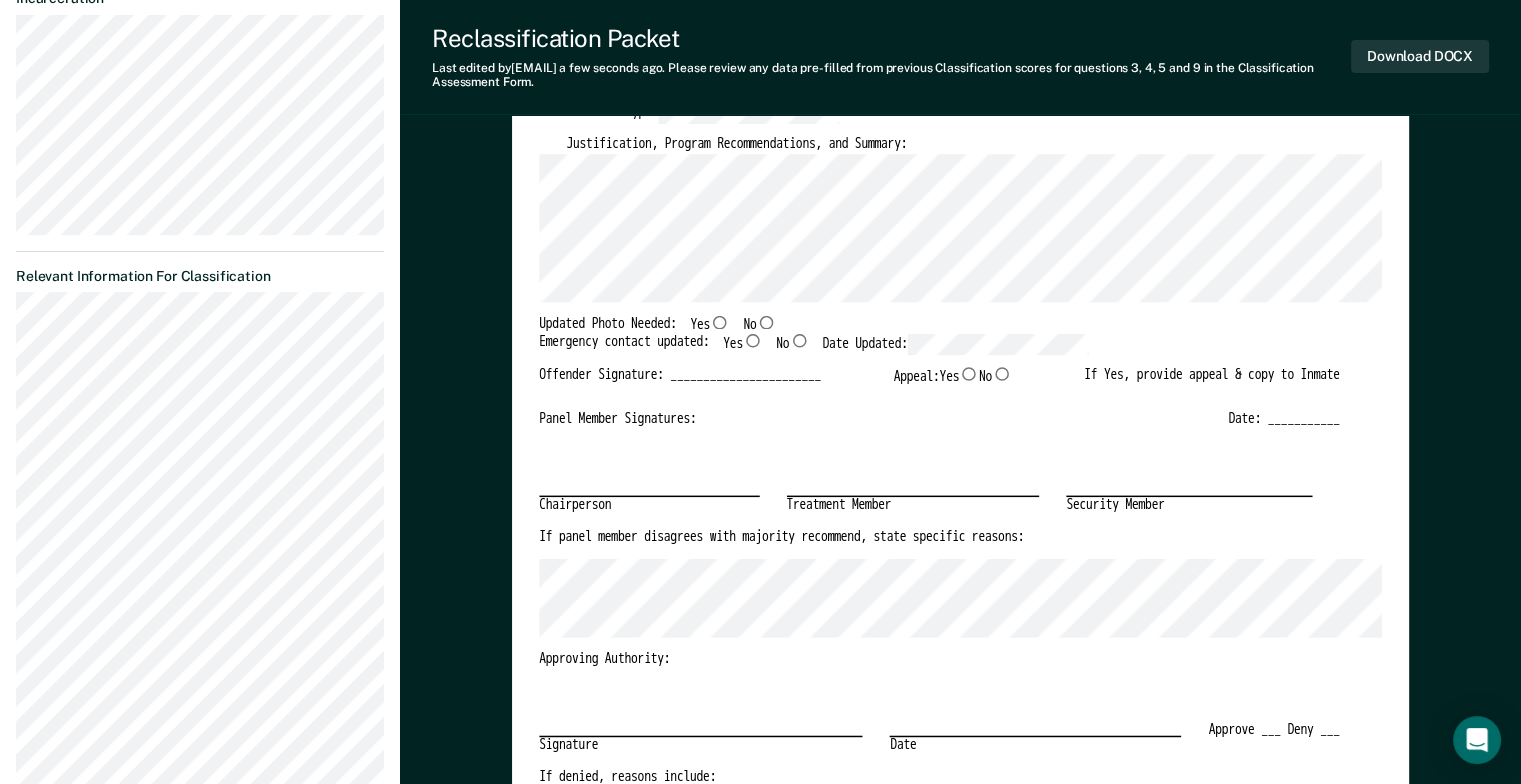 scroll, scrollTop: 500, scrollLeft: 0, axis: vertical 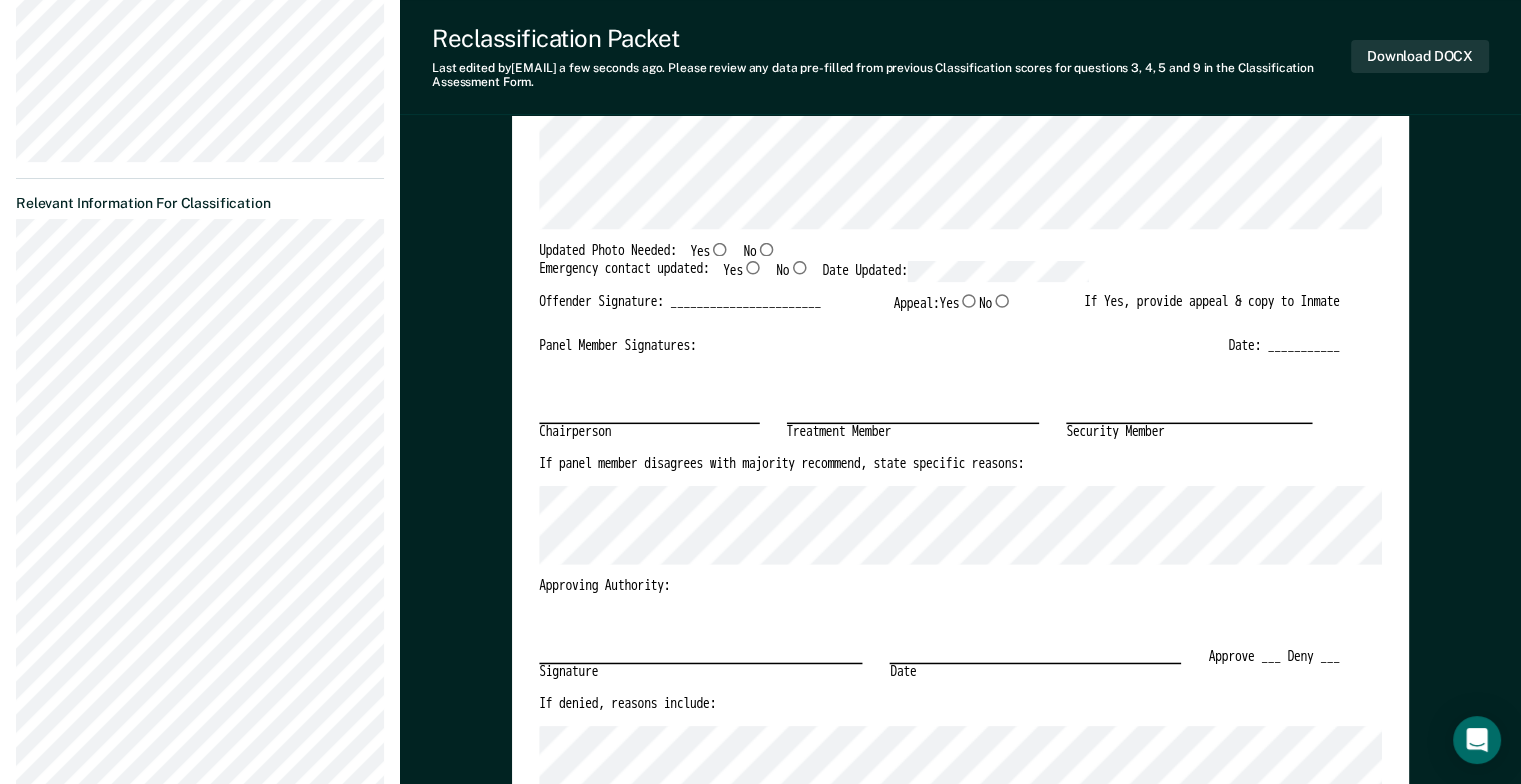 click on "Yes" at bounding box center [720, 249] 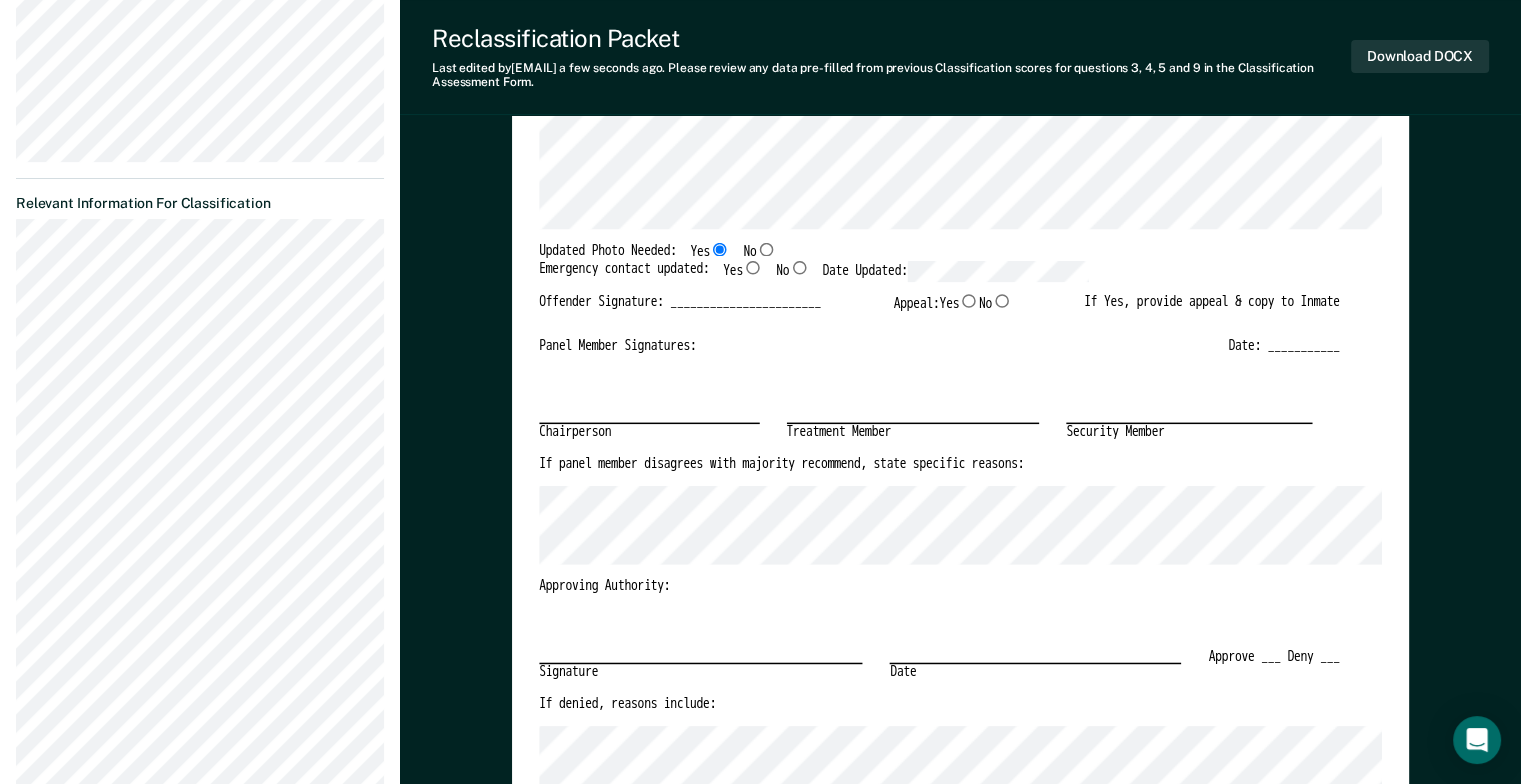 type on "x" 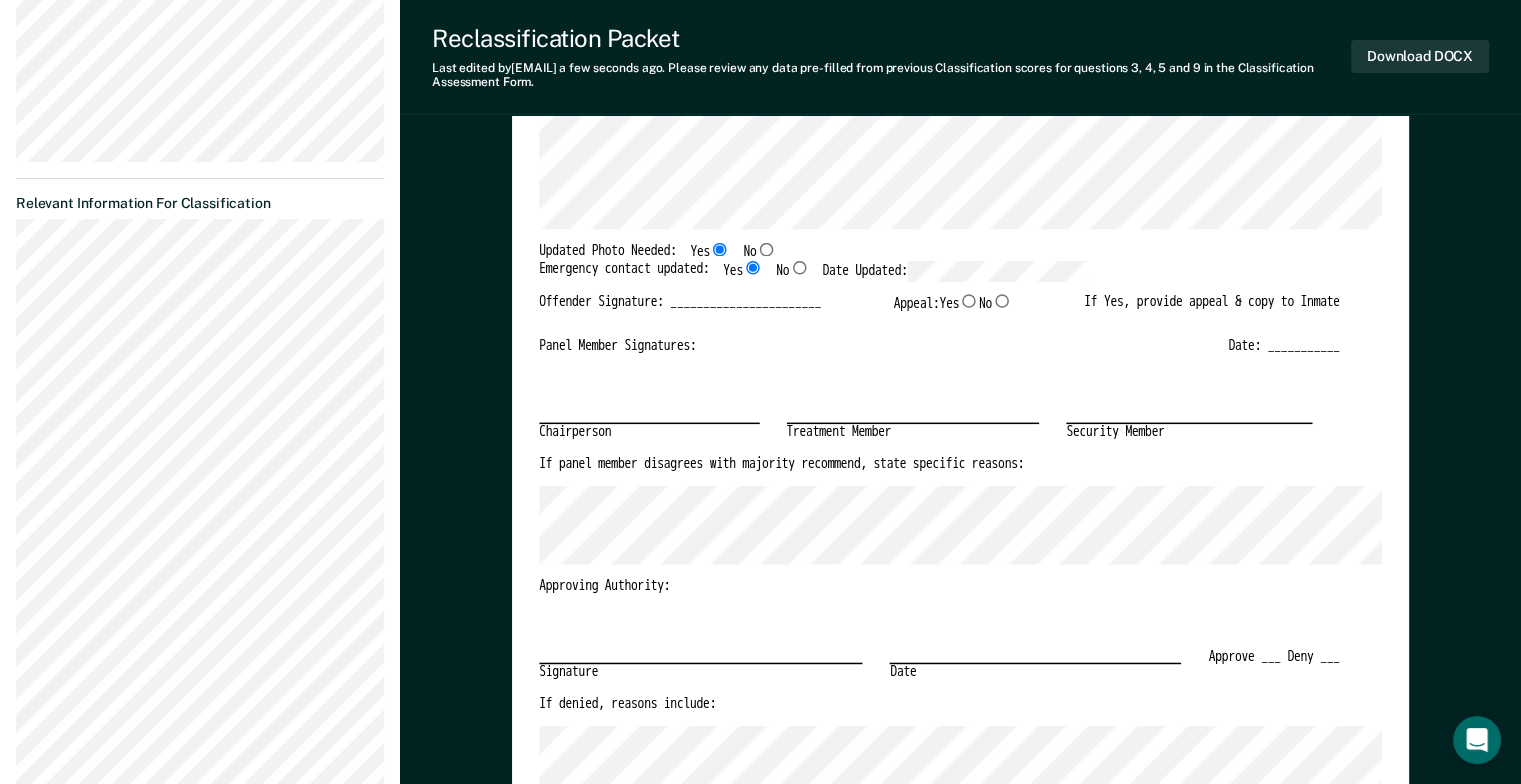 type on "x" 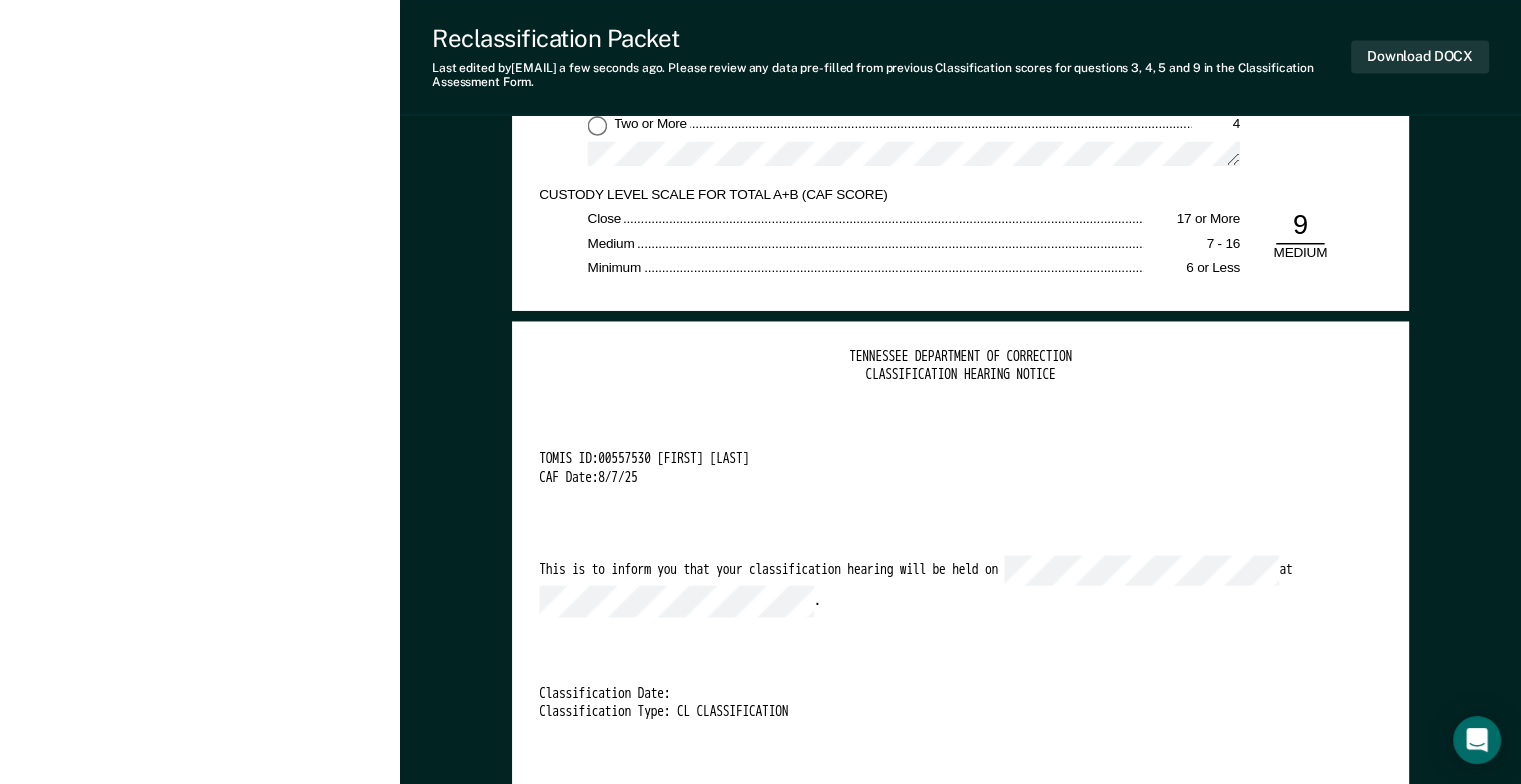scroll, scrollTop: 3600, scrollLeft: 0, axis: vertical 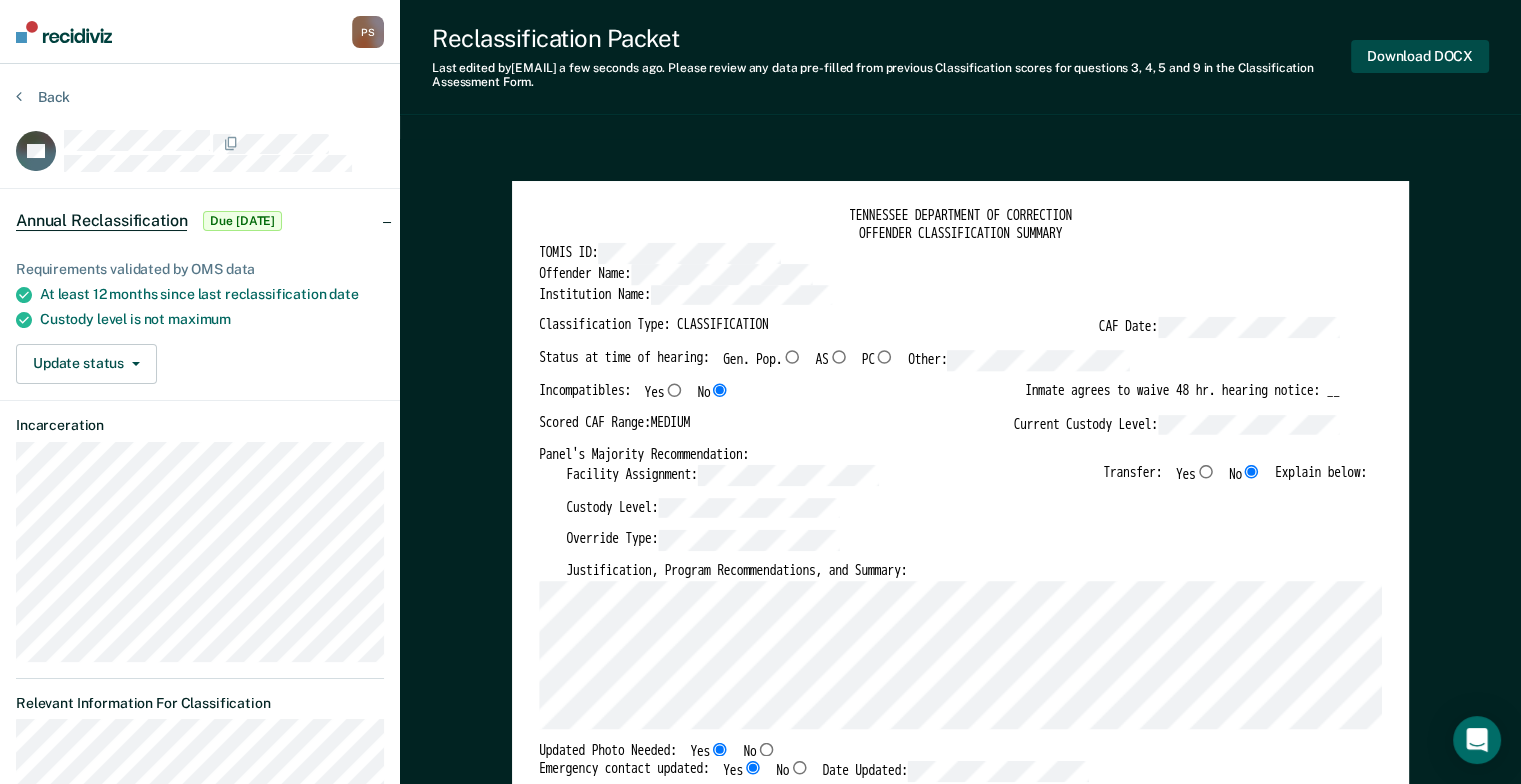 click on "Download DOCX" at bounding box center [1420, 56] 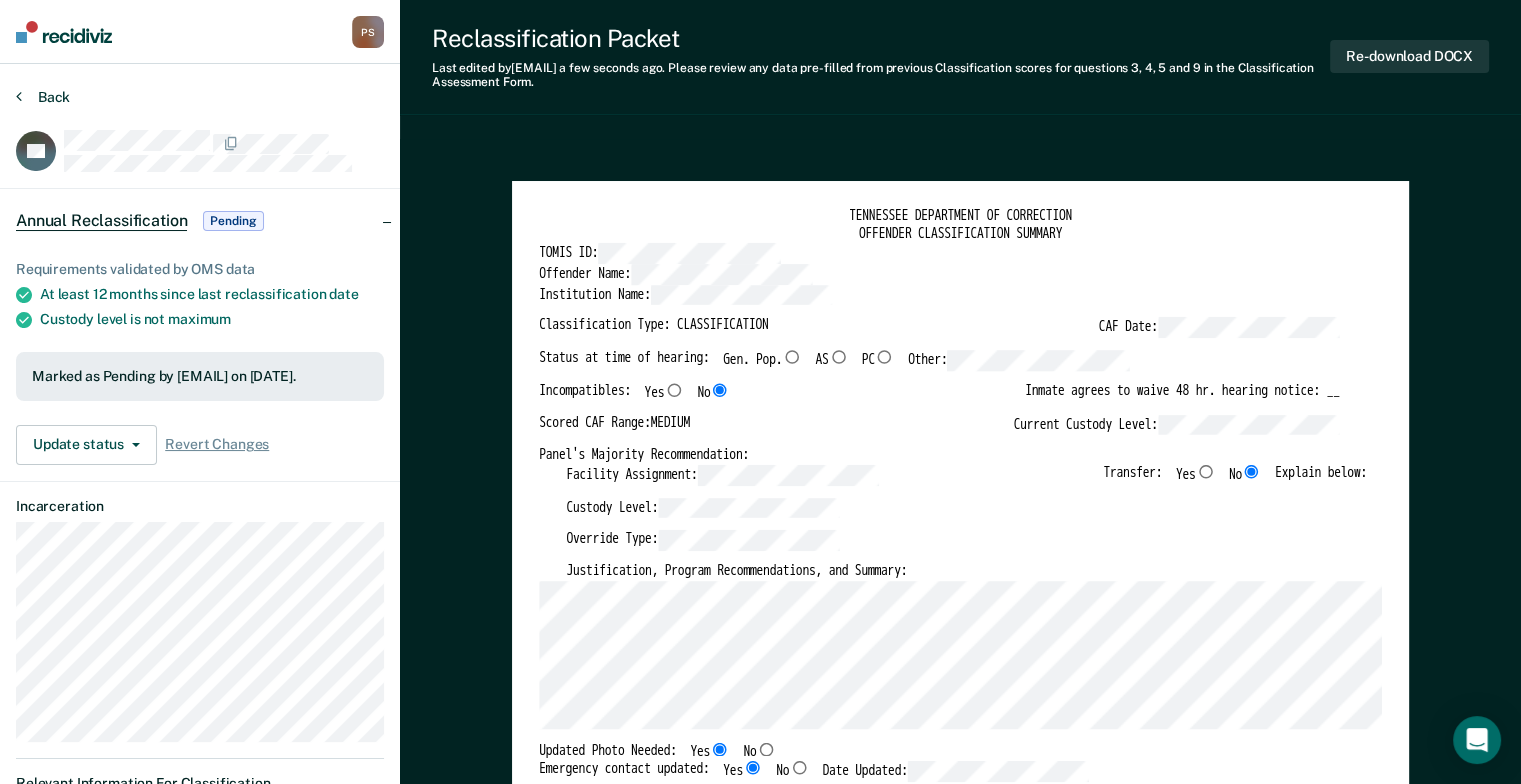 click at bounding box center [19, 96] 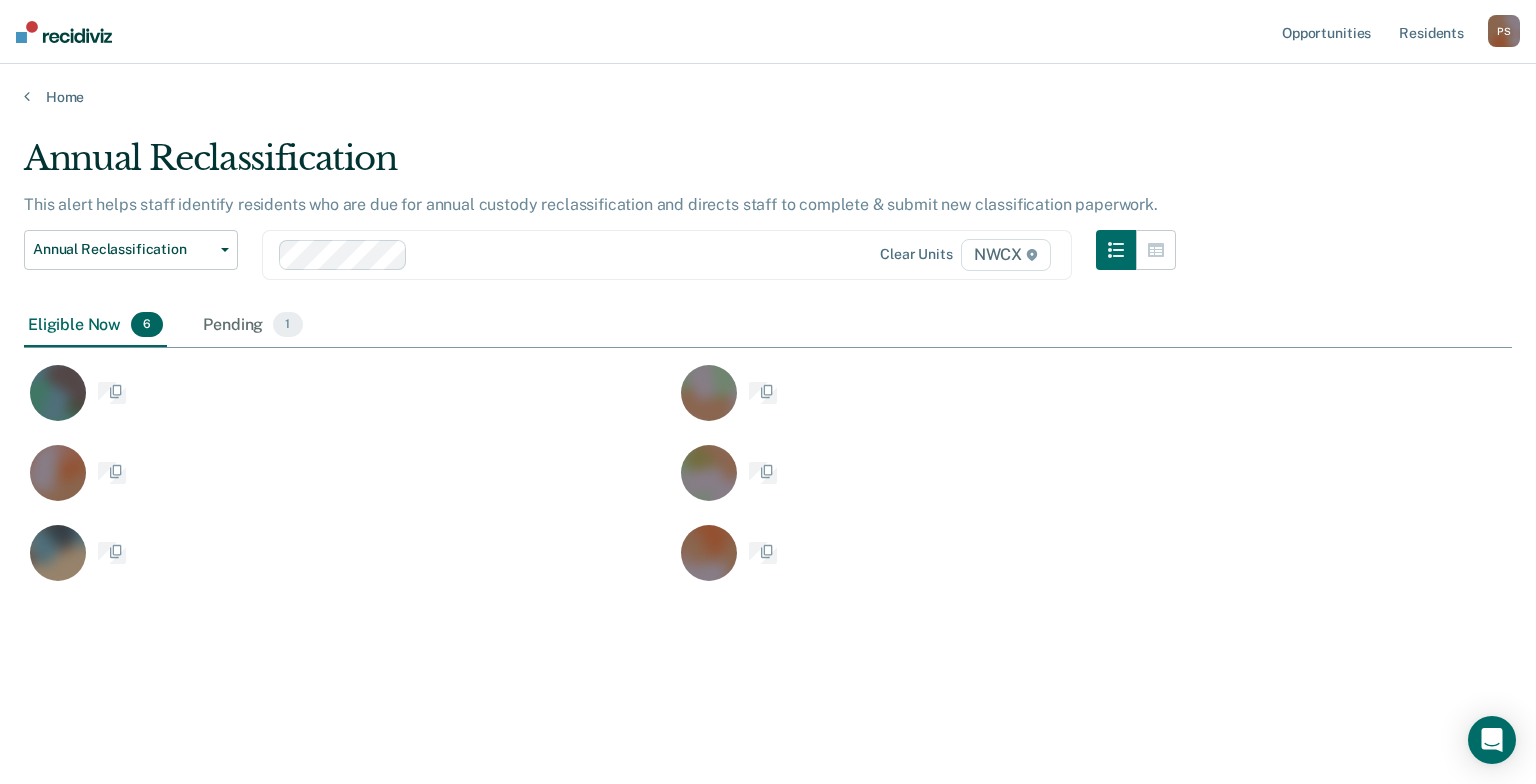 scroll, scrollTop: 16, scrollLeft: 16, axis: both 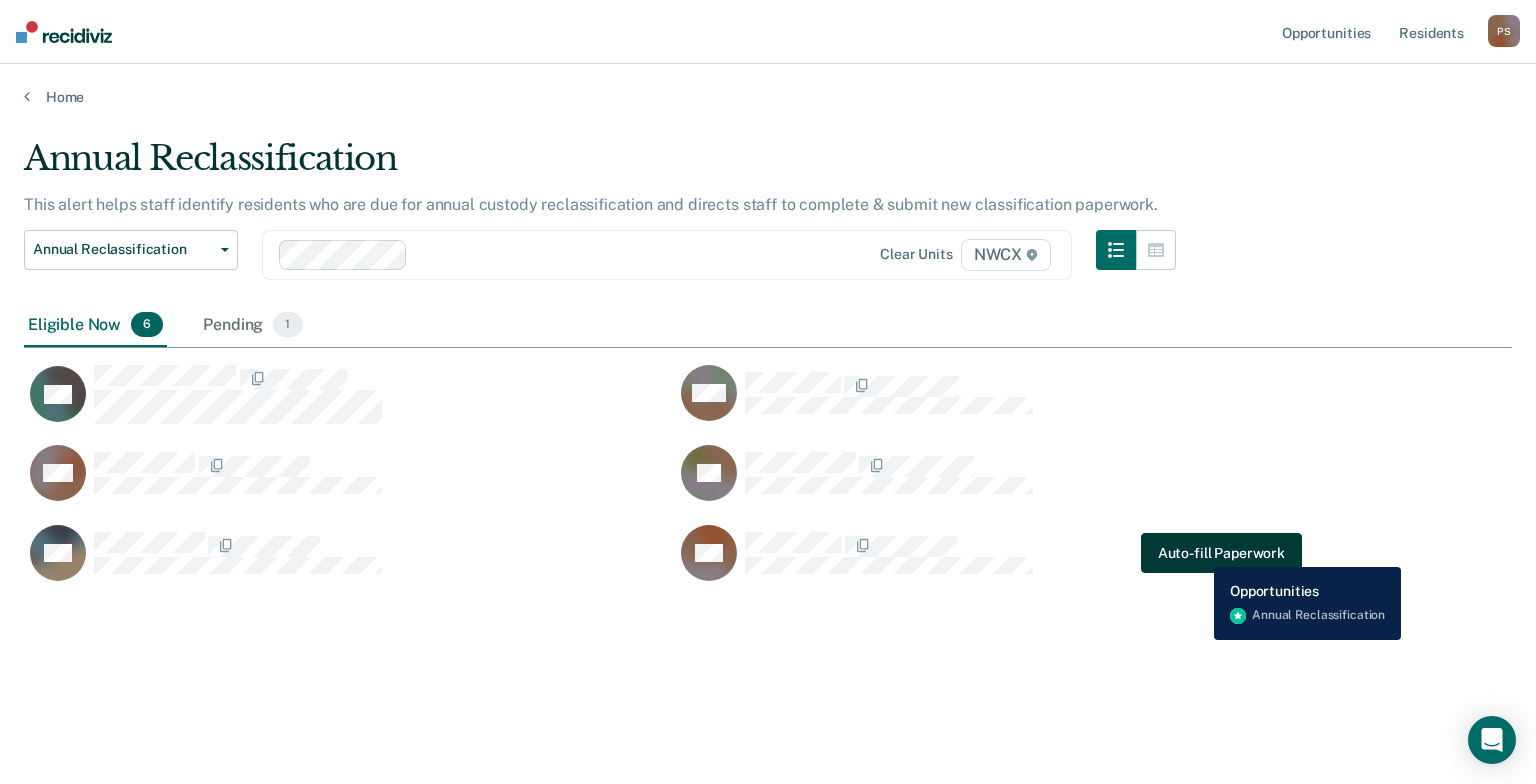 click on "Auto-fill Paperwork" at bounding box center [1221, 553] 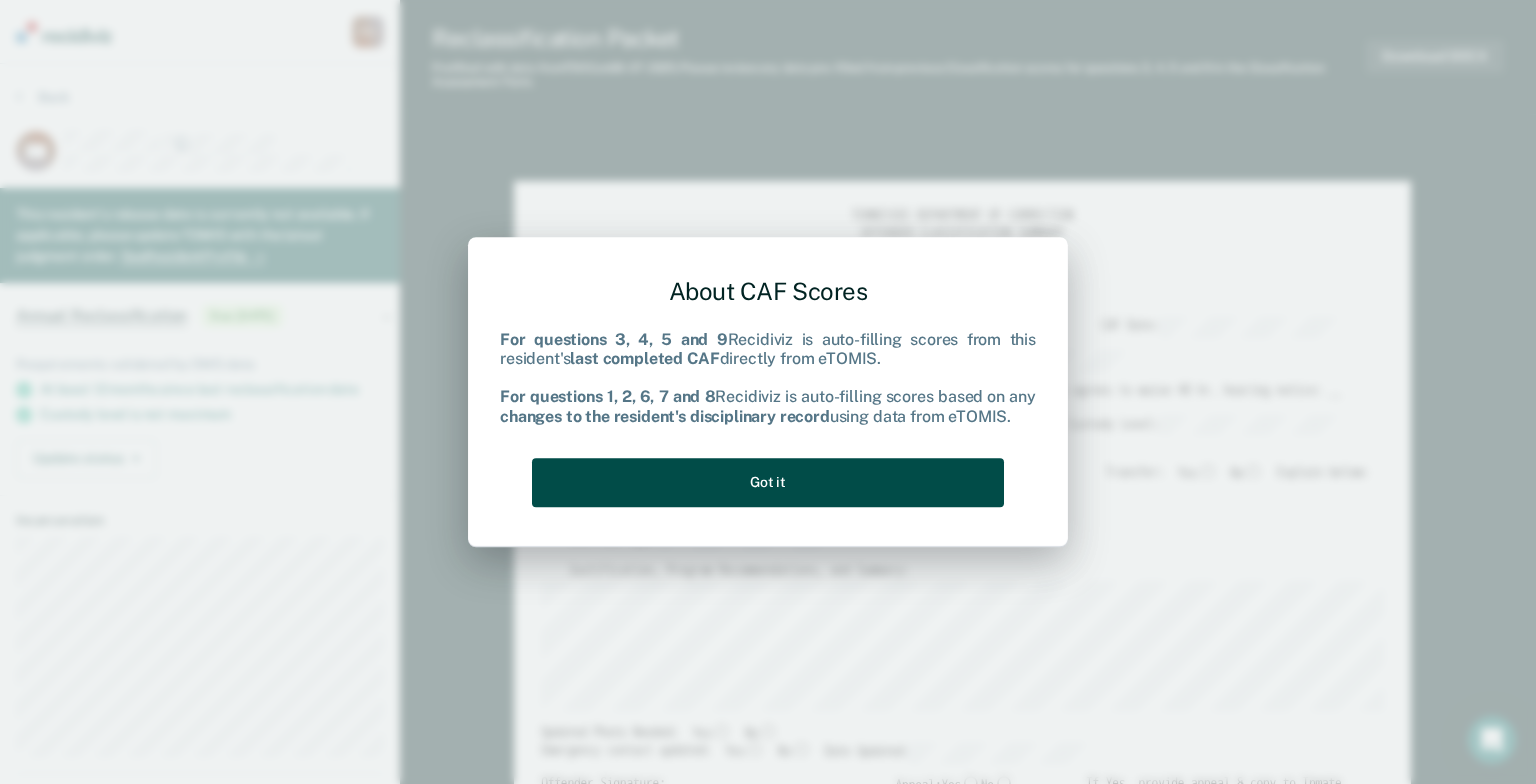 click on "Got it" at bounding box center [768, 482] 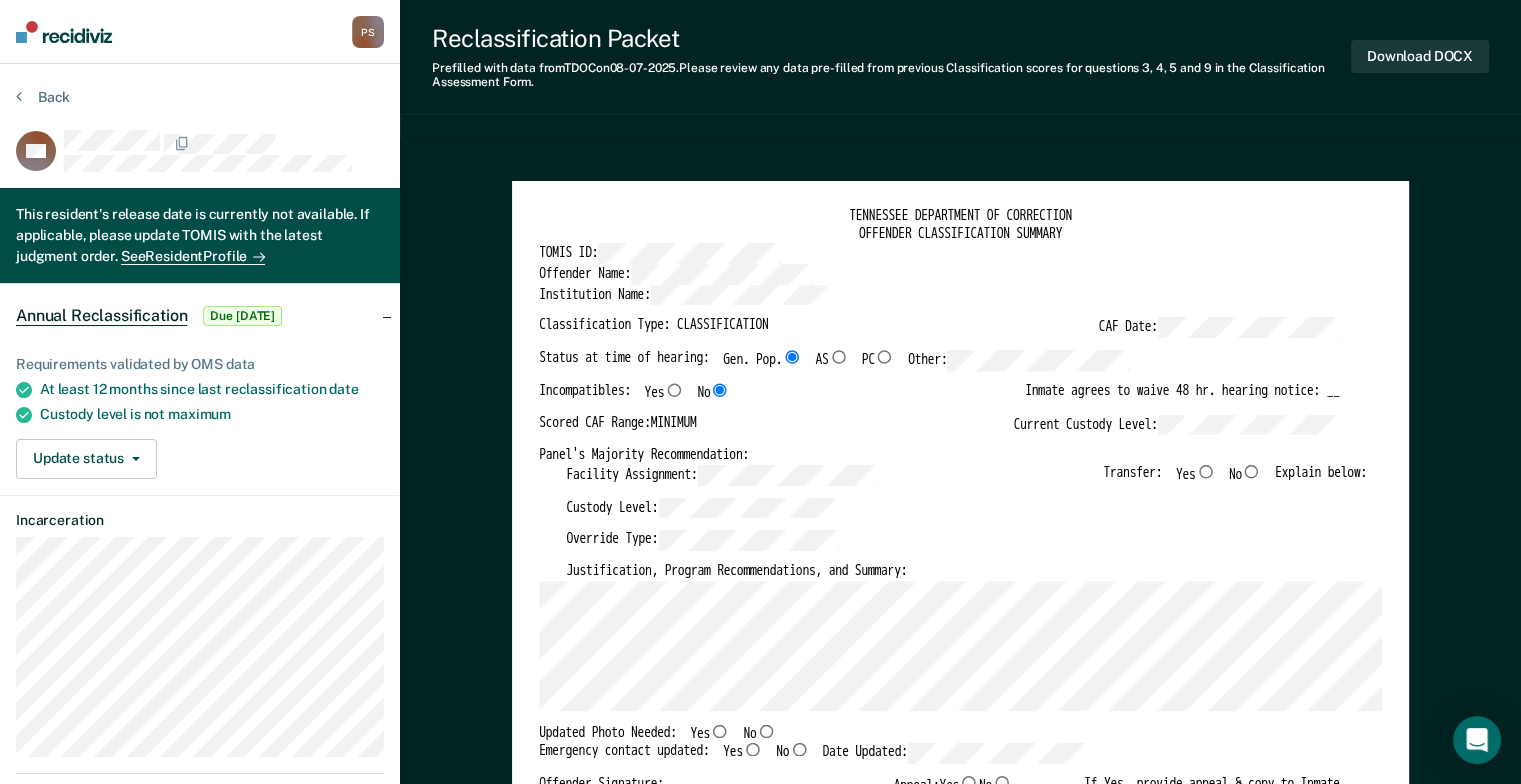 type on "x" 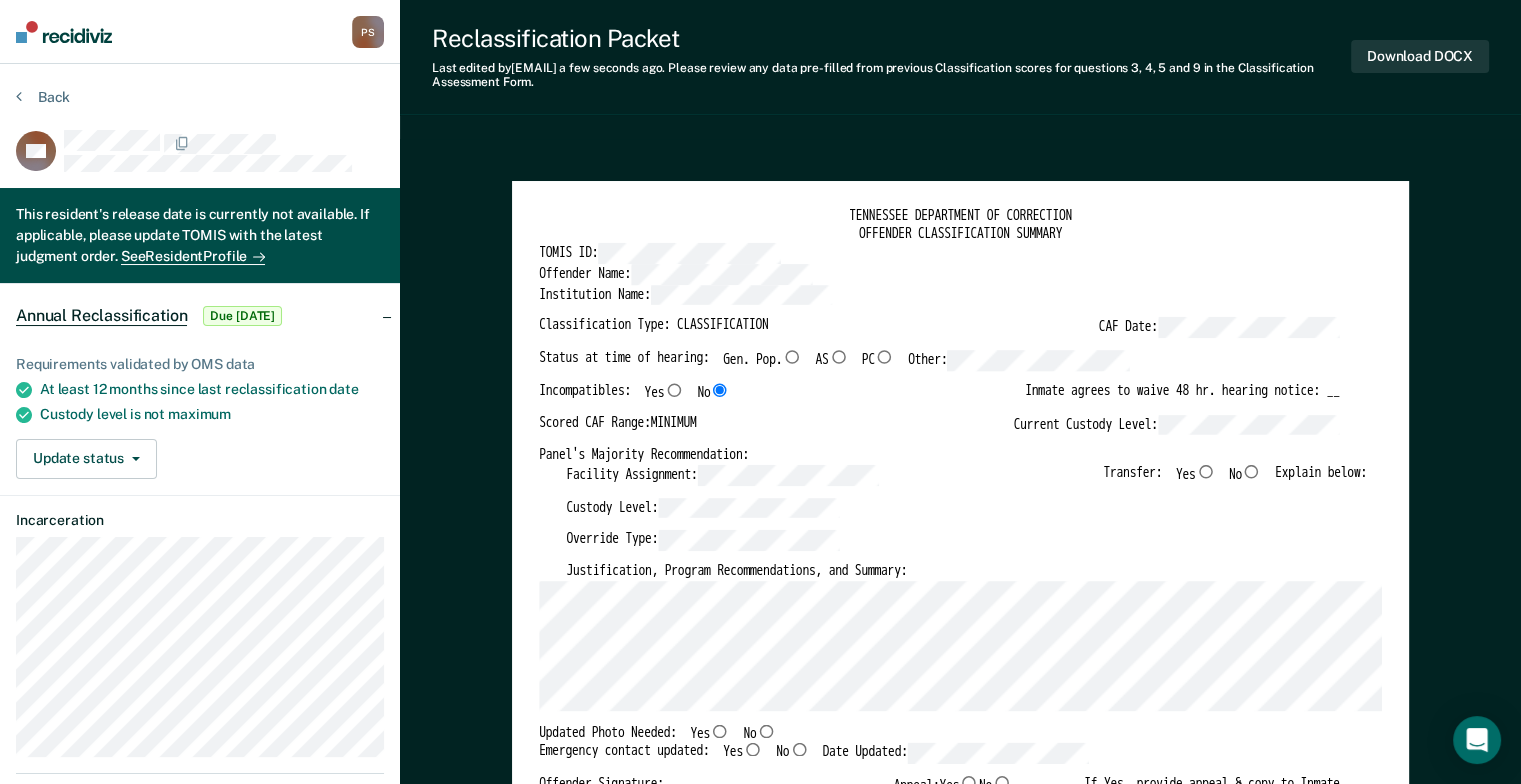 click on "No" at bounding box center [1252, 471] 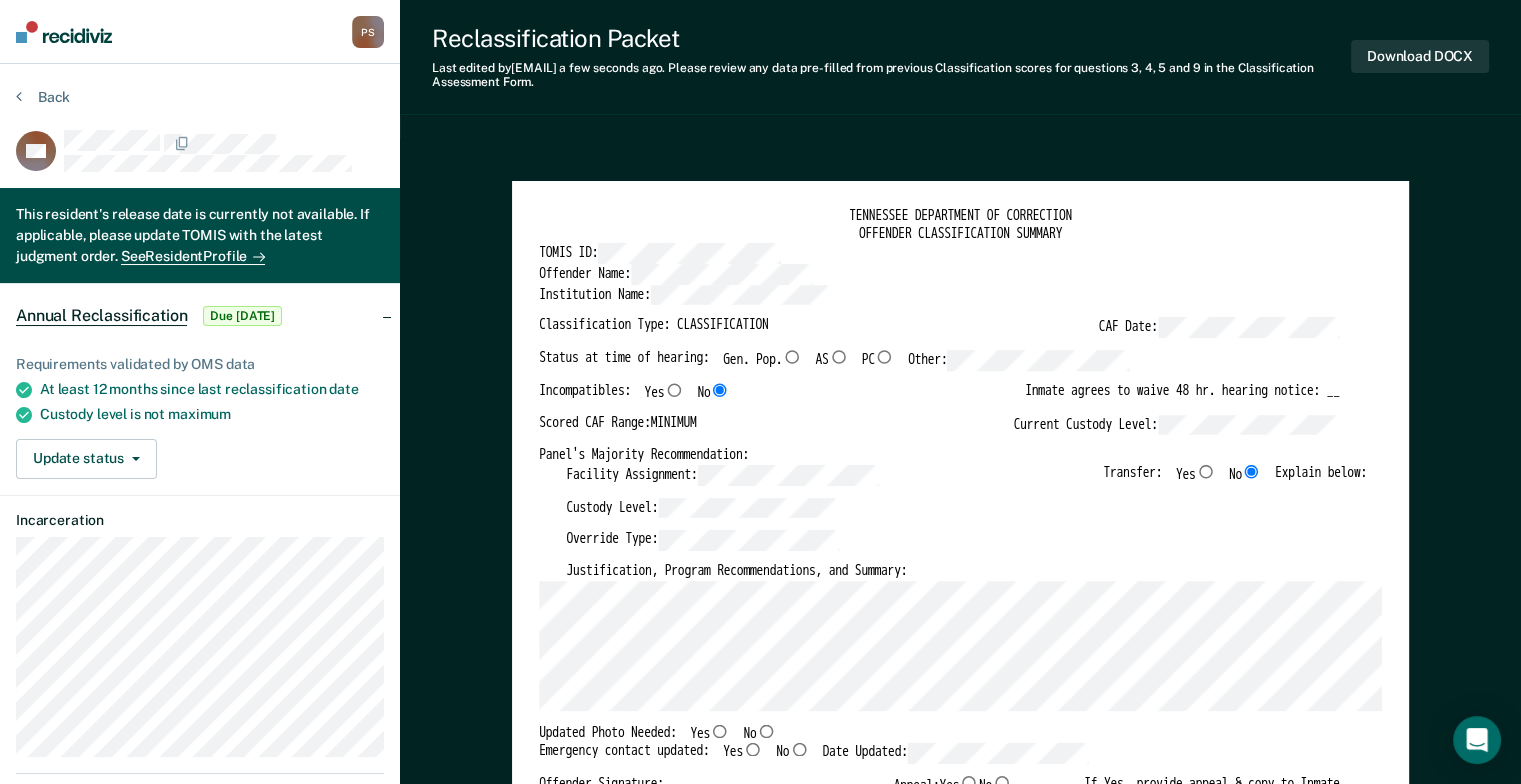type on "x" 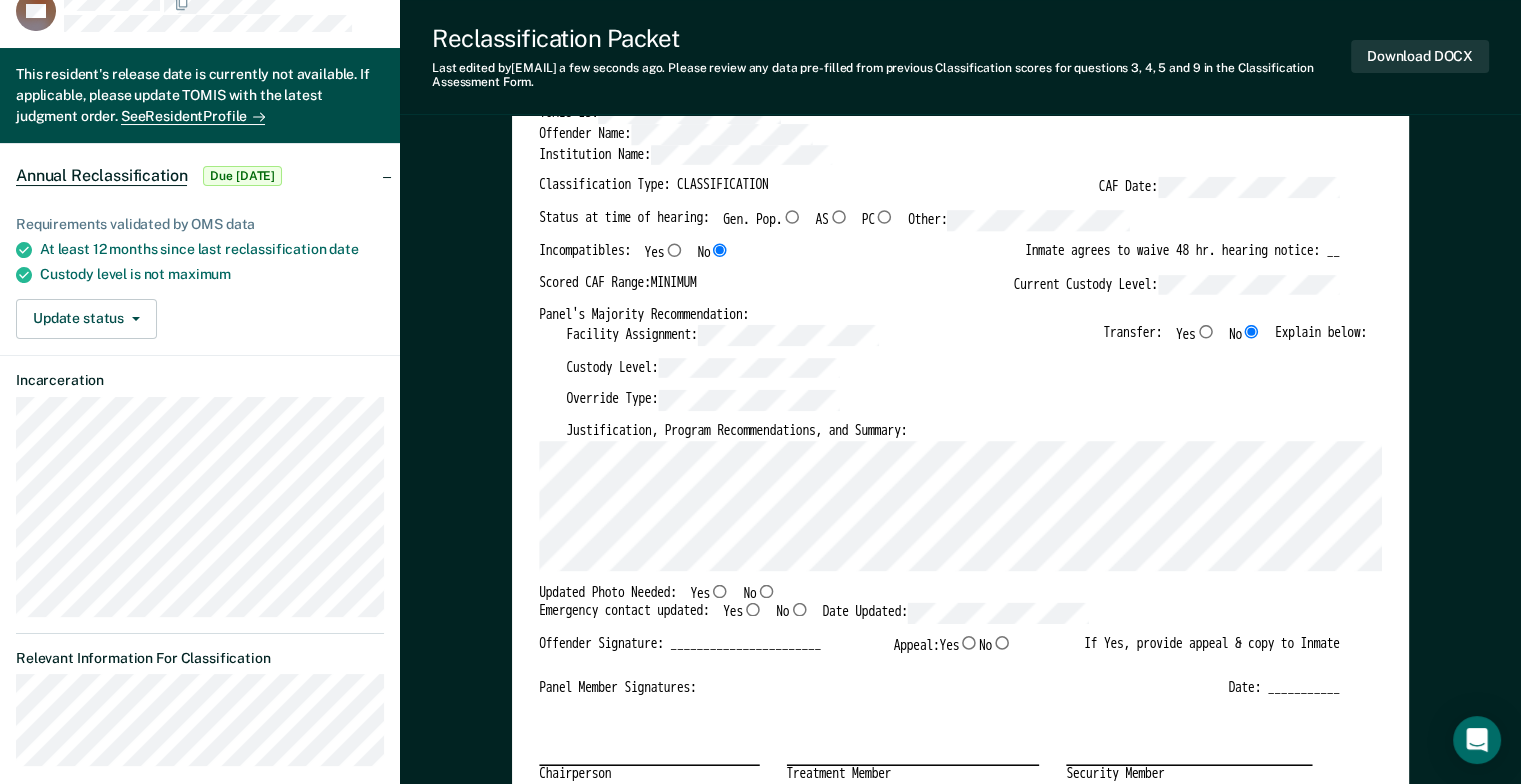 scroll, scrollTop: 200, scrollLeft: 0, axis: vertical 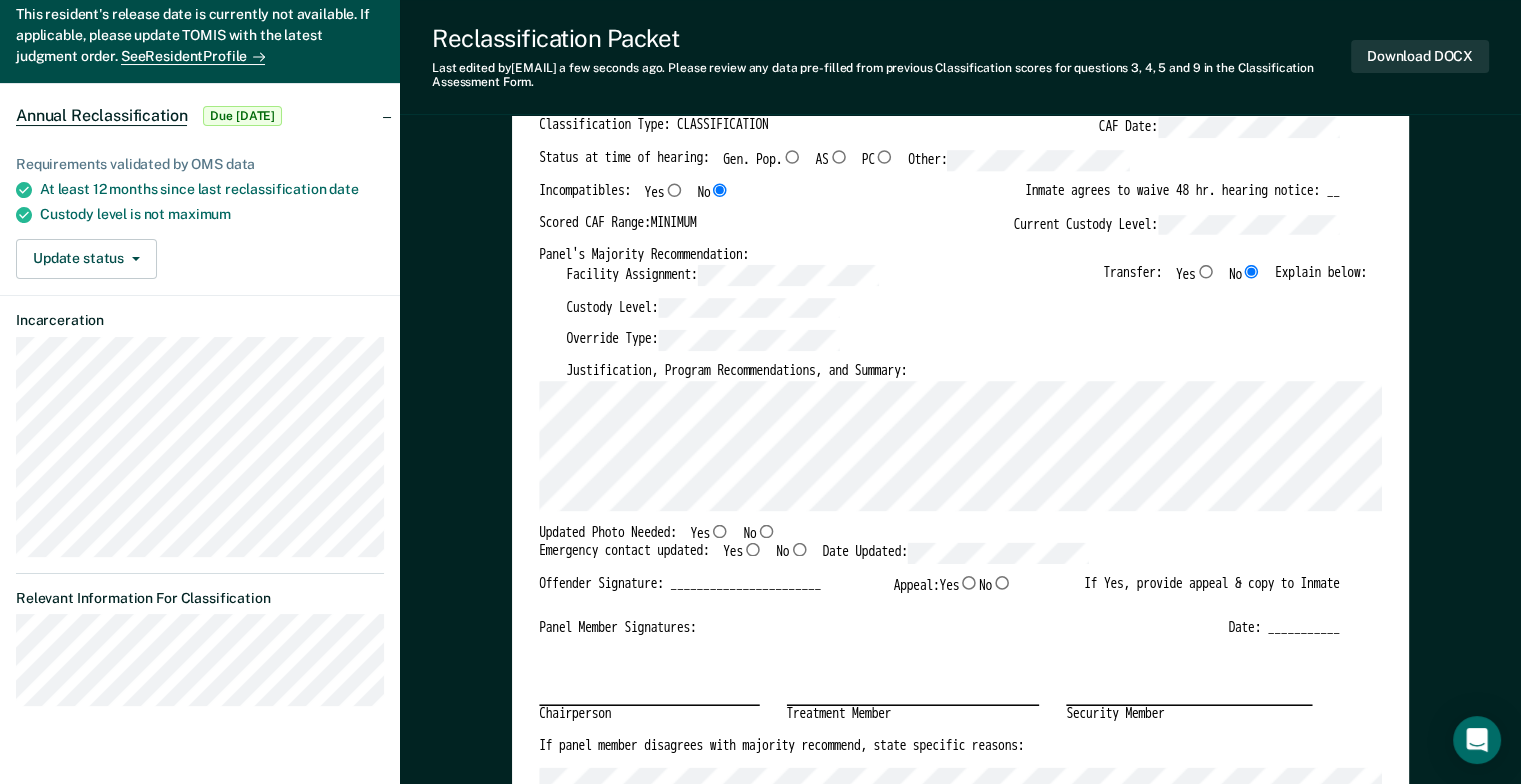 click on "Yes" at bounding box center [720, 531] 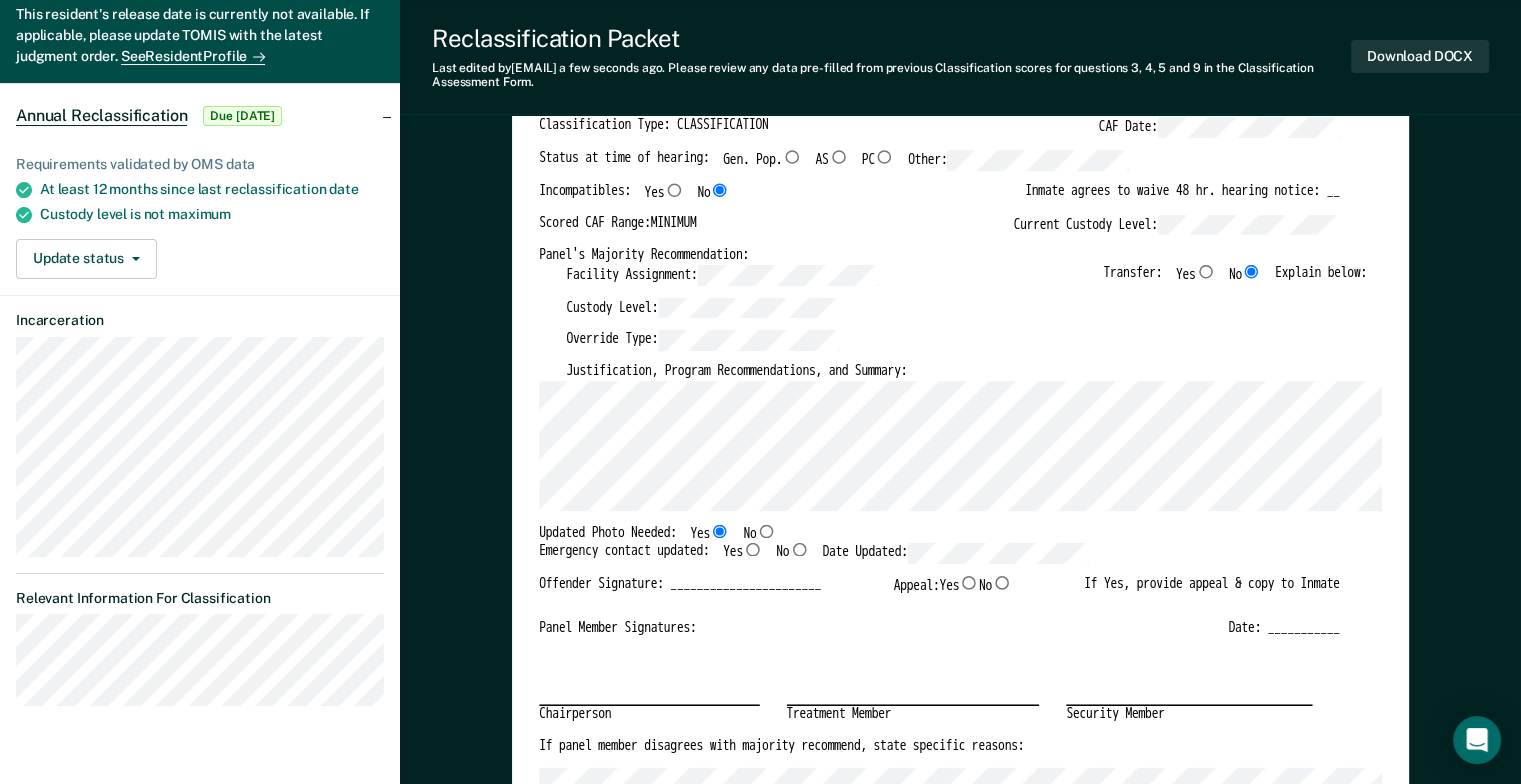 type on "x" 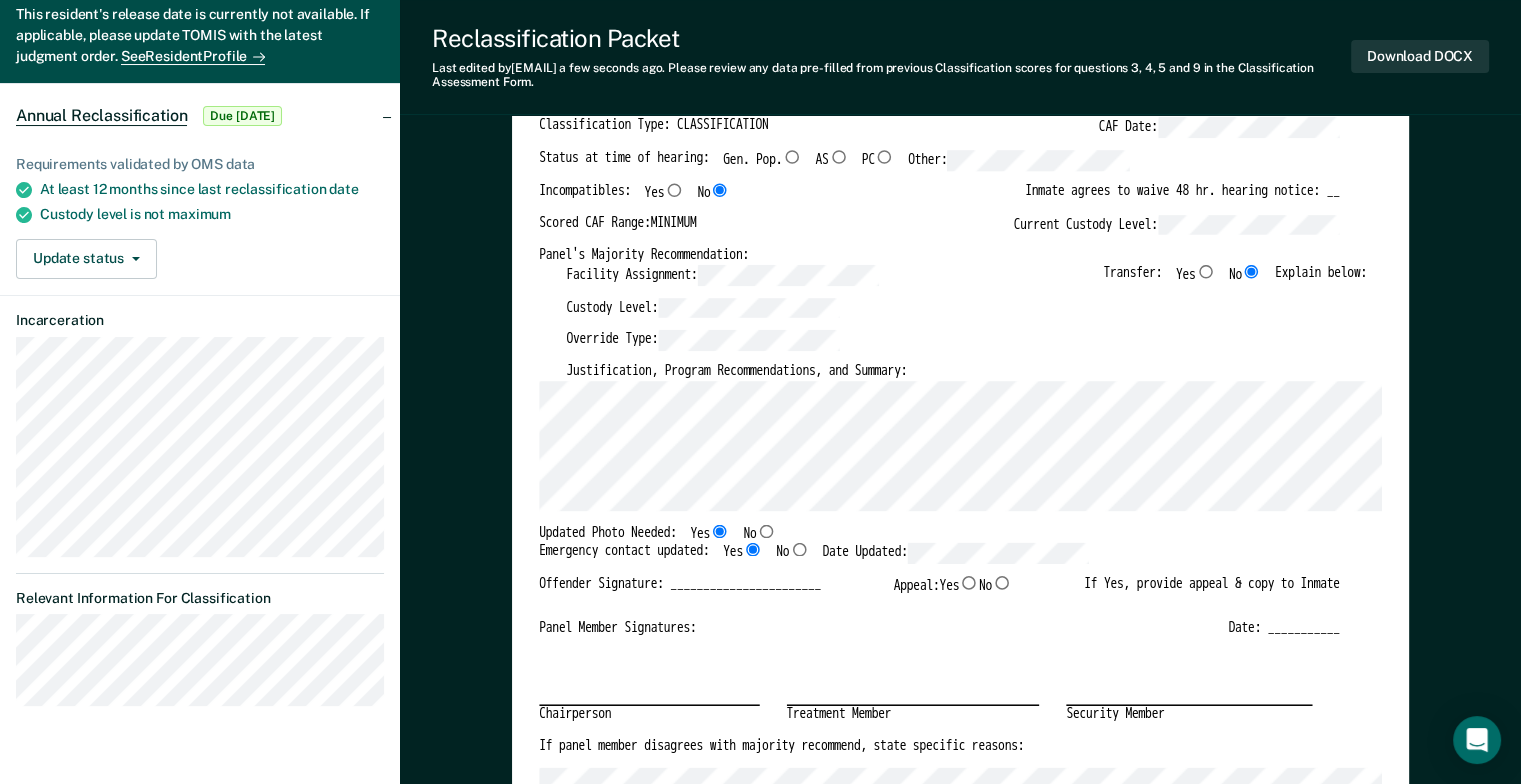 type on "x" 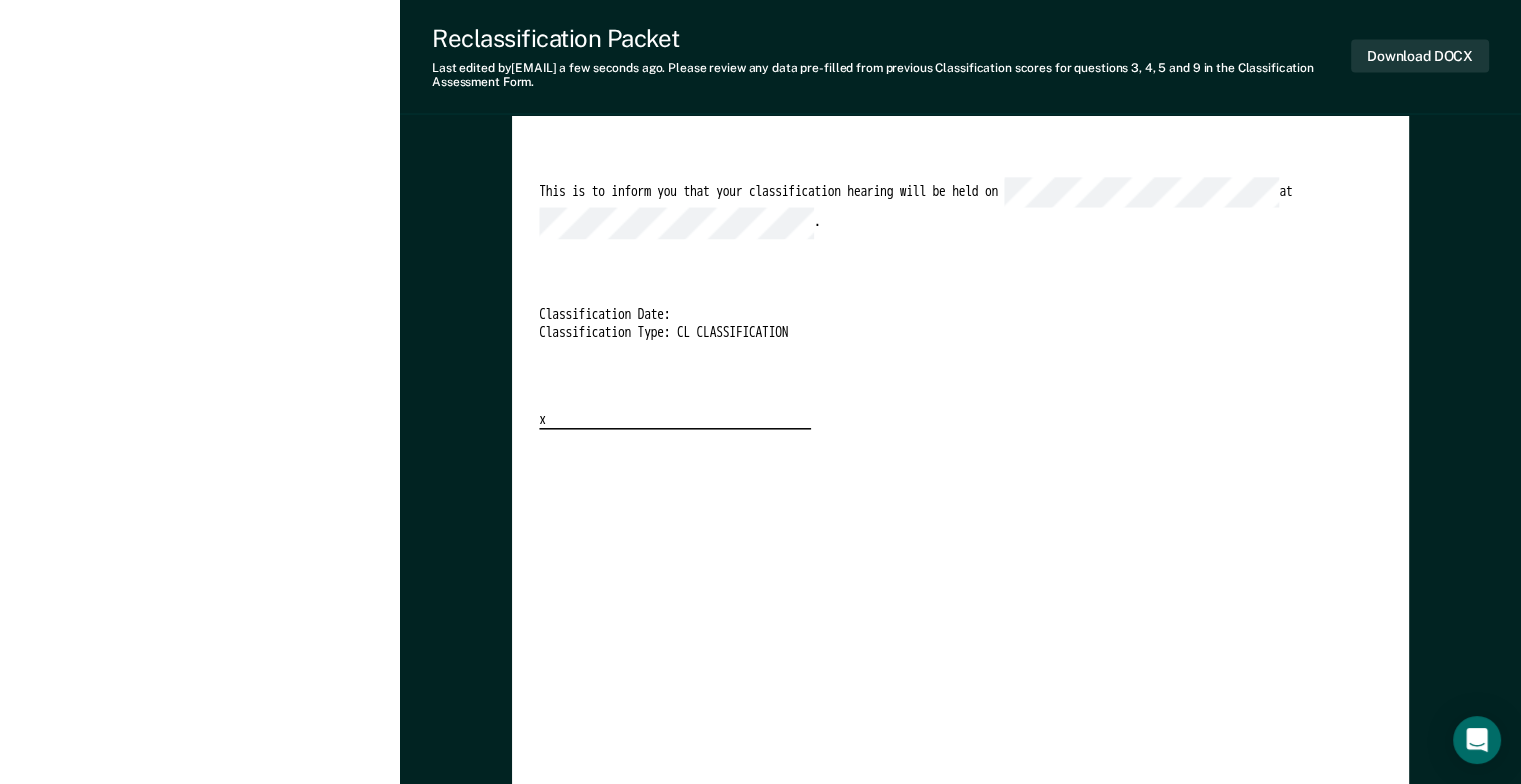 scroll, scrollTop: 3588, scrollLeft: 0, axis: vertical 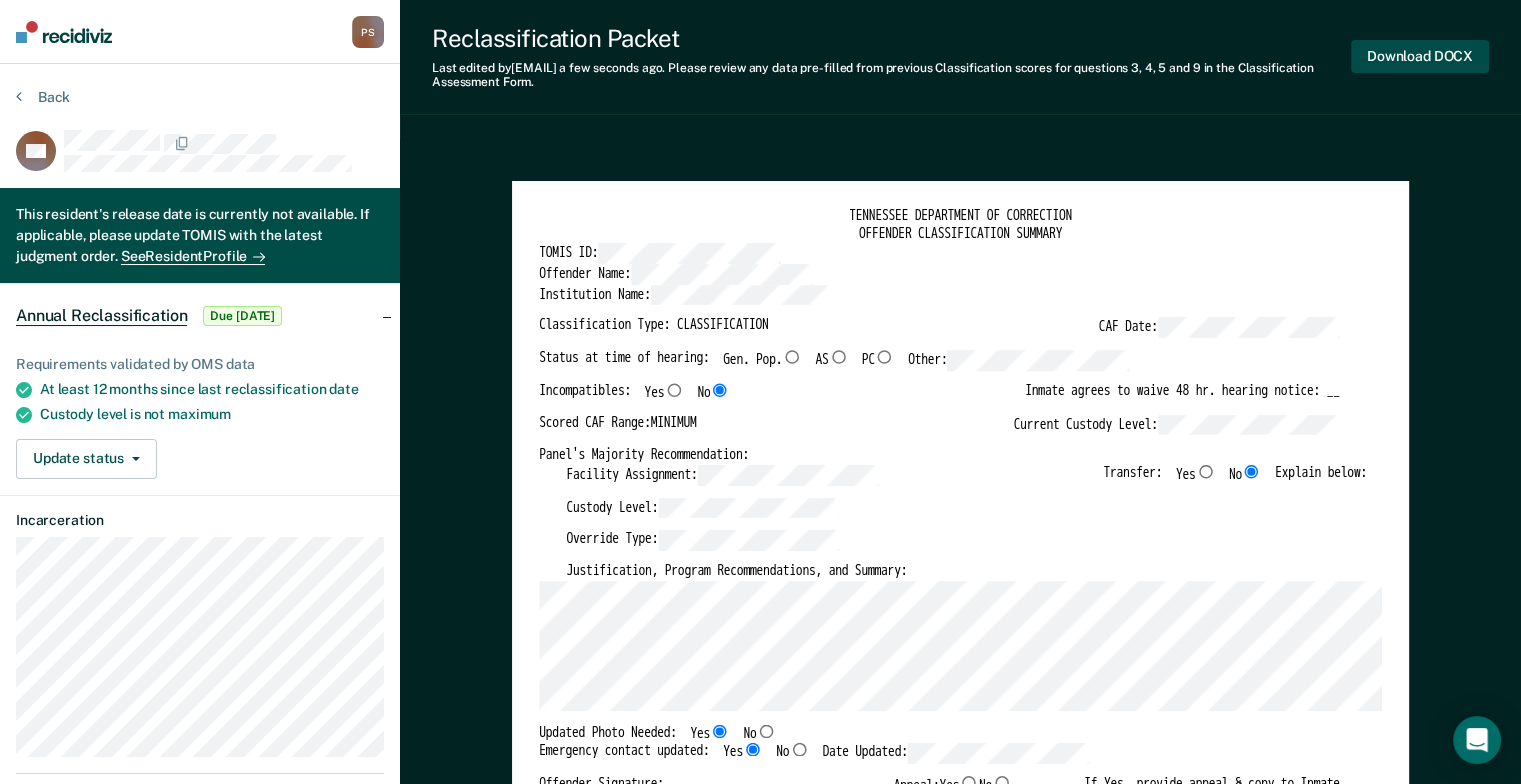 click on "Download DOCX" at bounding box center [1420, 56] 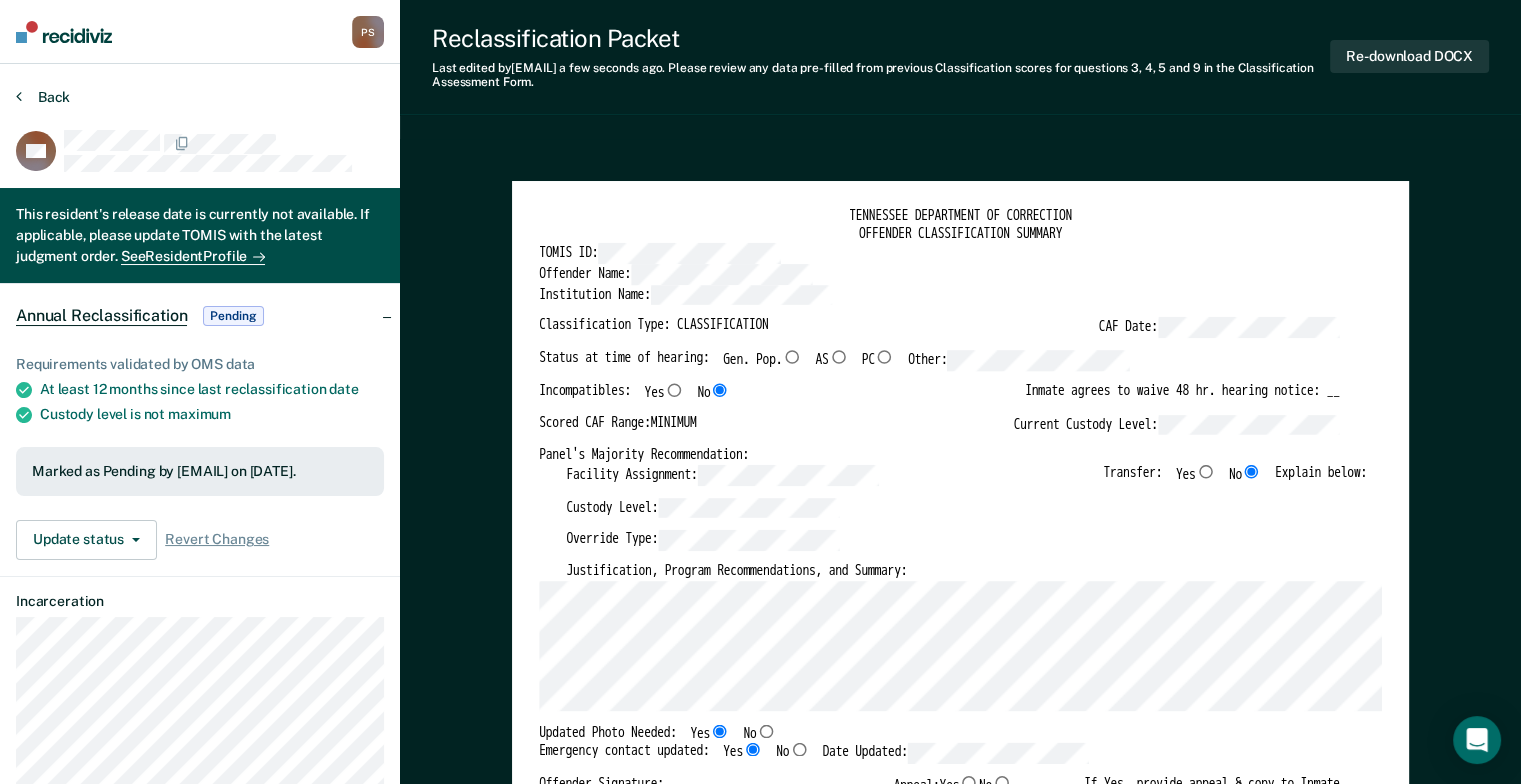 click on "Back" at bounding box center (43, 97) 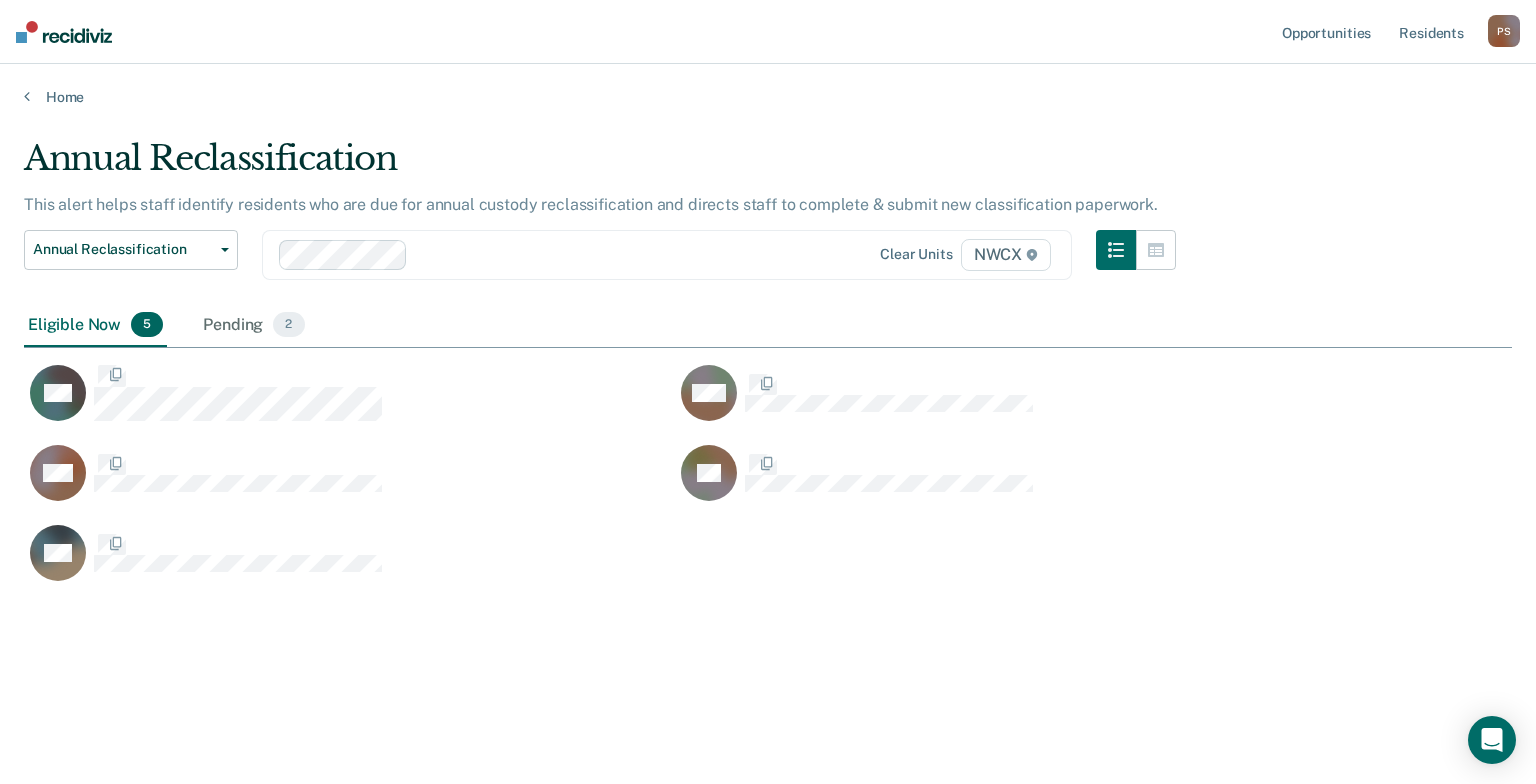 scroll, scrollTop: 16, scrollLeft: 16, axis: both 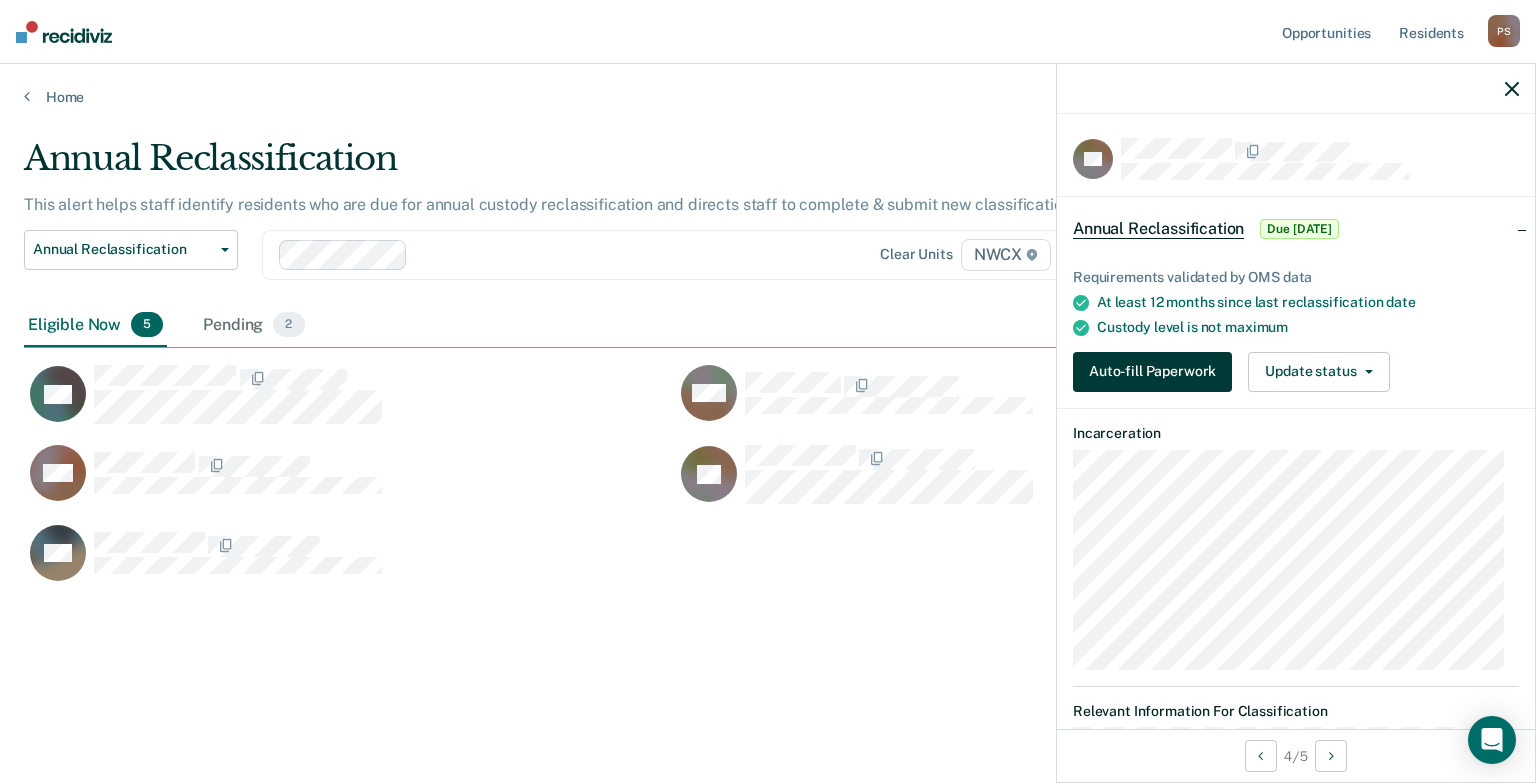 click on "Auto-fill Paperwork" at bounding box center (1152, 372) 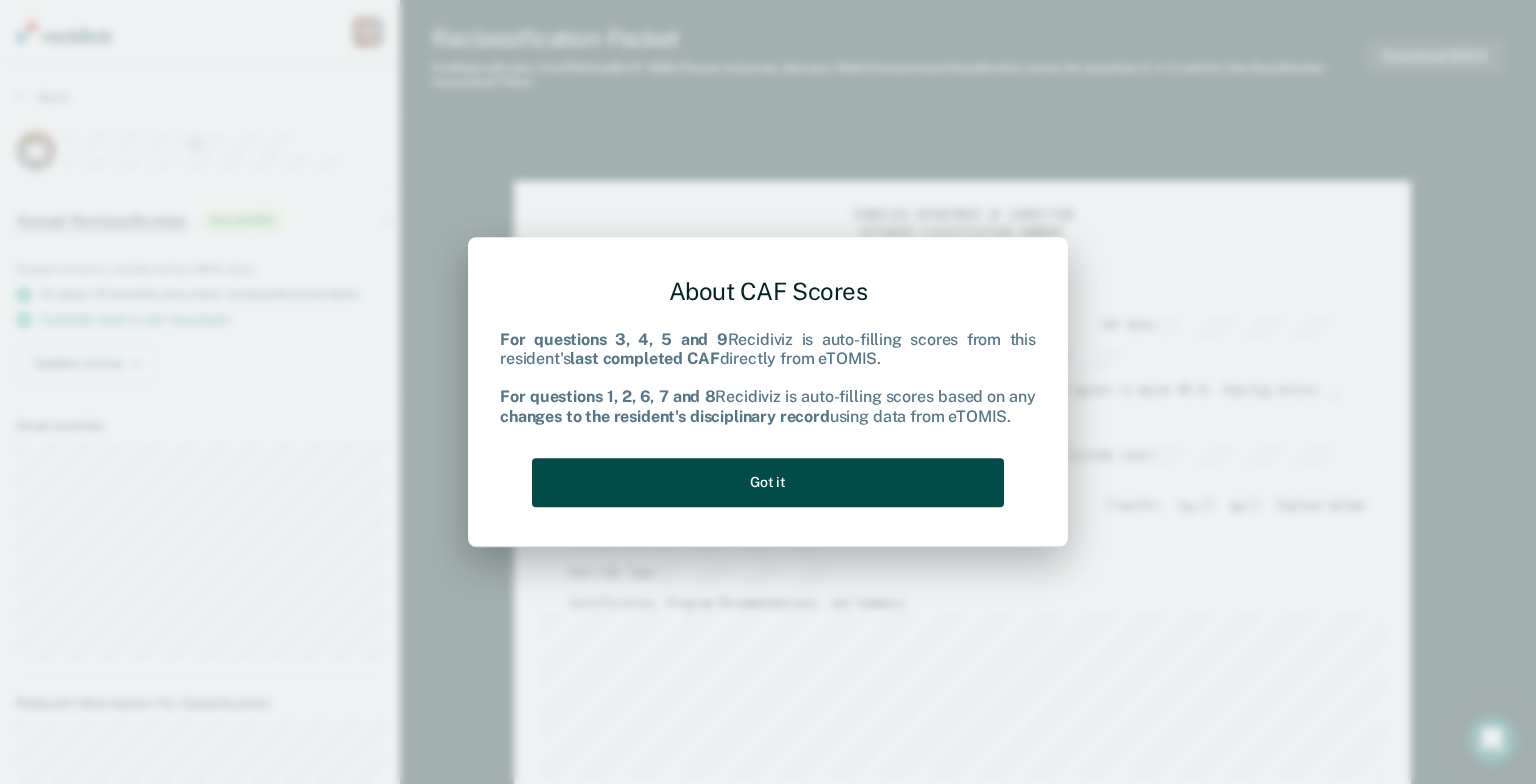 click on "Got it" at bounding box center (768, 482) 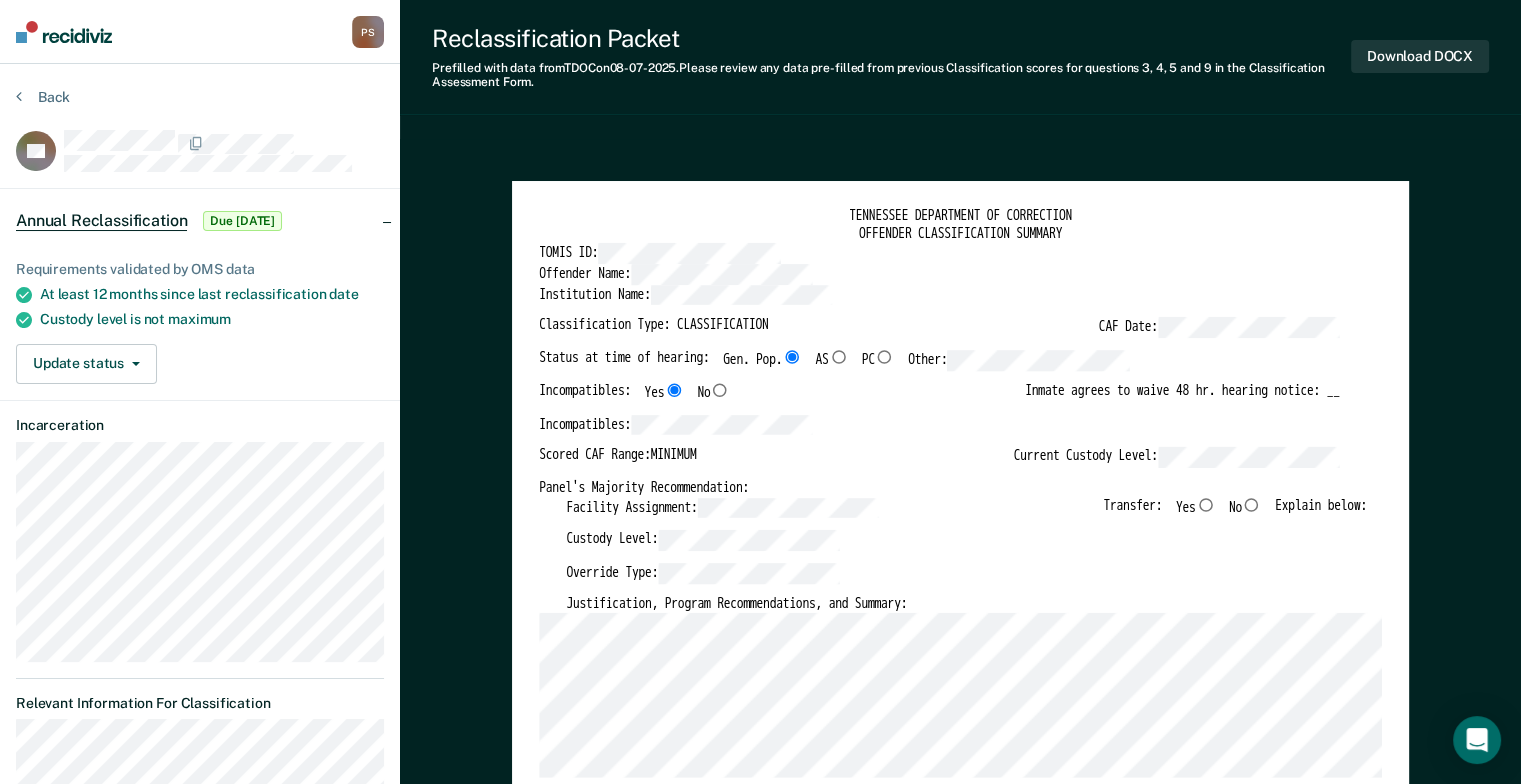 type on "x" 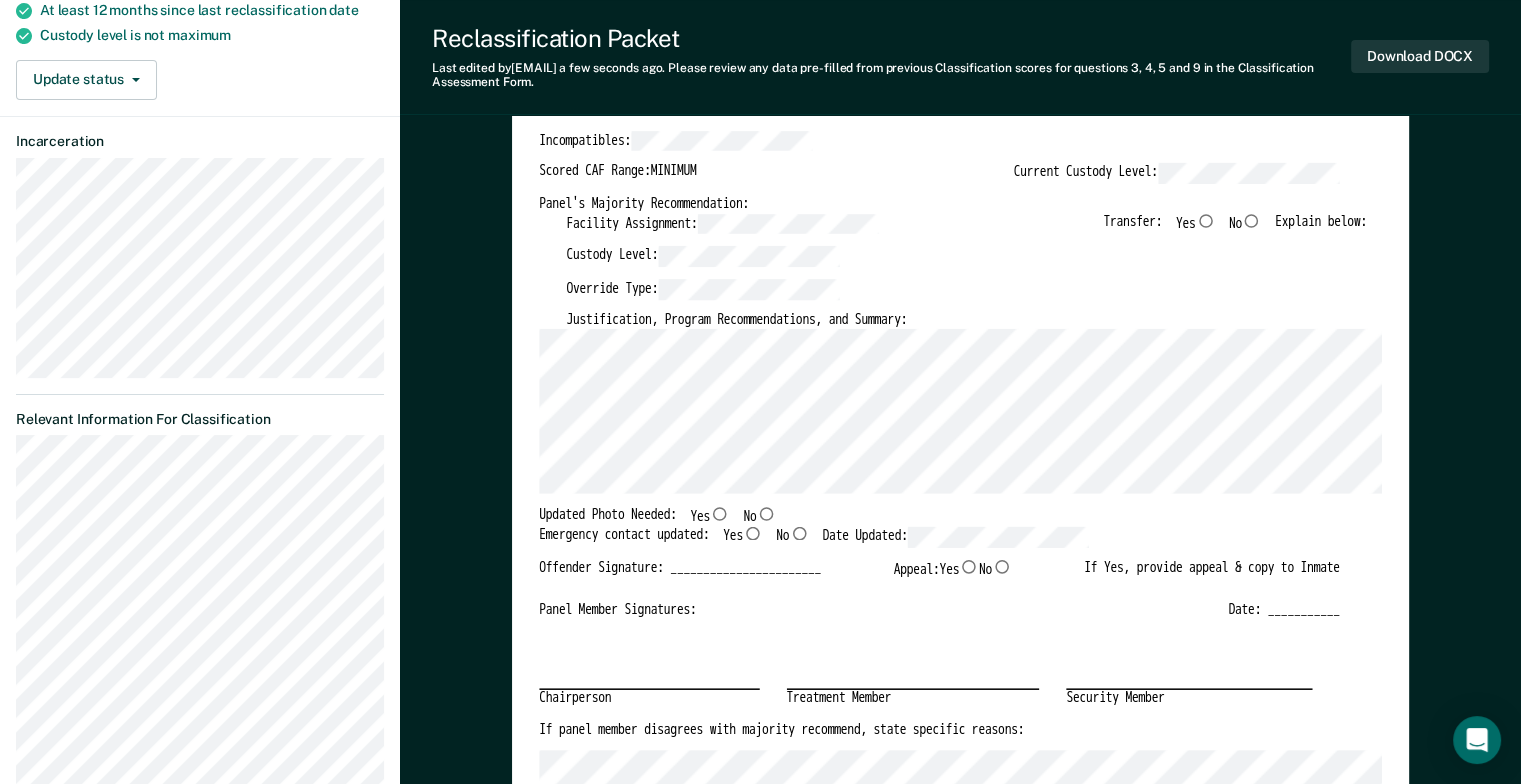 scroll, scrollTop: 300, scrollLeft: 0, axis: vertical 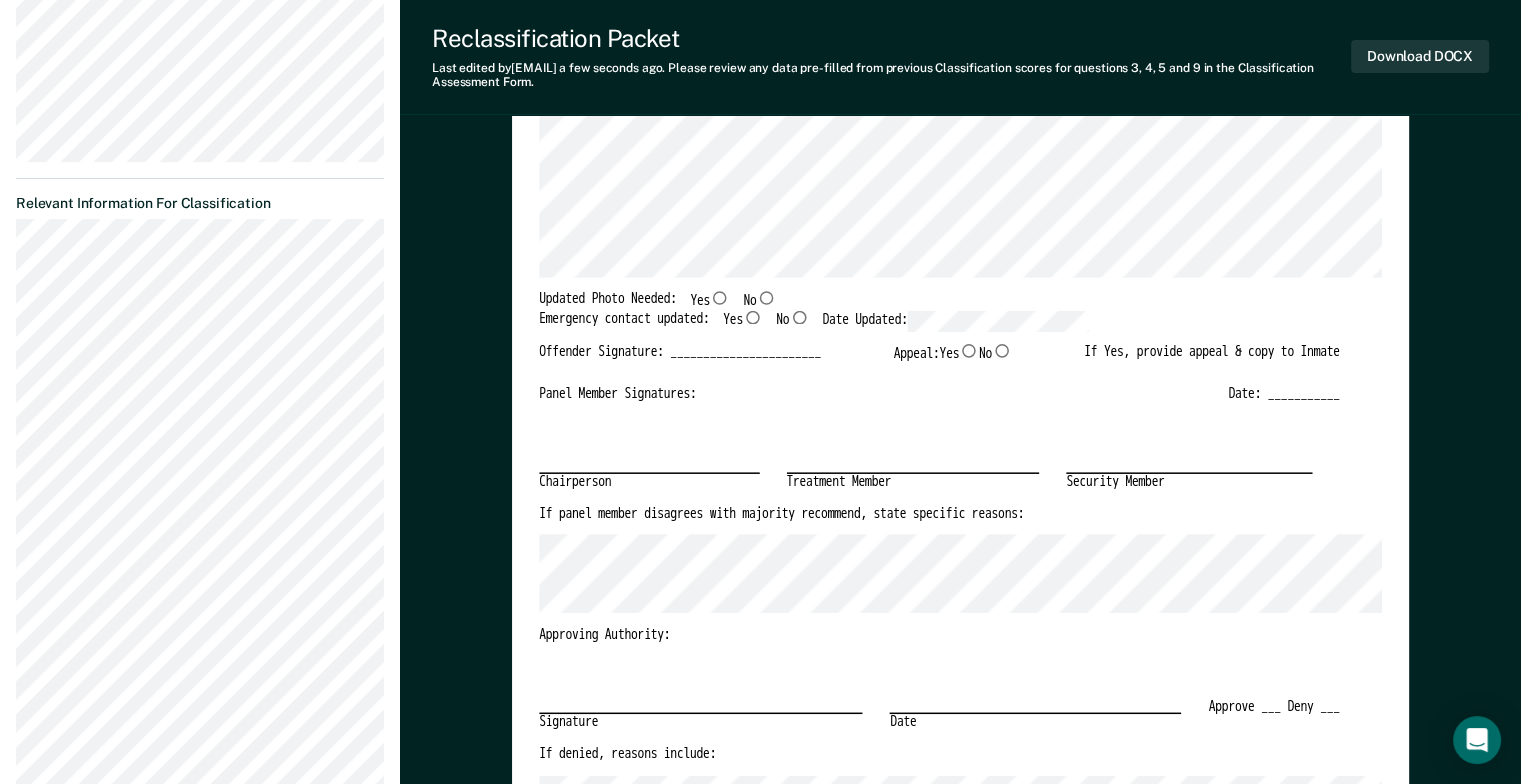 click on "Yes" at bounding box center (720, 298) 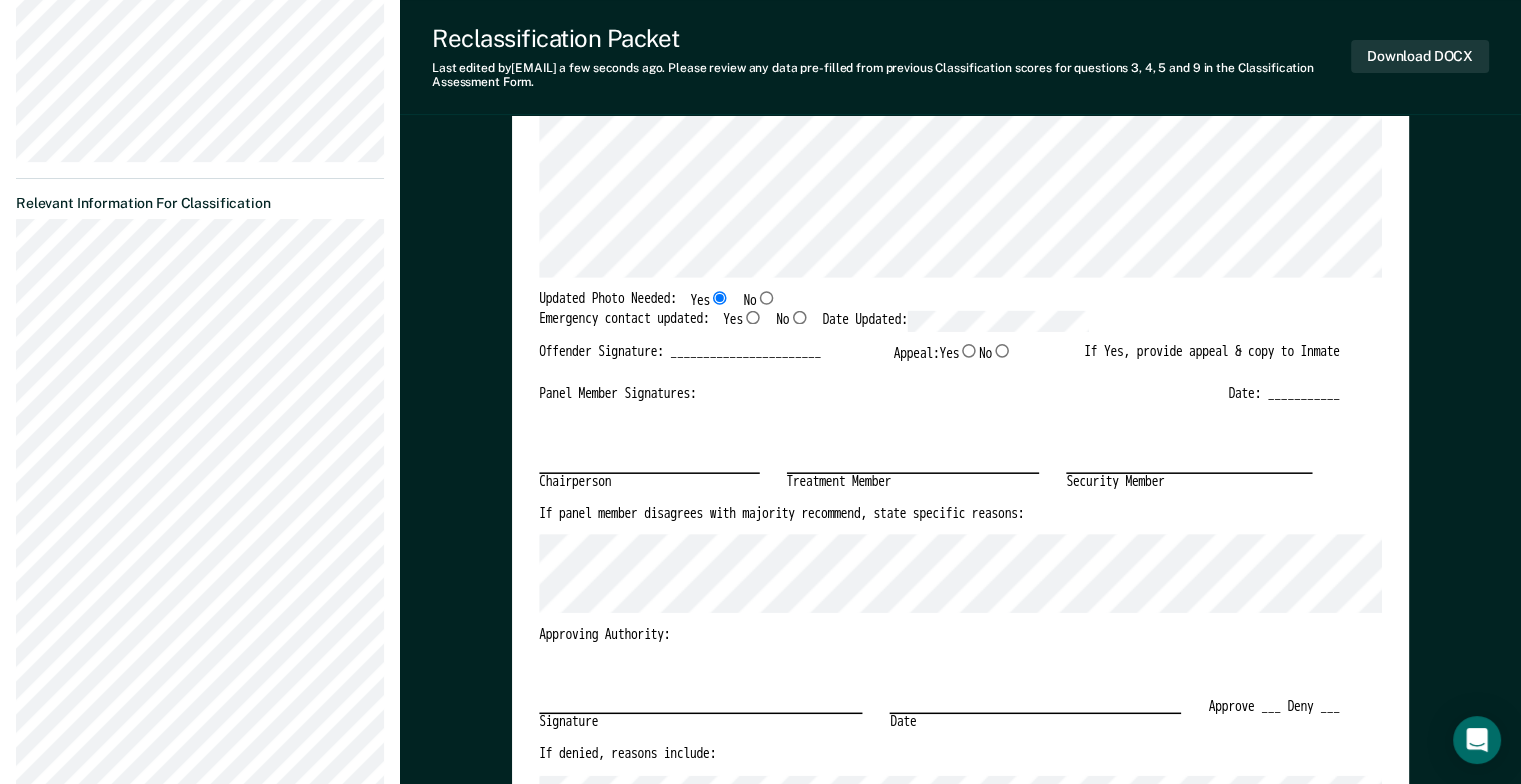 type on "x" 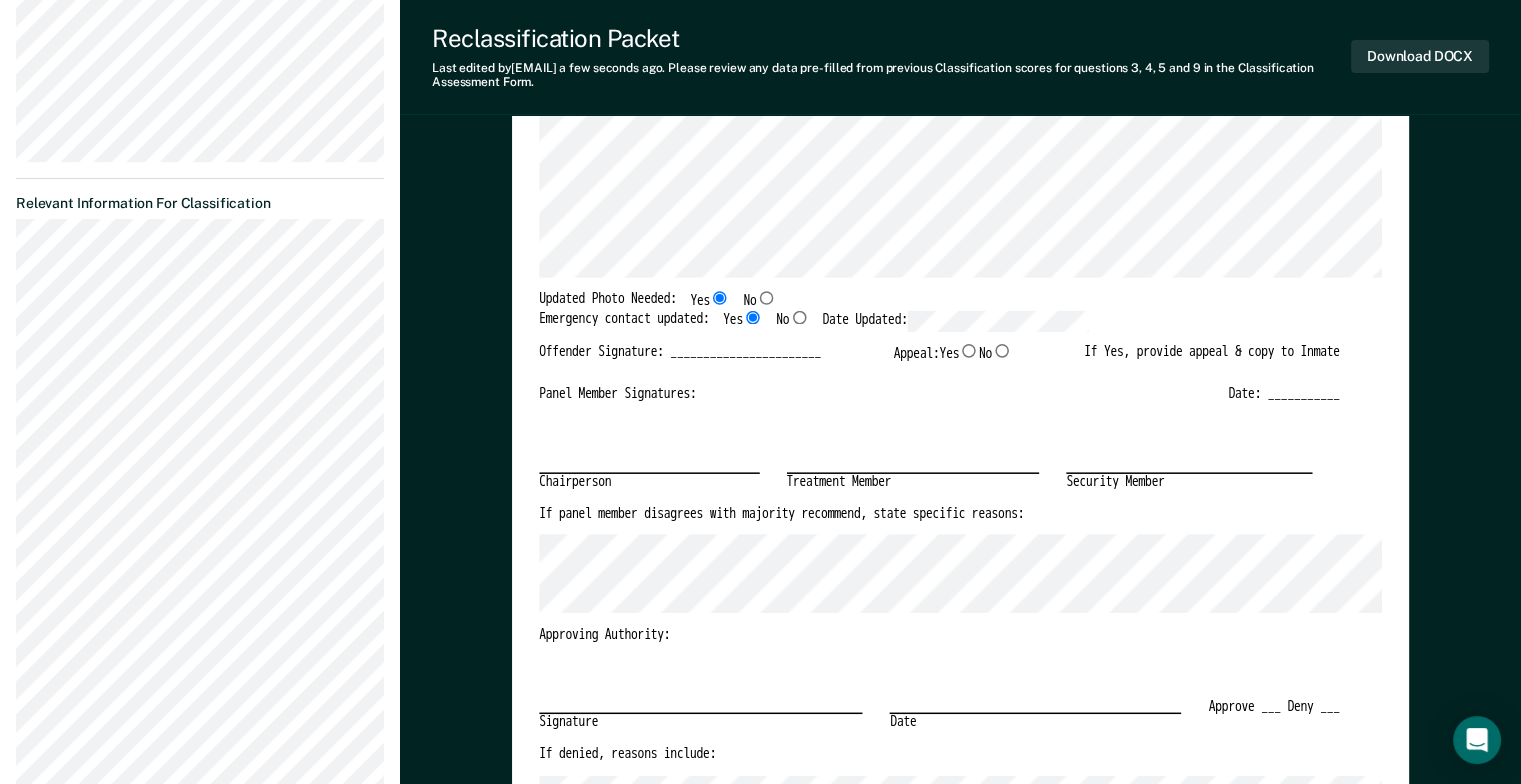 type on "x" 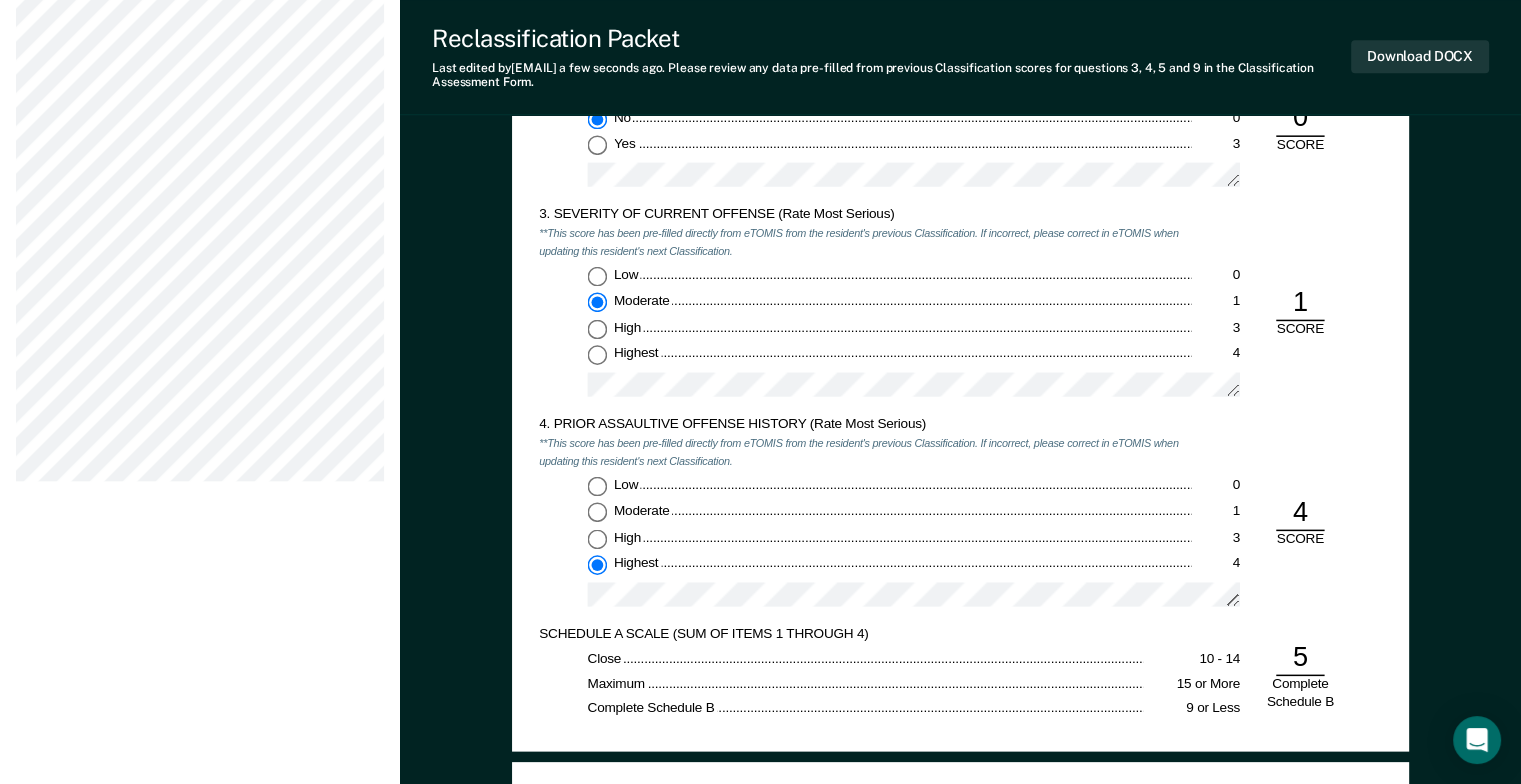 scroll, scrollTop: 1600, scrollLeft: 0, axis: vertical 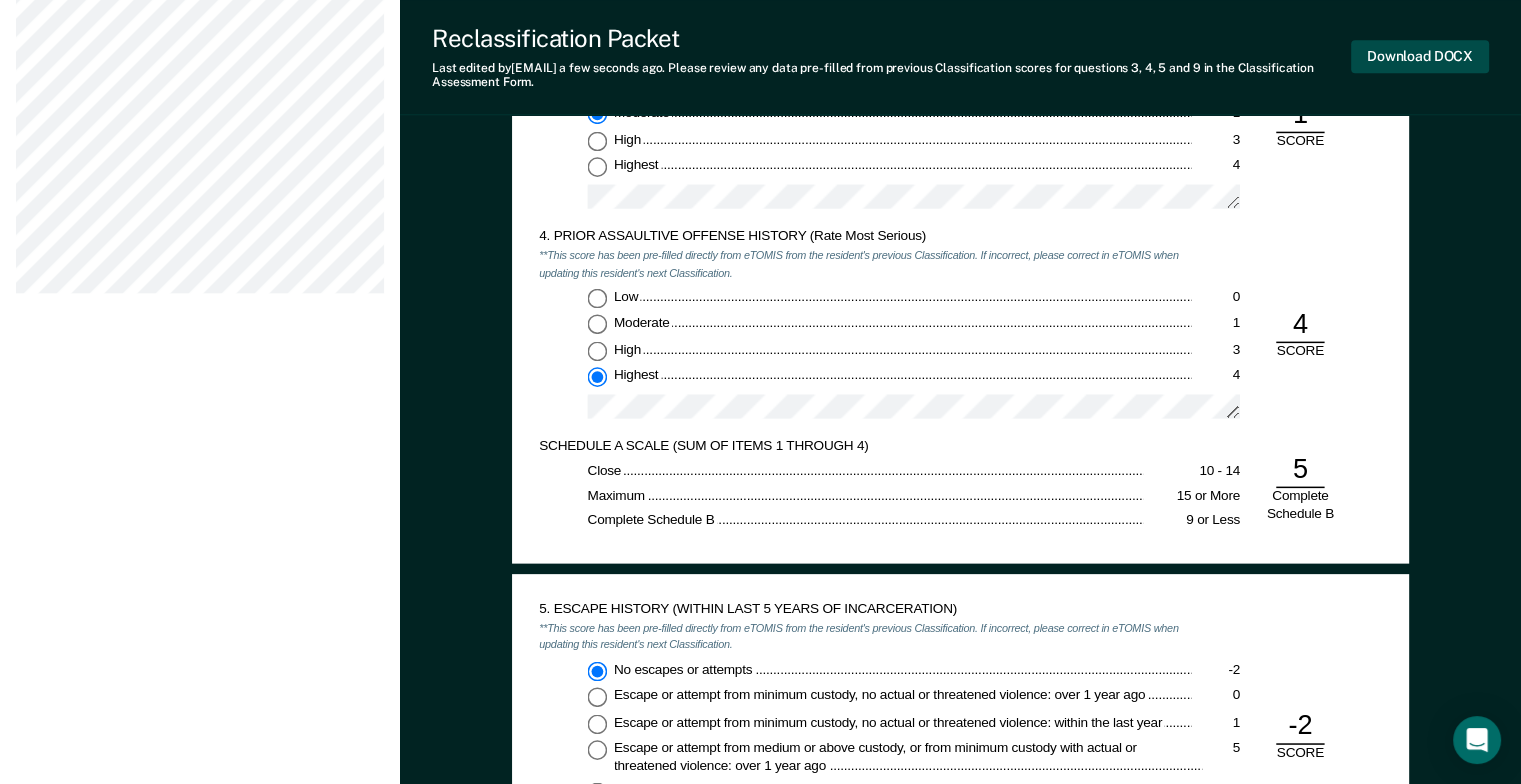 click on "Download DOCX" at bounding box center [1420, 56] 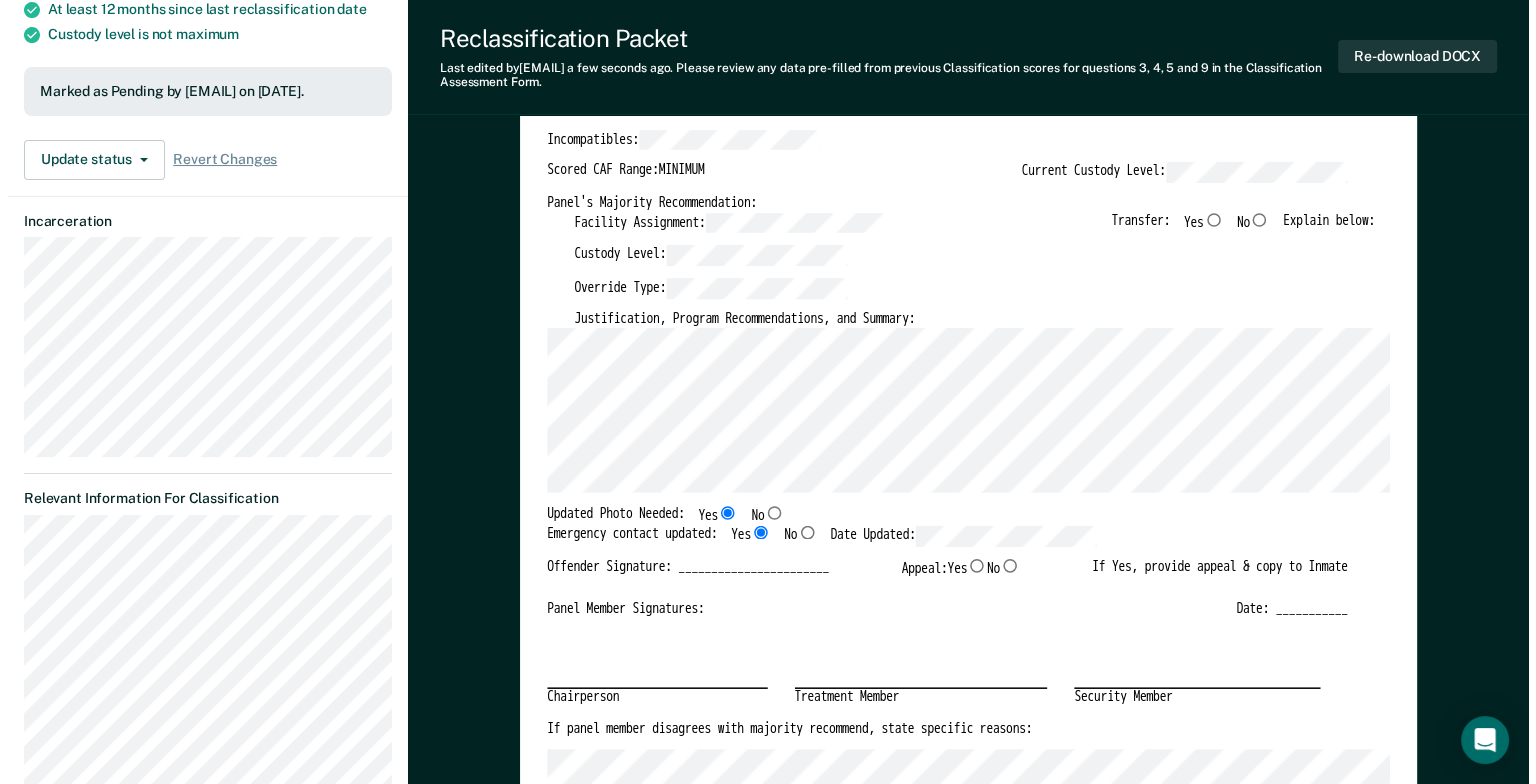 scroll, scrollTop: 0, scrollLeft: 0, axis: both 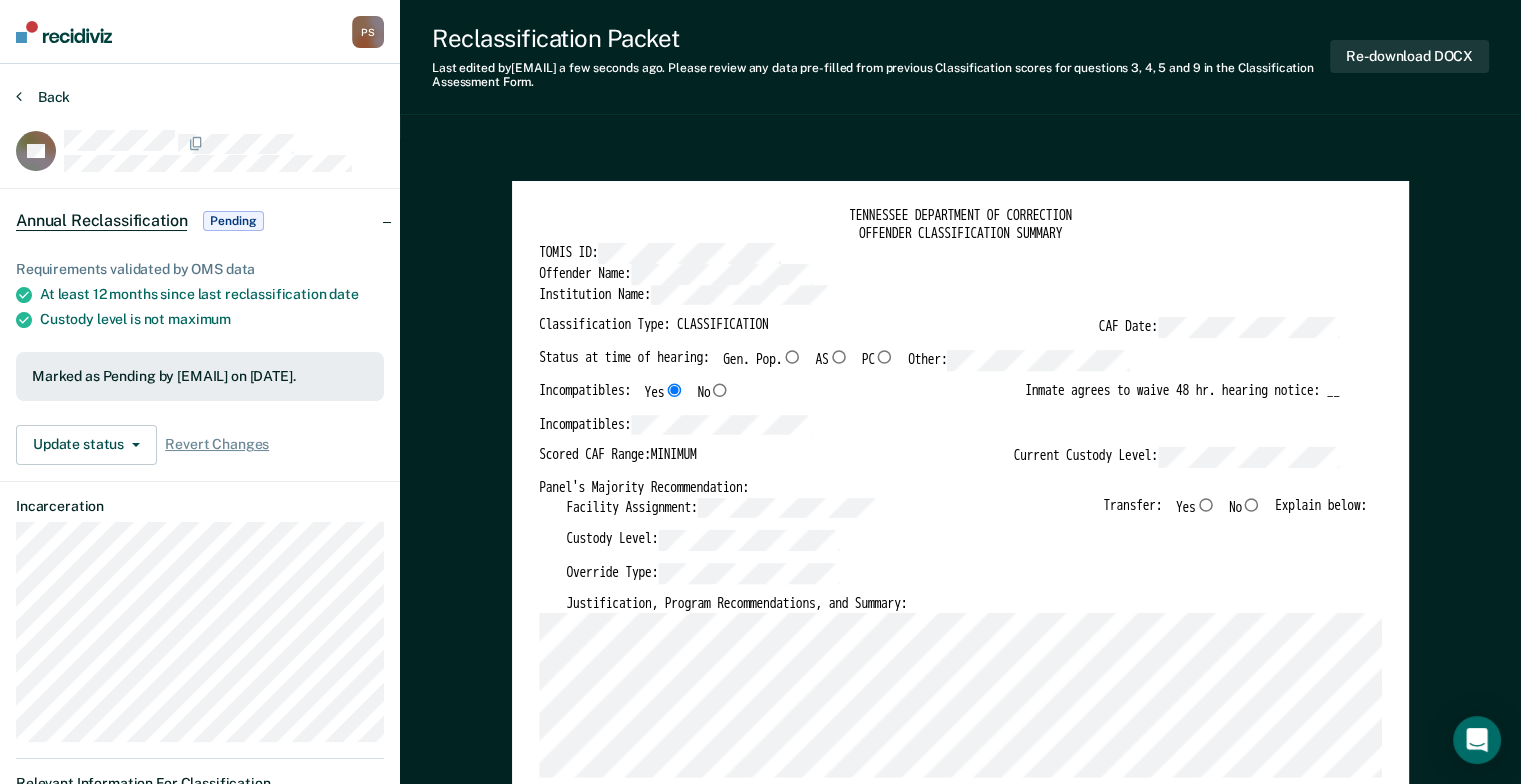 click on "Back" at bounding box center (43, 97) 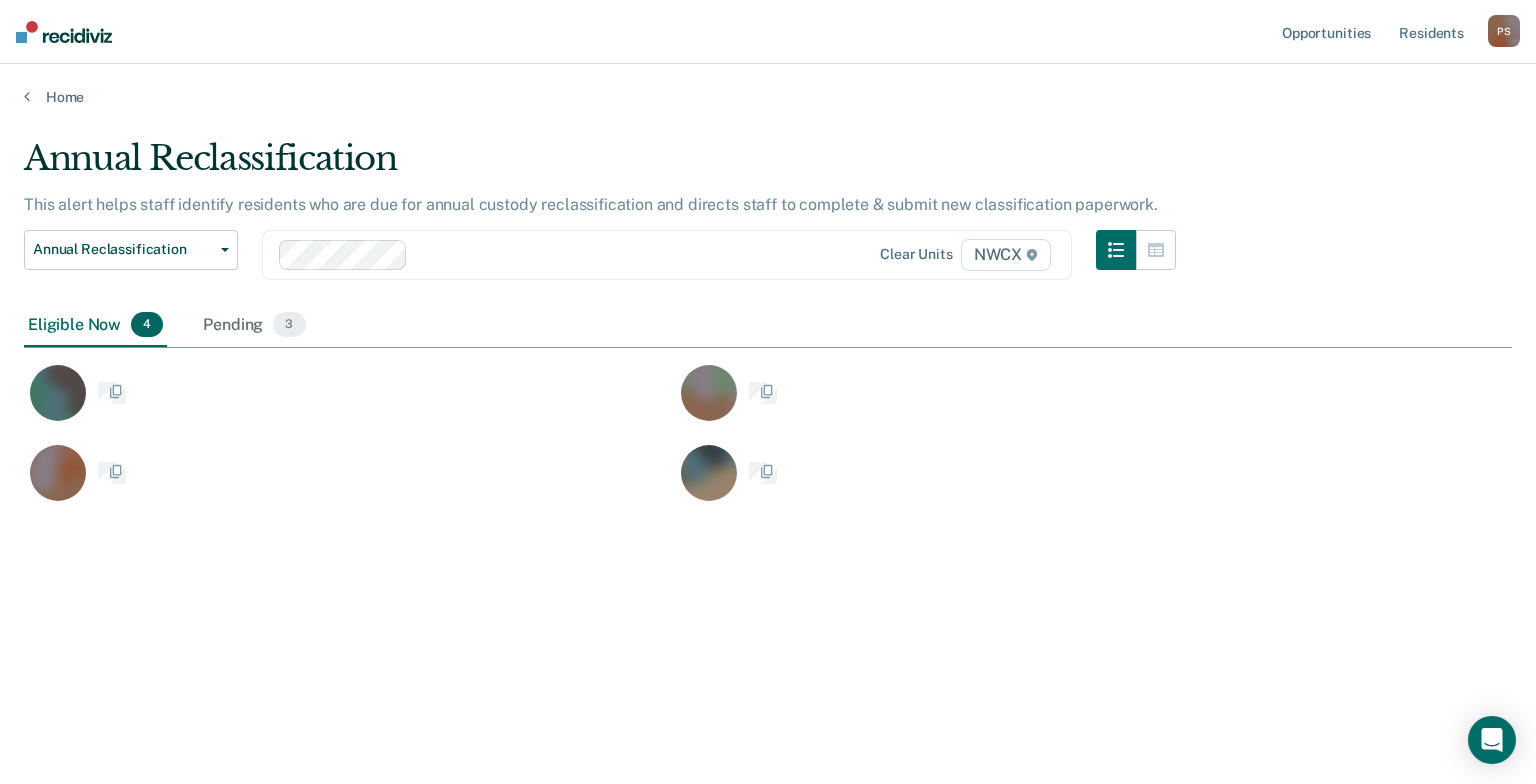 scroll, scrollTop: 16, scrollLeft: 16, axis: both 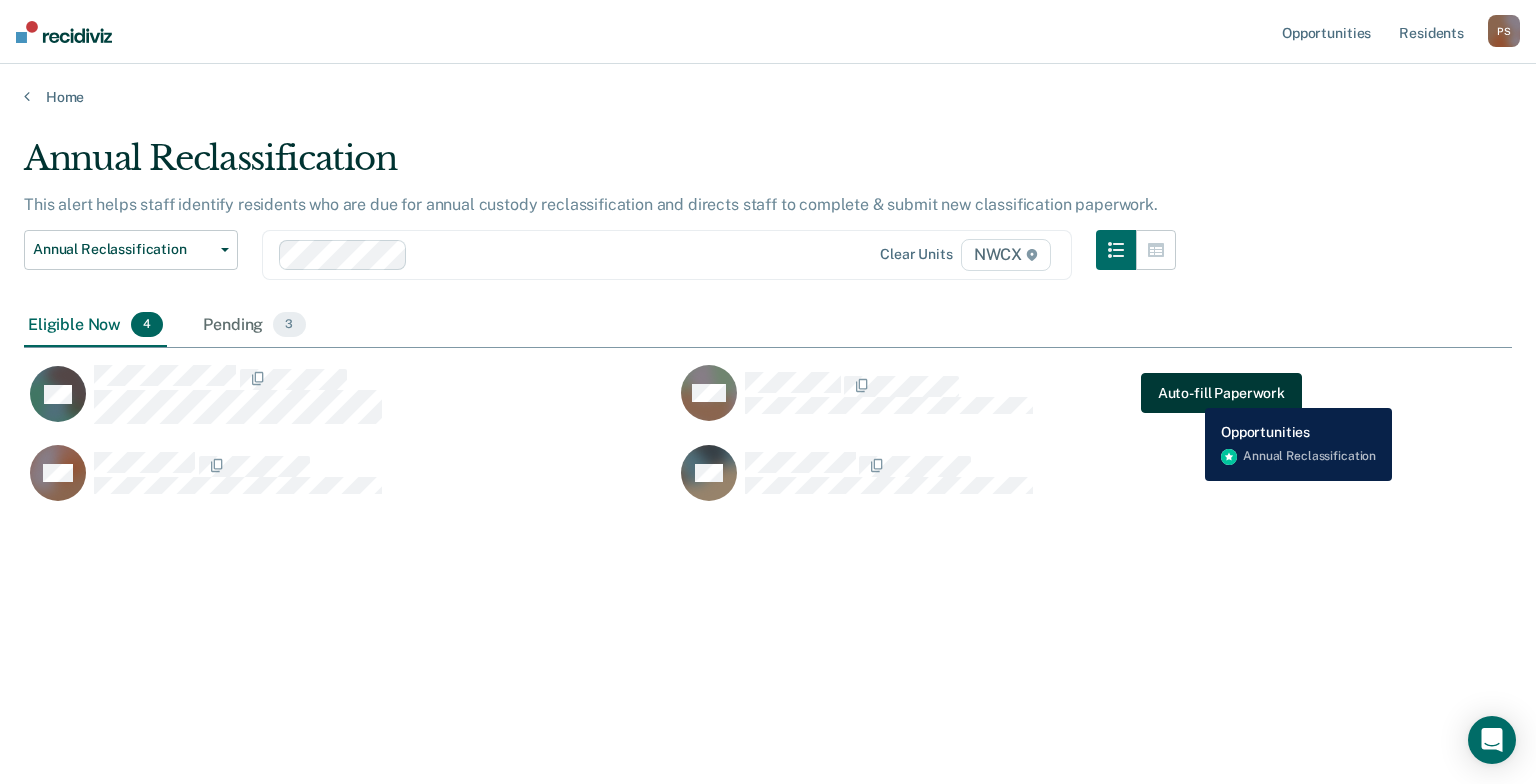 click on "Auto-fill Paperwork" at bounding box center (1221, 393) 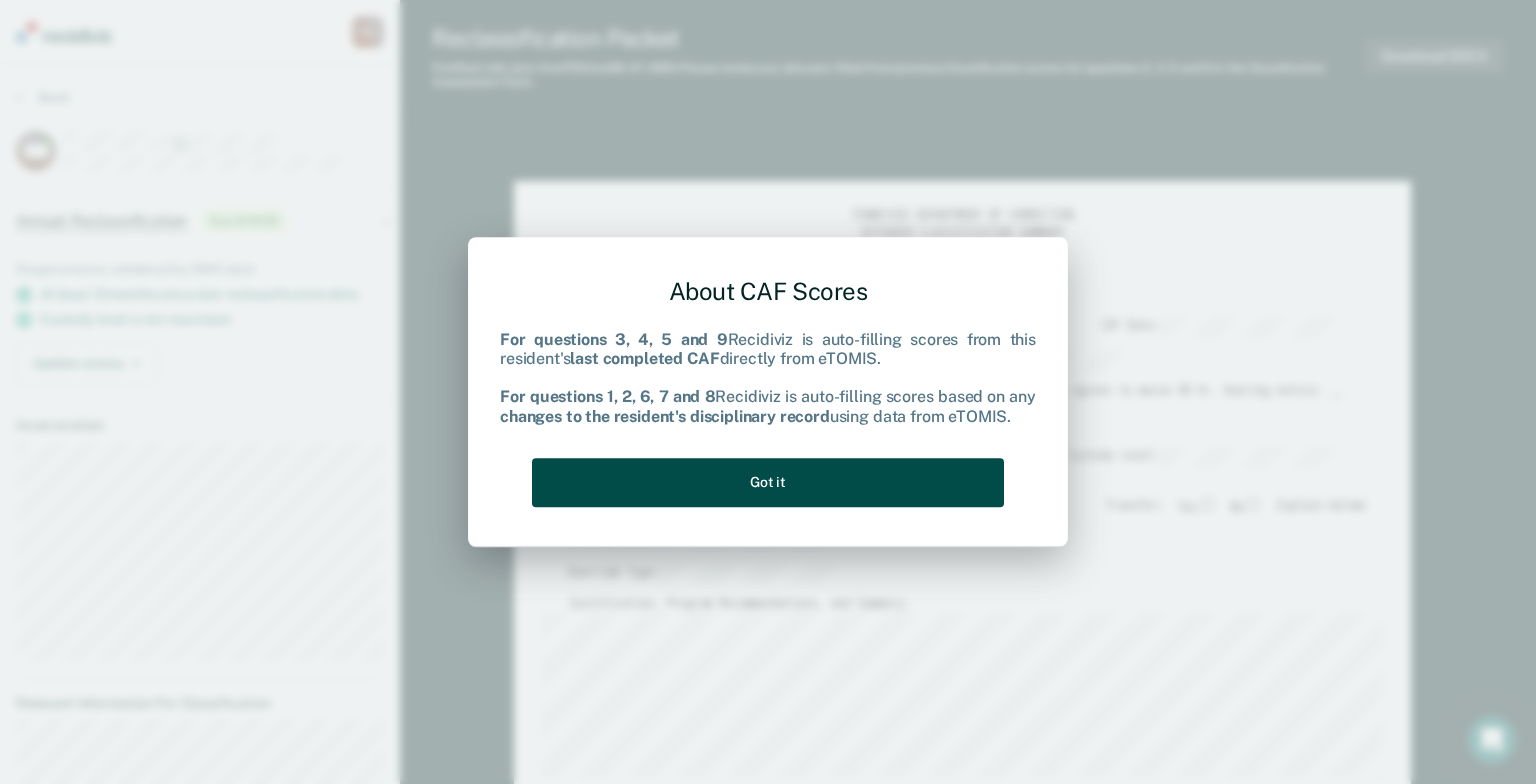 click on "Got it" at bounding box center [768, 482] 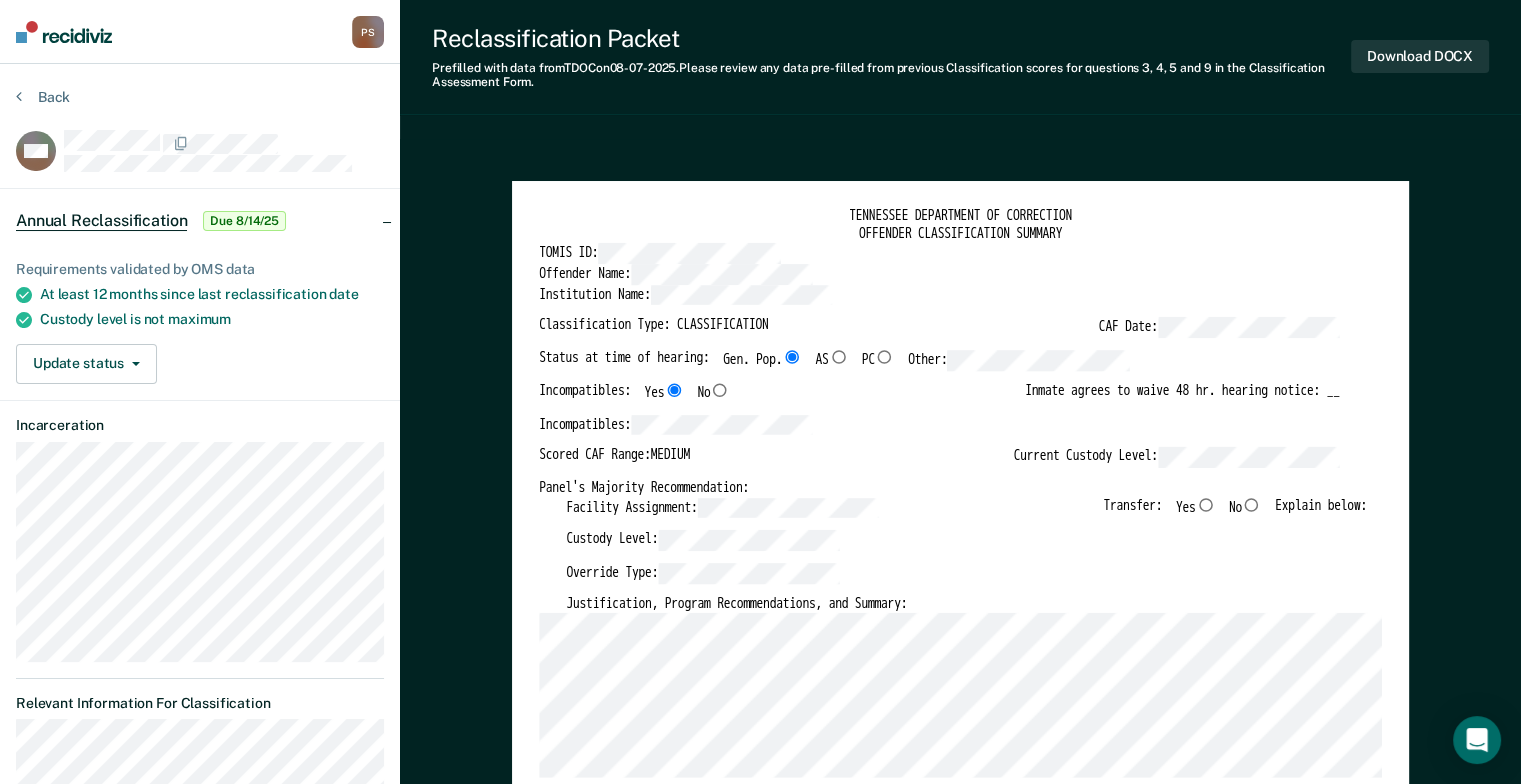 click on "No" at bounding box center [1252, 504] 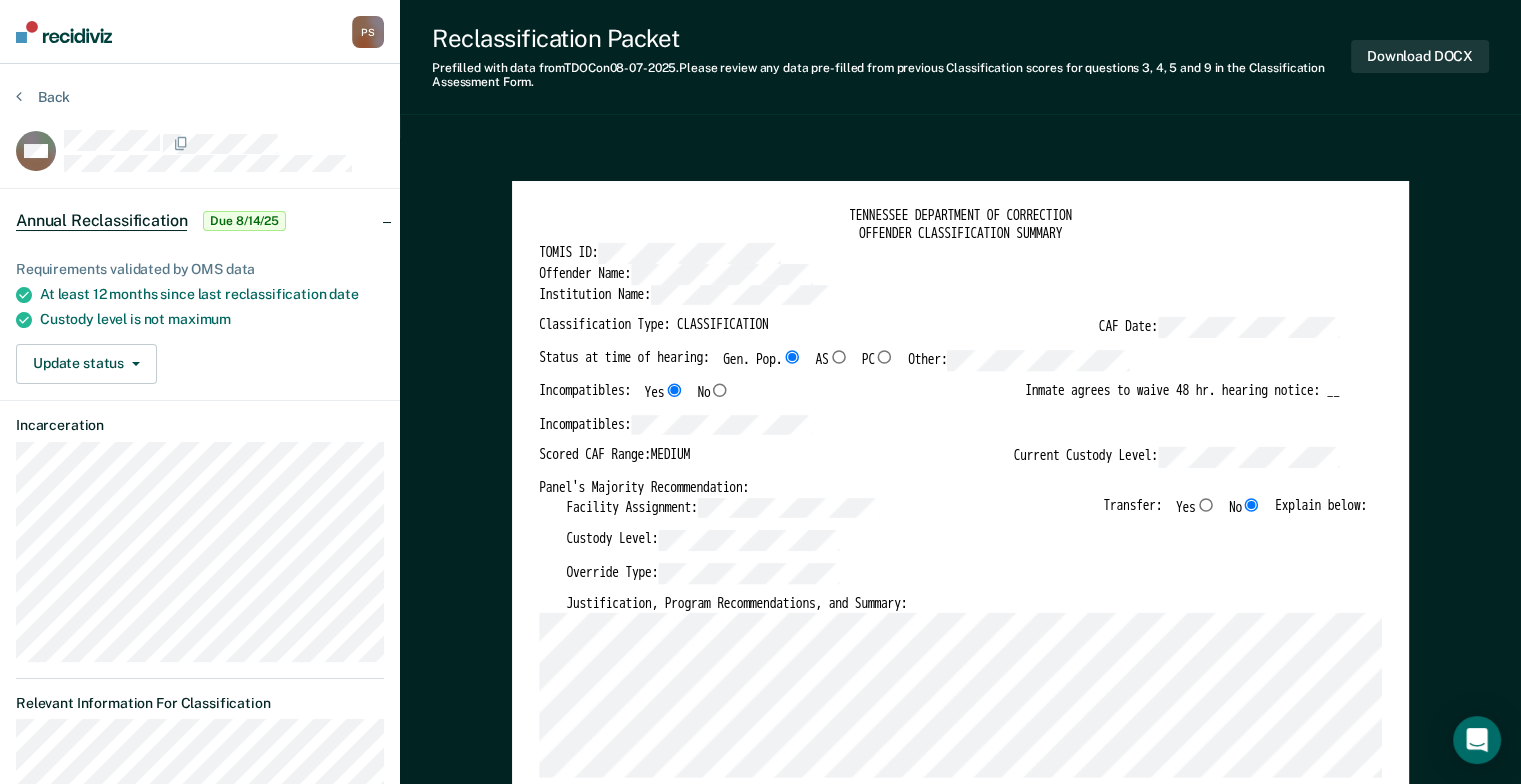 type on "x" 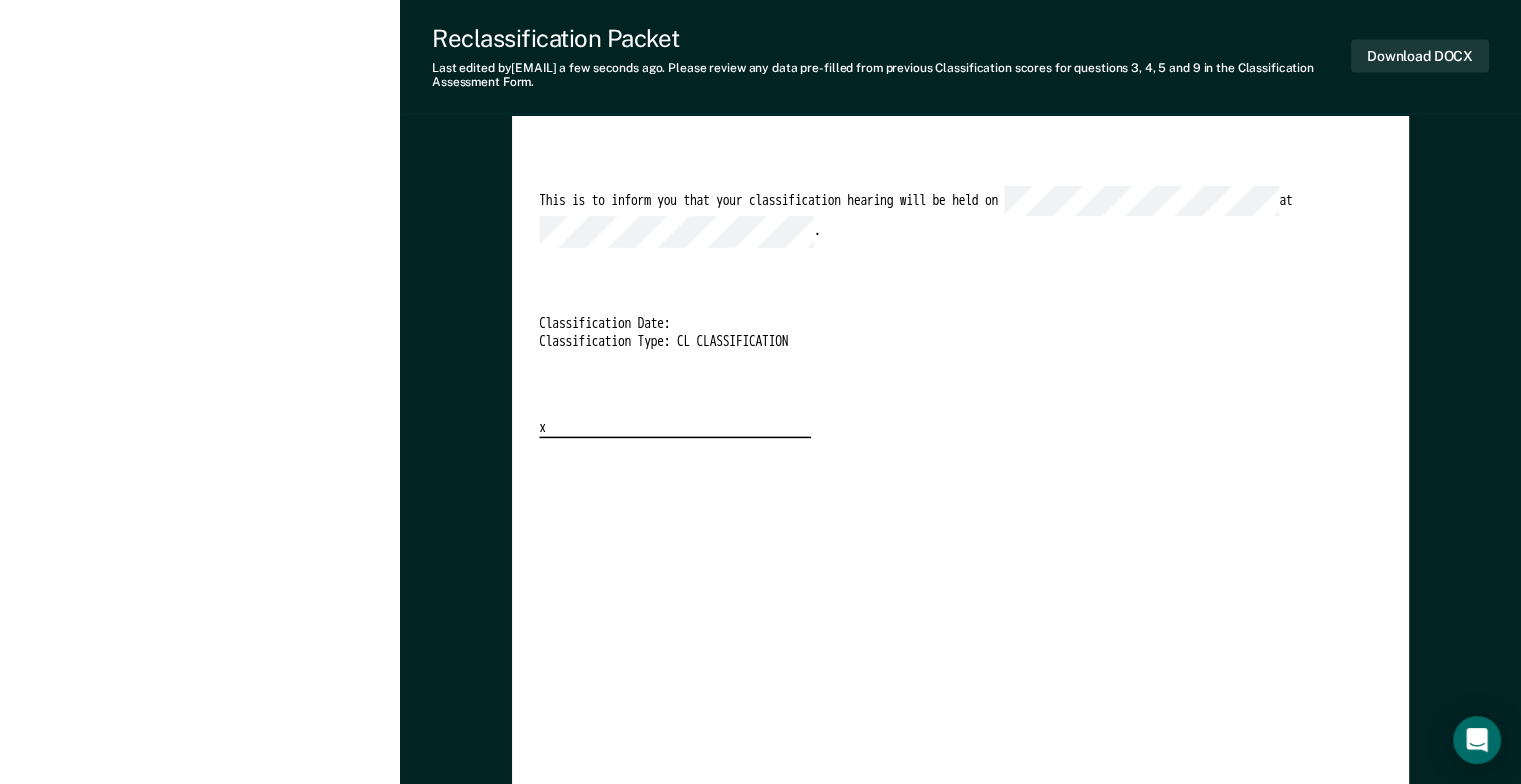 scroll, scrollTop: 3900, scrollLeft: 0, axis: vertical 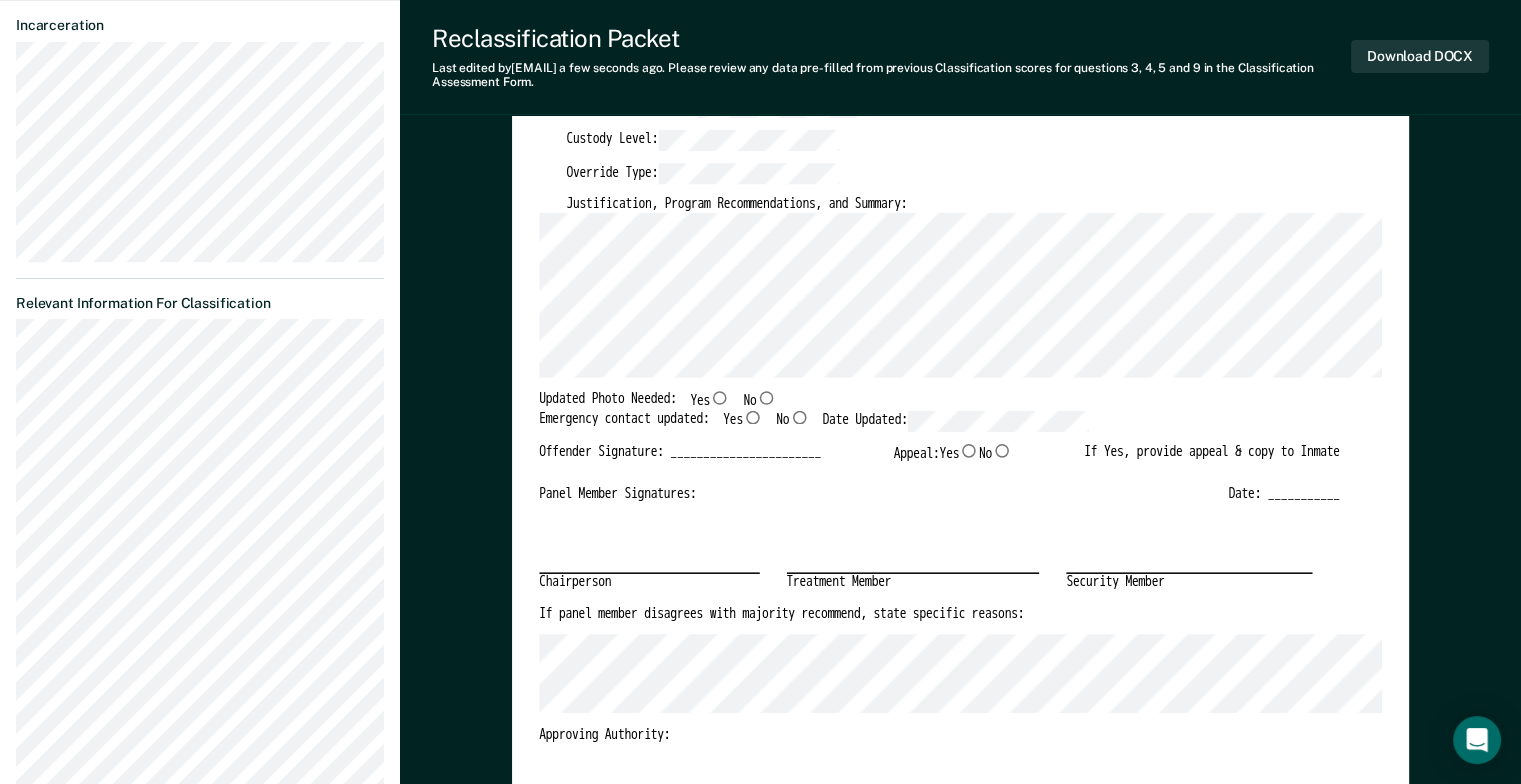 click on "Yes" at bounding box center [720, 398] 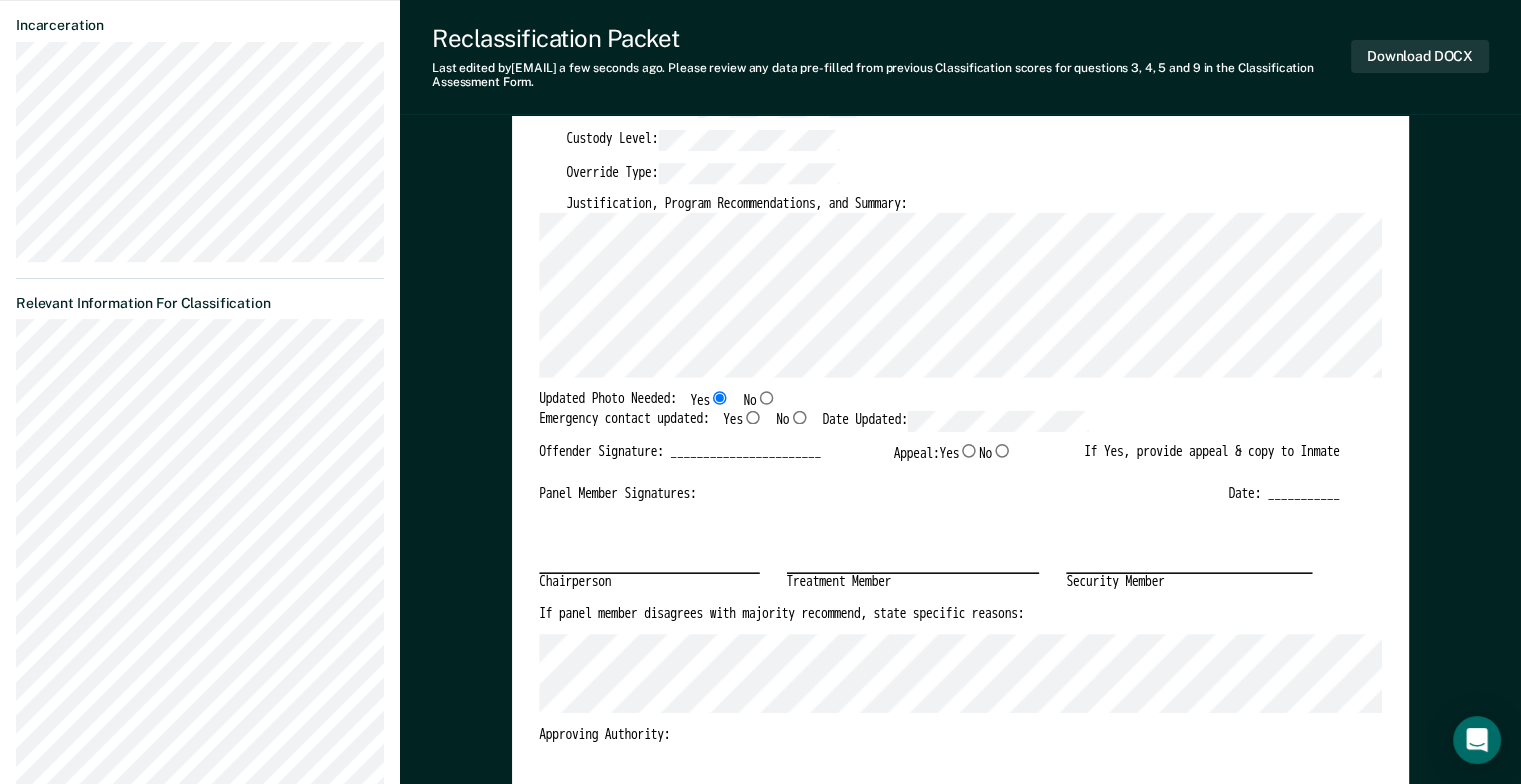 type on "x" 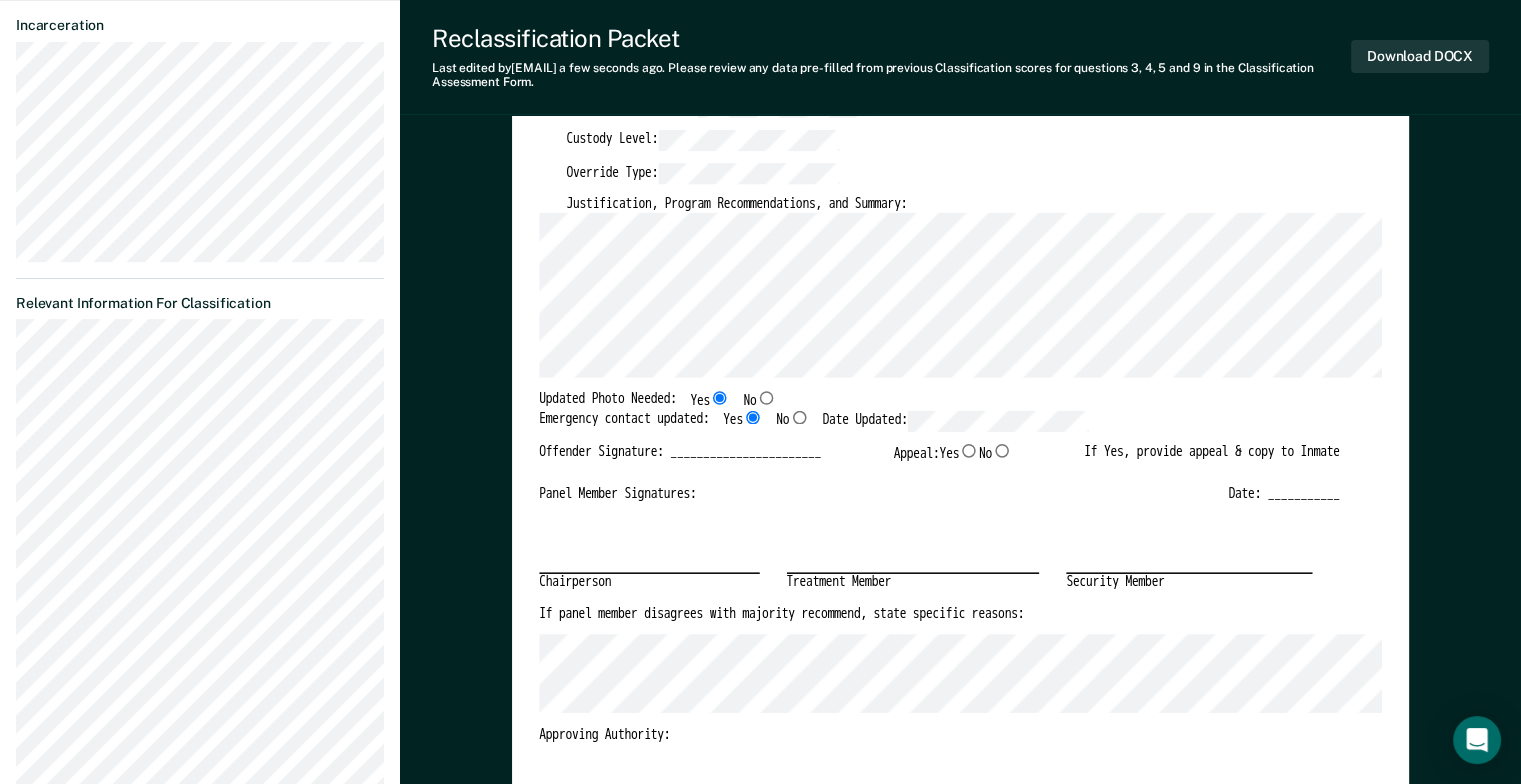 type on "x" 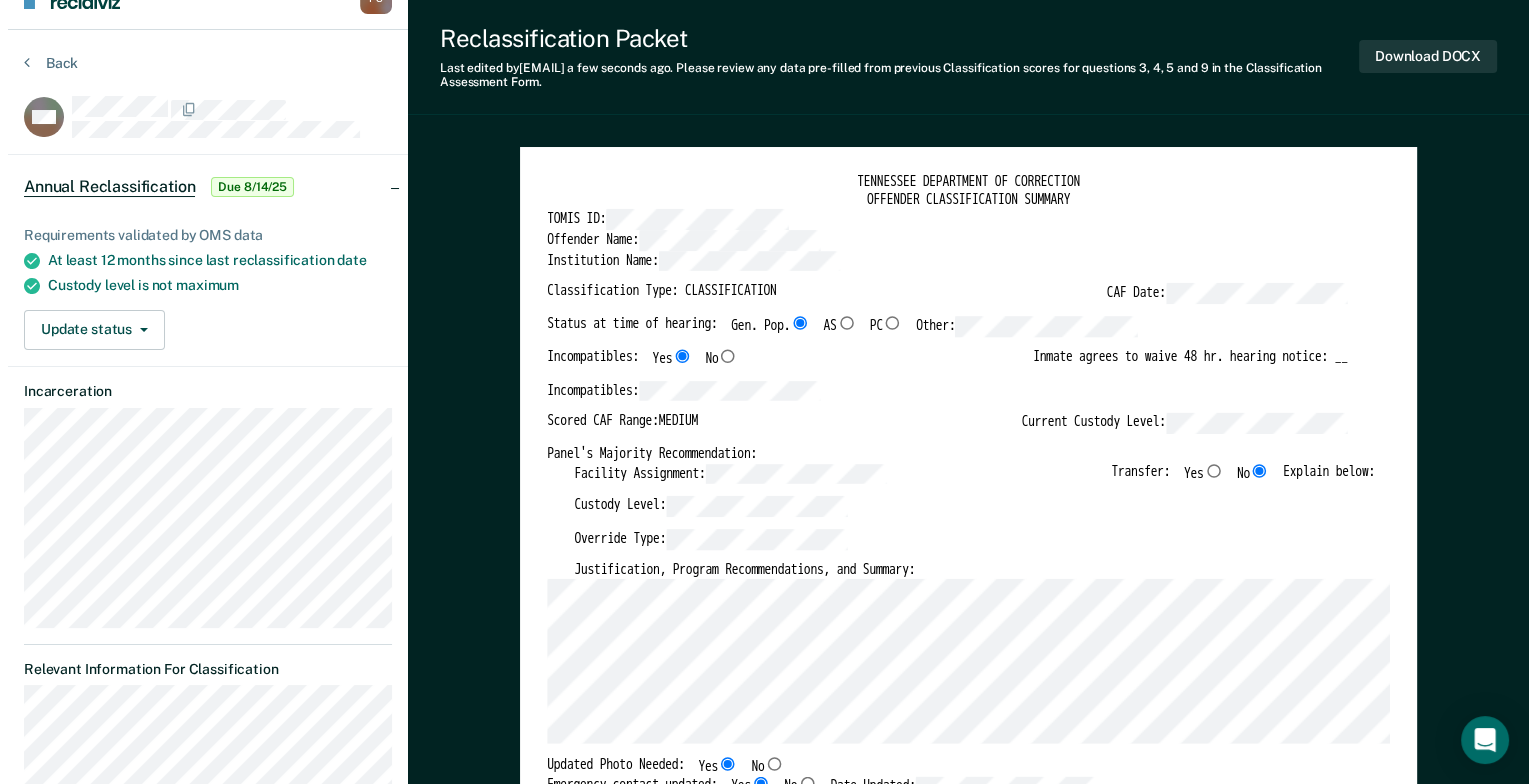 scroll, scrollTop: 0, scrollLeft: 0, axis: both 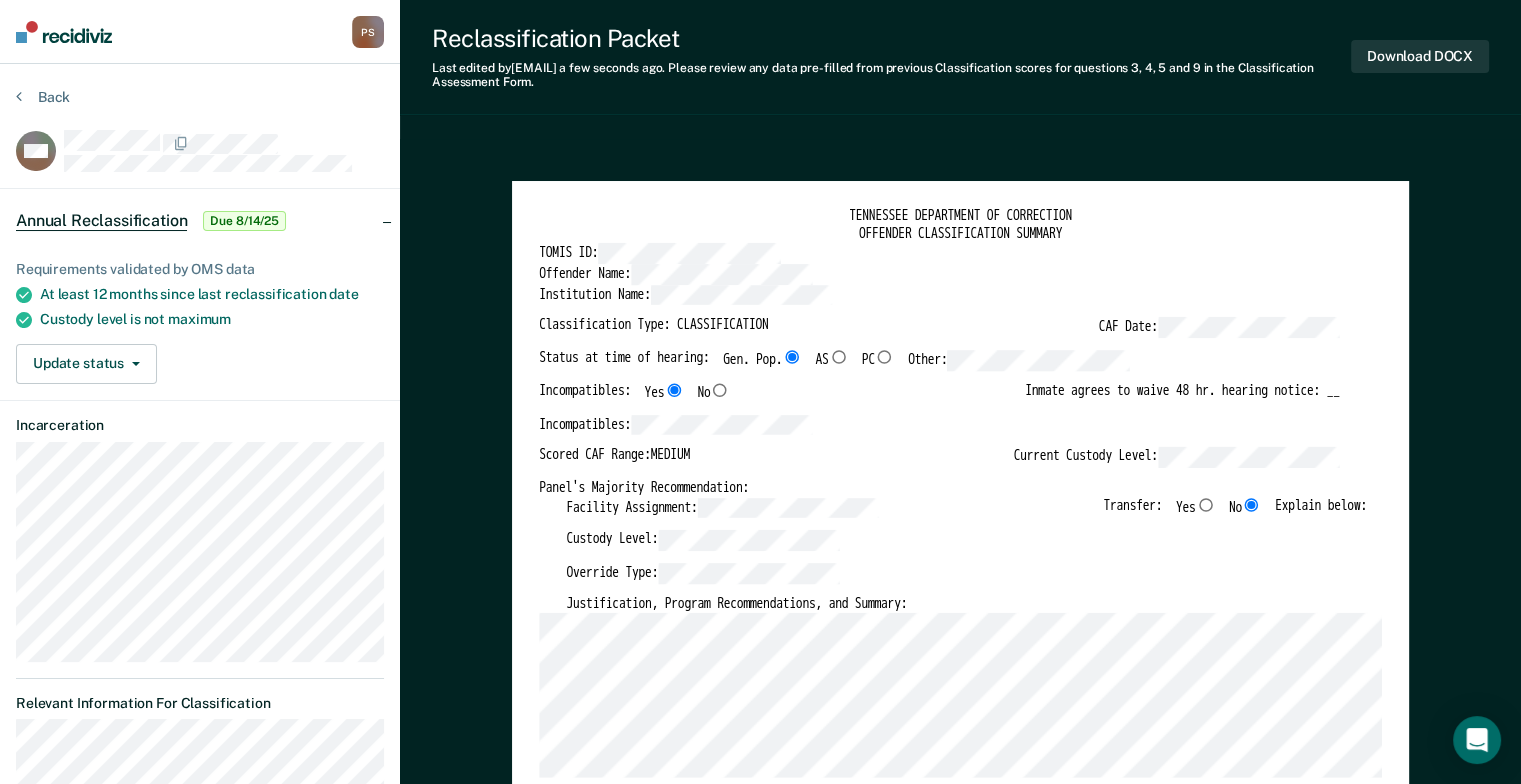 type on "x" 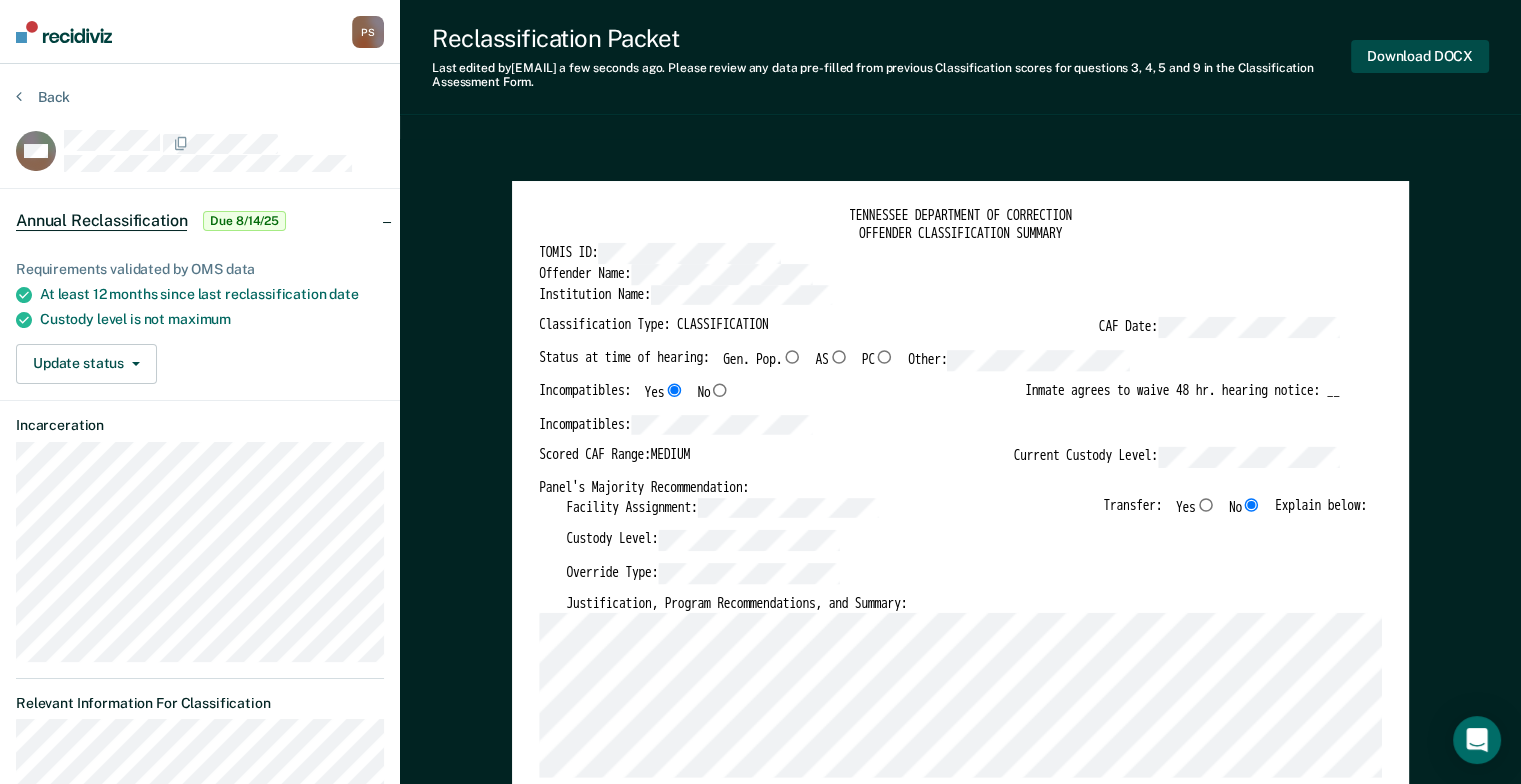 click on "Download DOCX" at bounding box center [1420, 56] 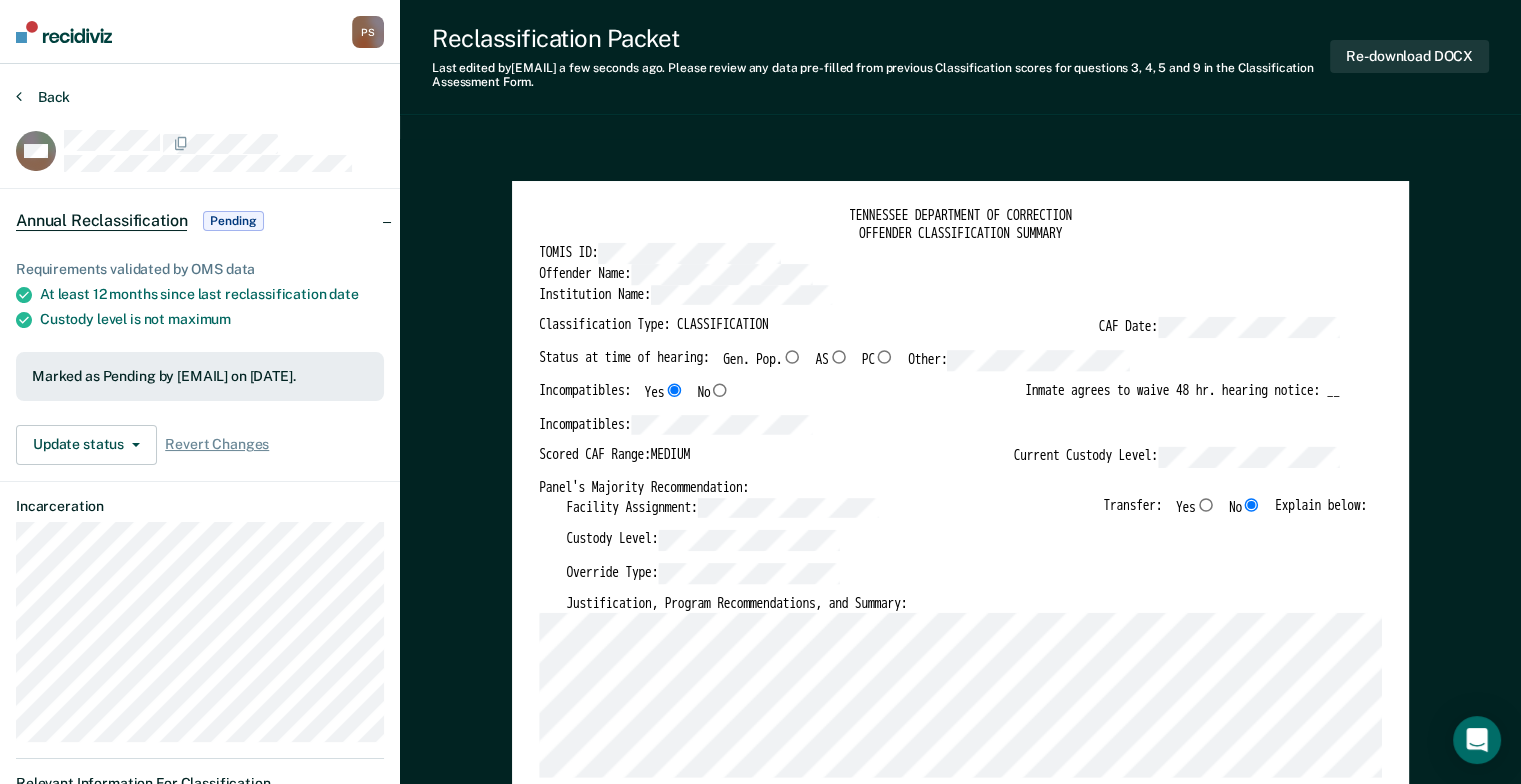 click at bounding box center (19, 96) 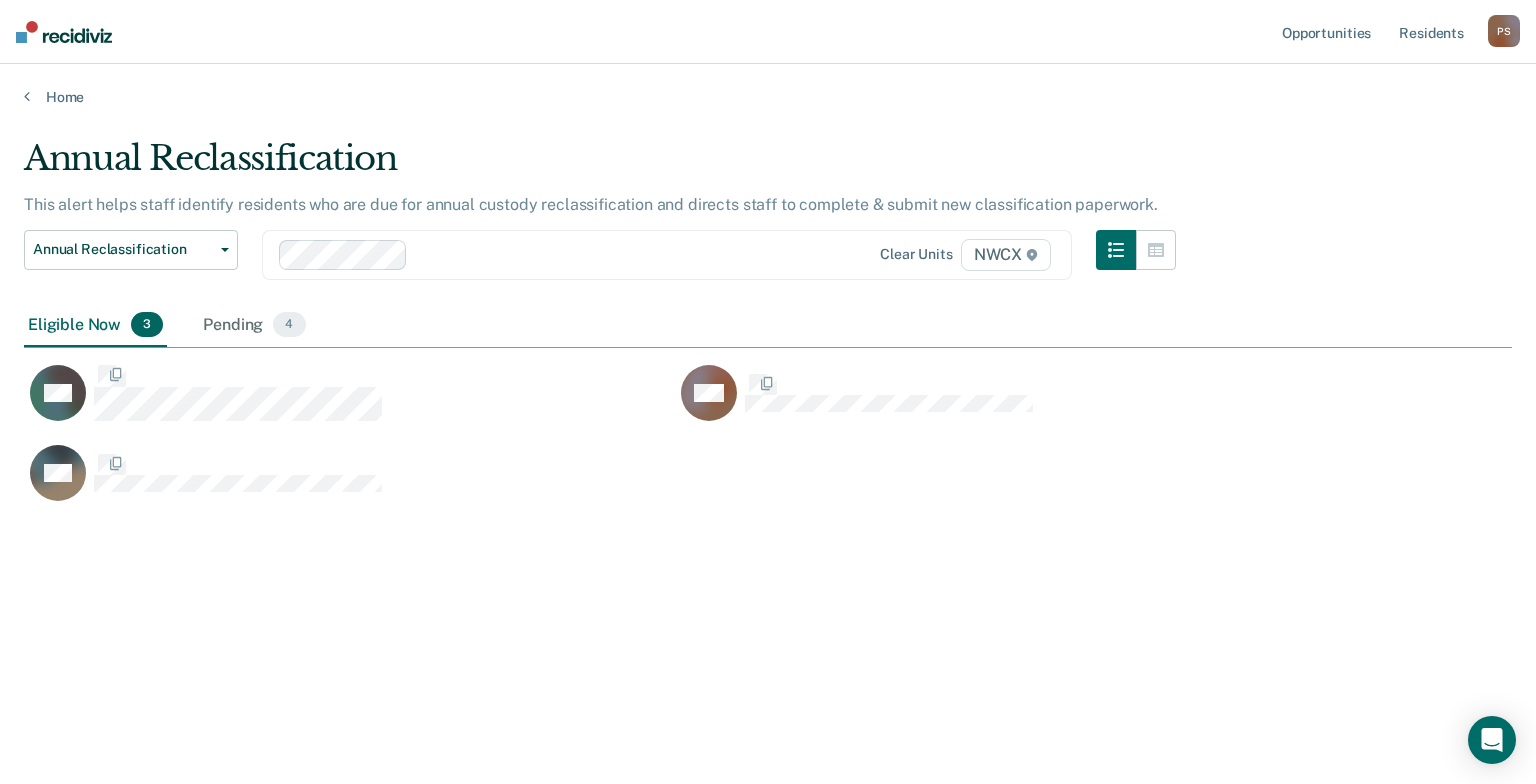 scroll, scrollTop: 16, scrollLeft: 16, axis: both 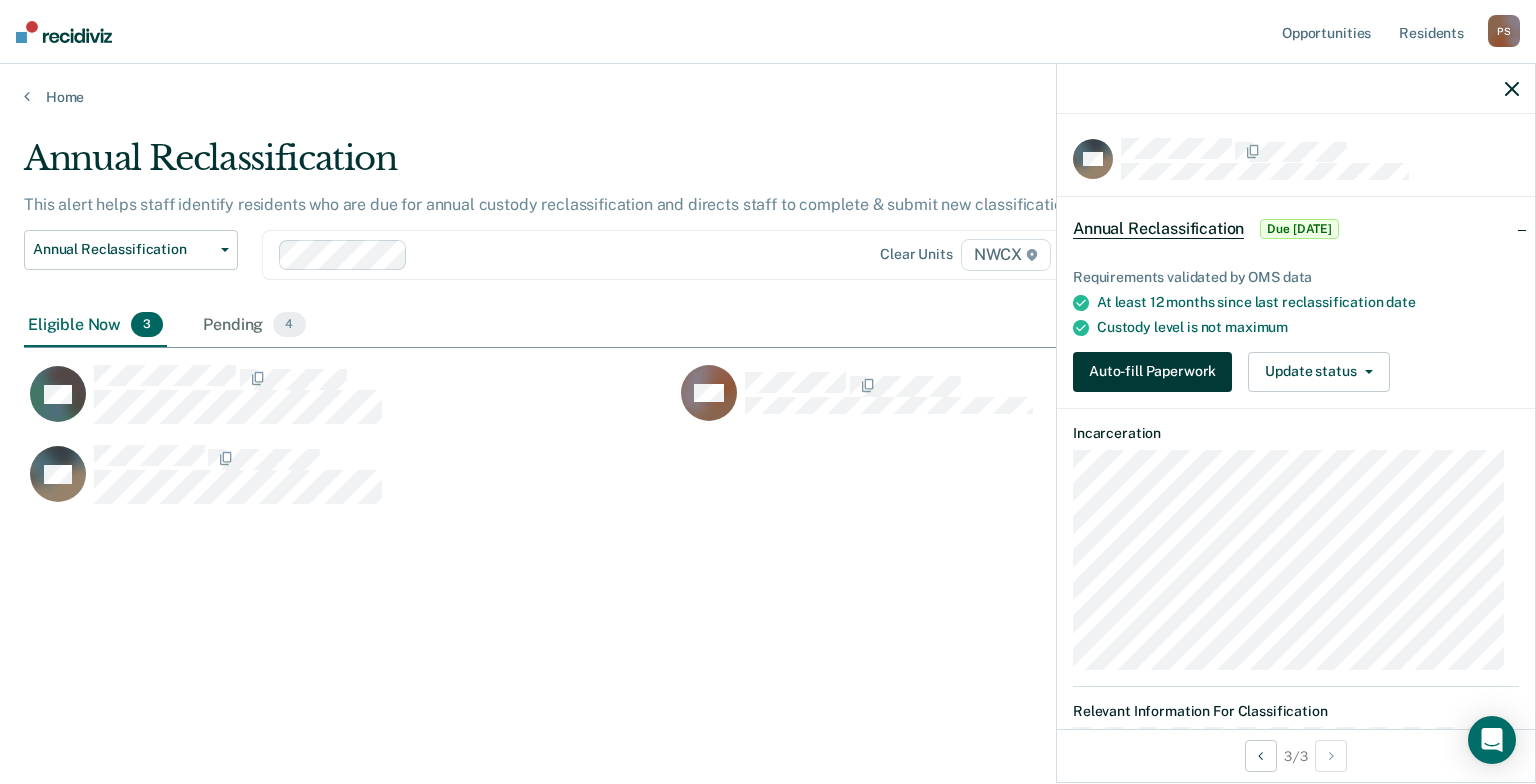 click on "Auto-fill Paperwork" at bounding box center (1152, 372) 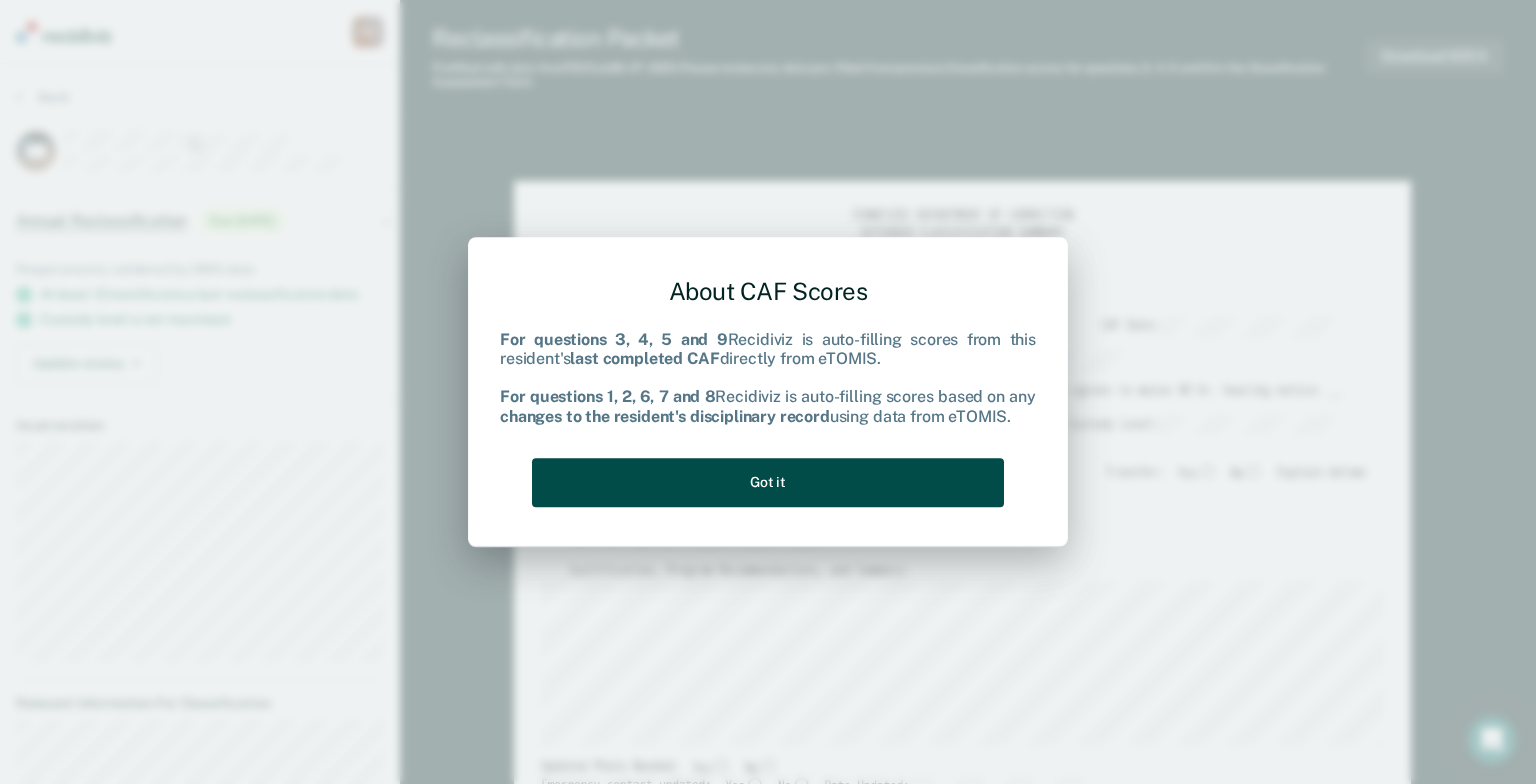 click on "Got it" at bounding box center (768, 482) 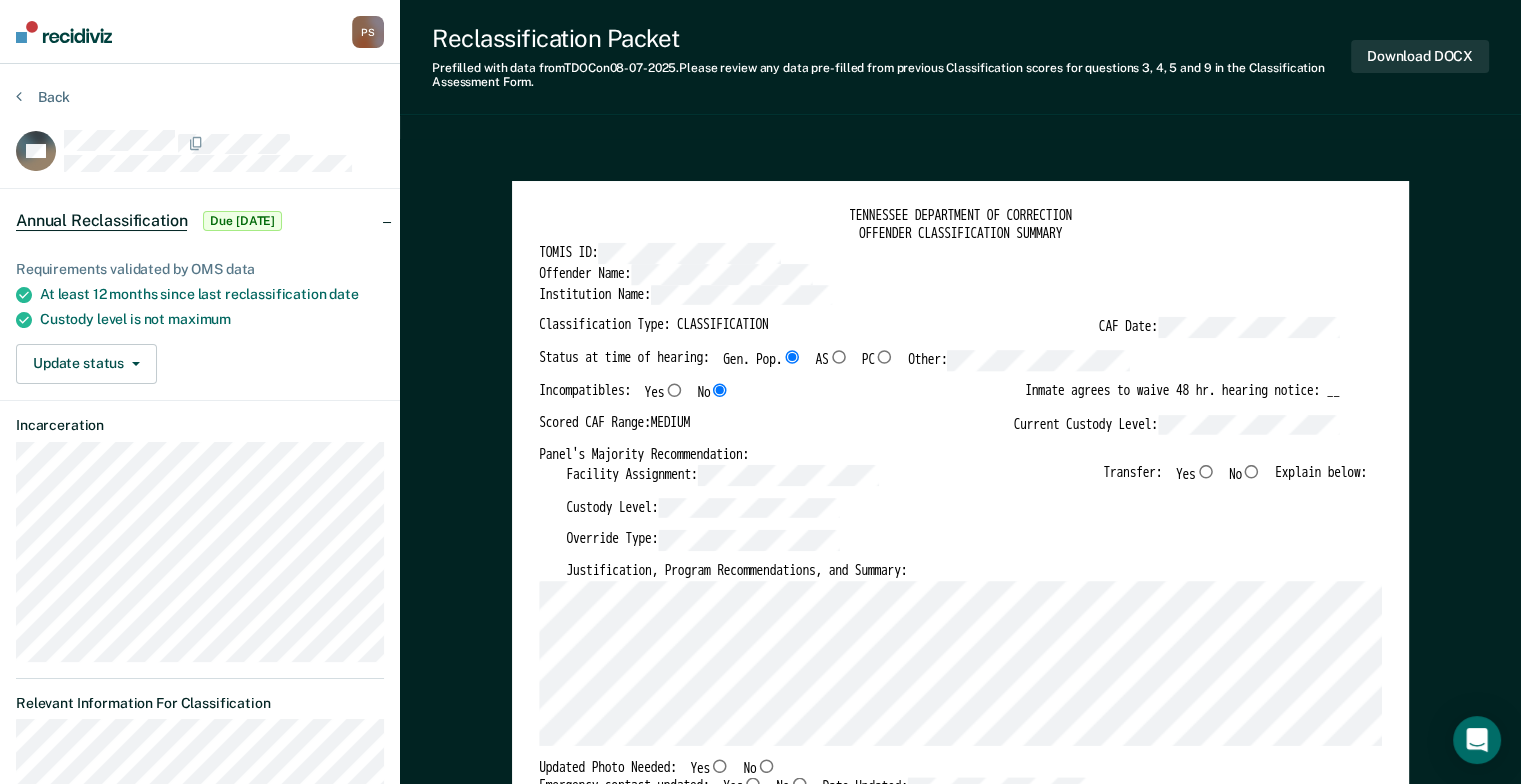 click on "No" at bounding box center [1252, 471] 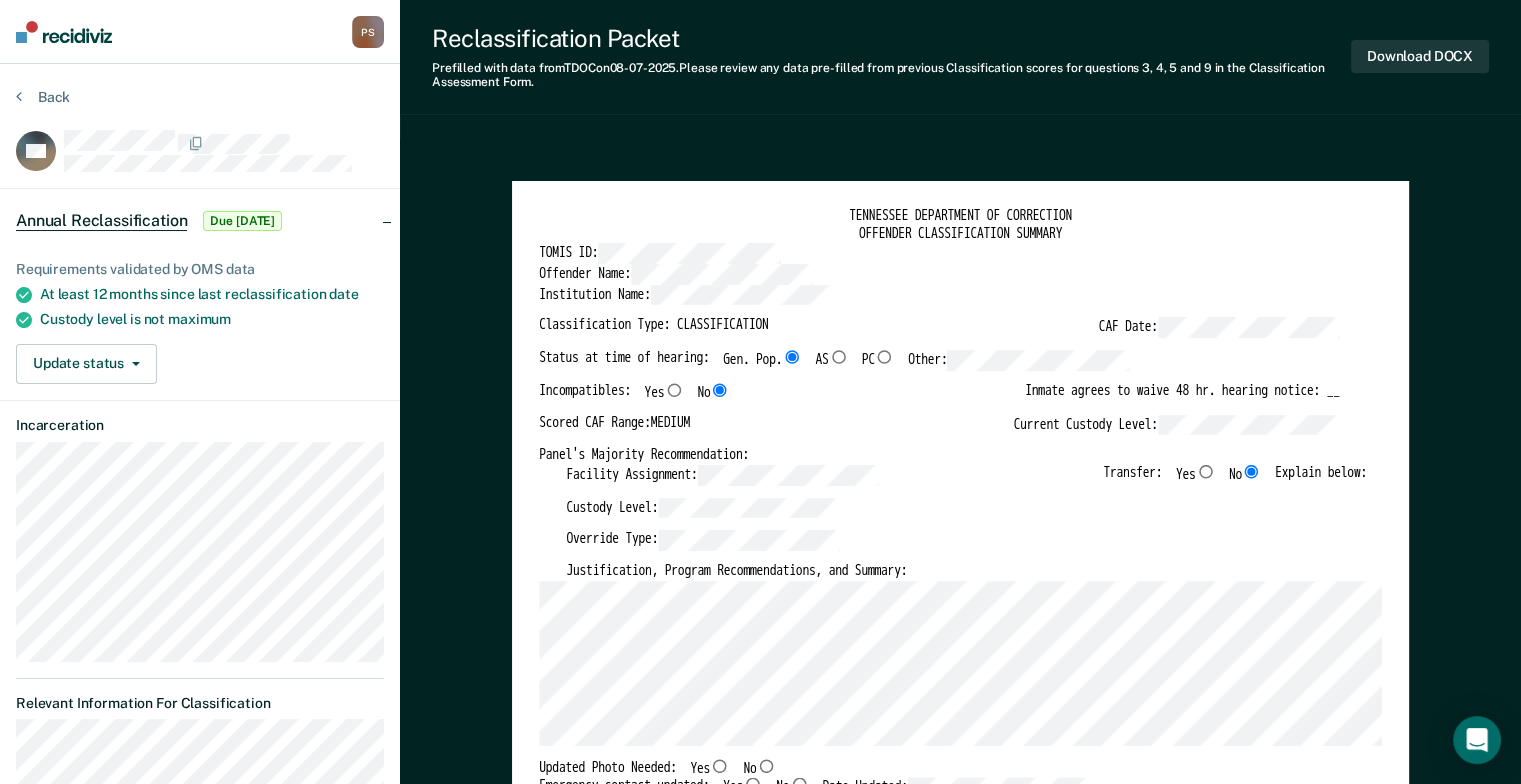 type on "x" 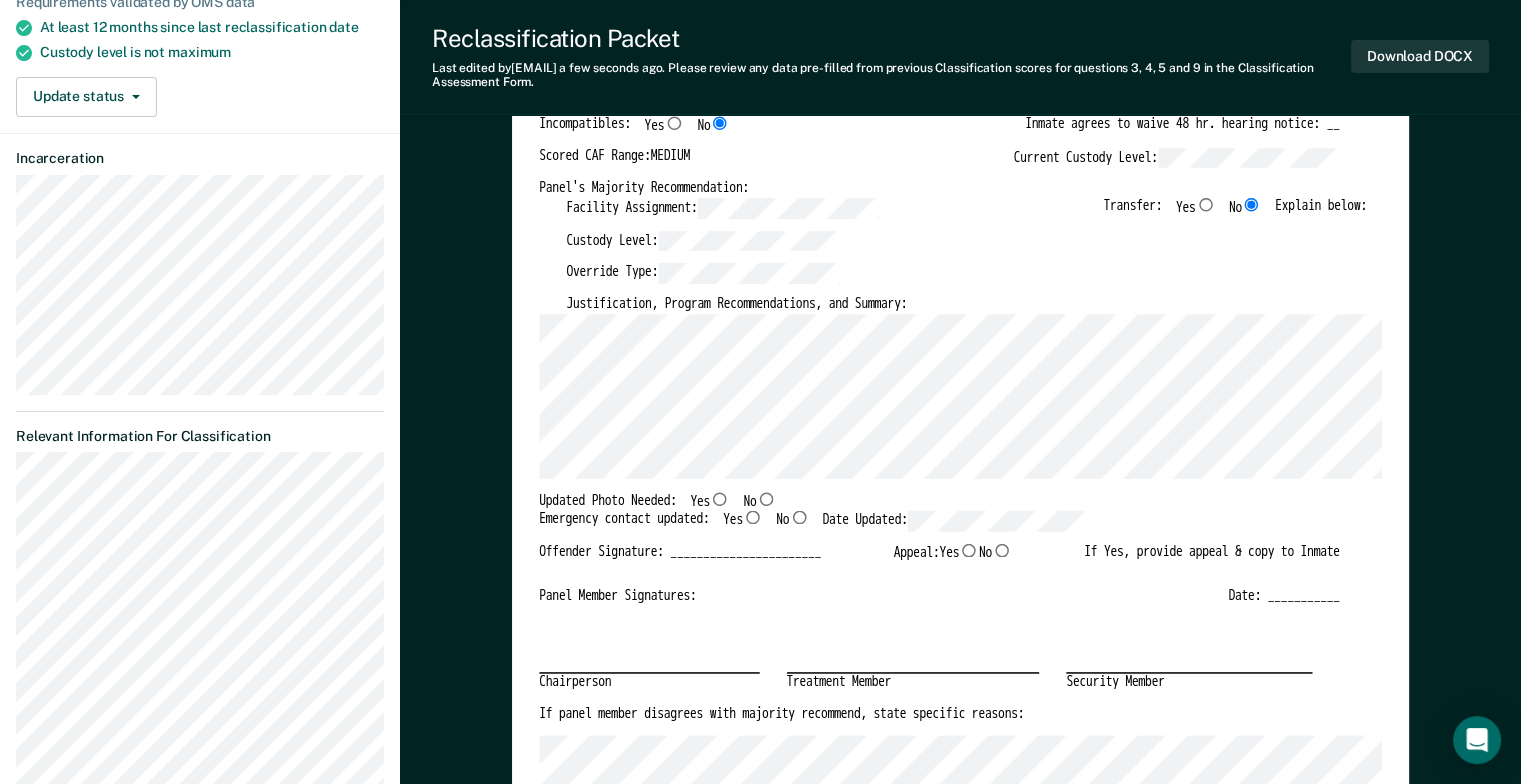 scroll, scrollTop: 300, scrollLeft: 0, axis: vertical 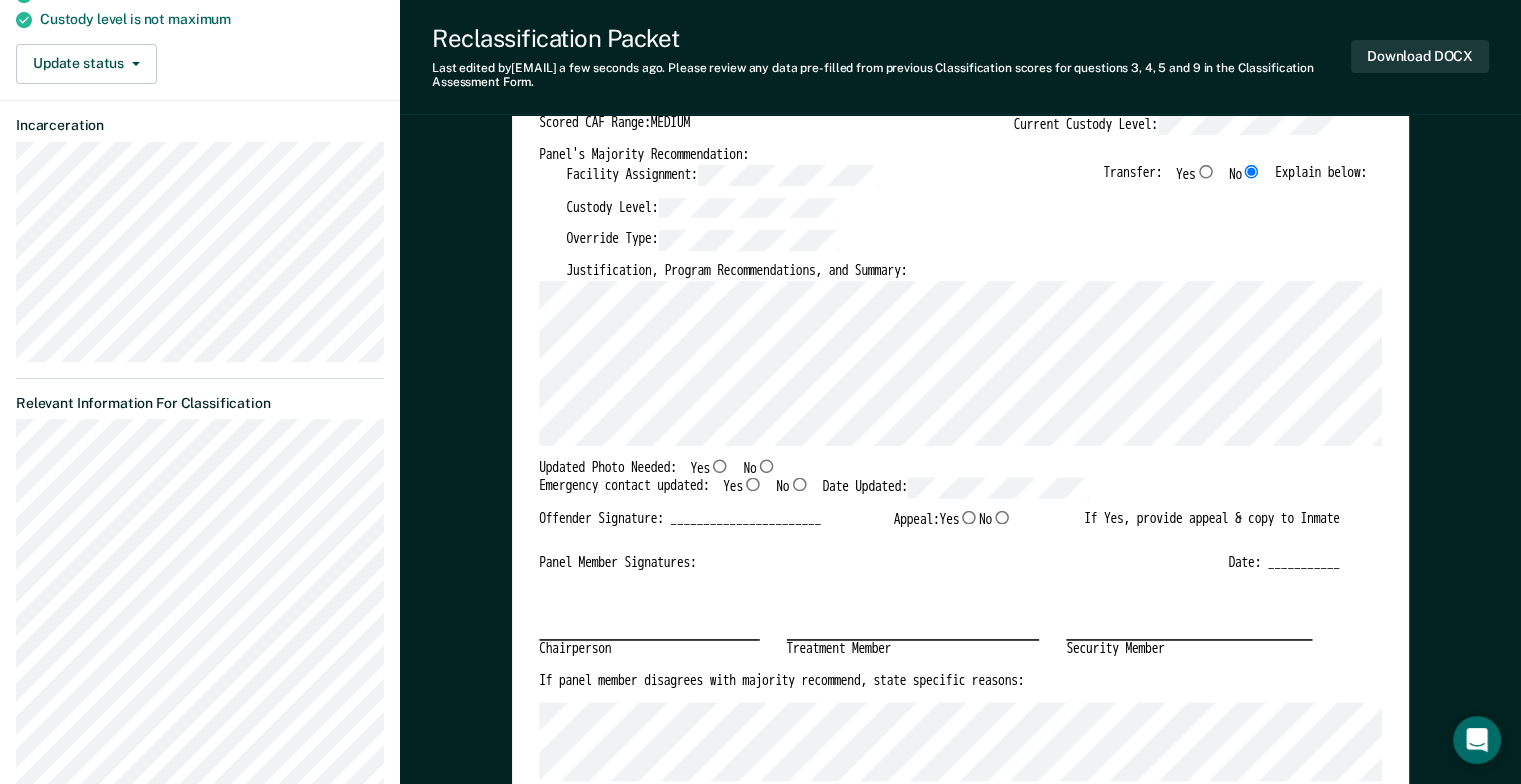 click on "Yes" at bounding box center (720, 465) 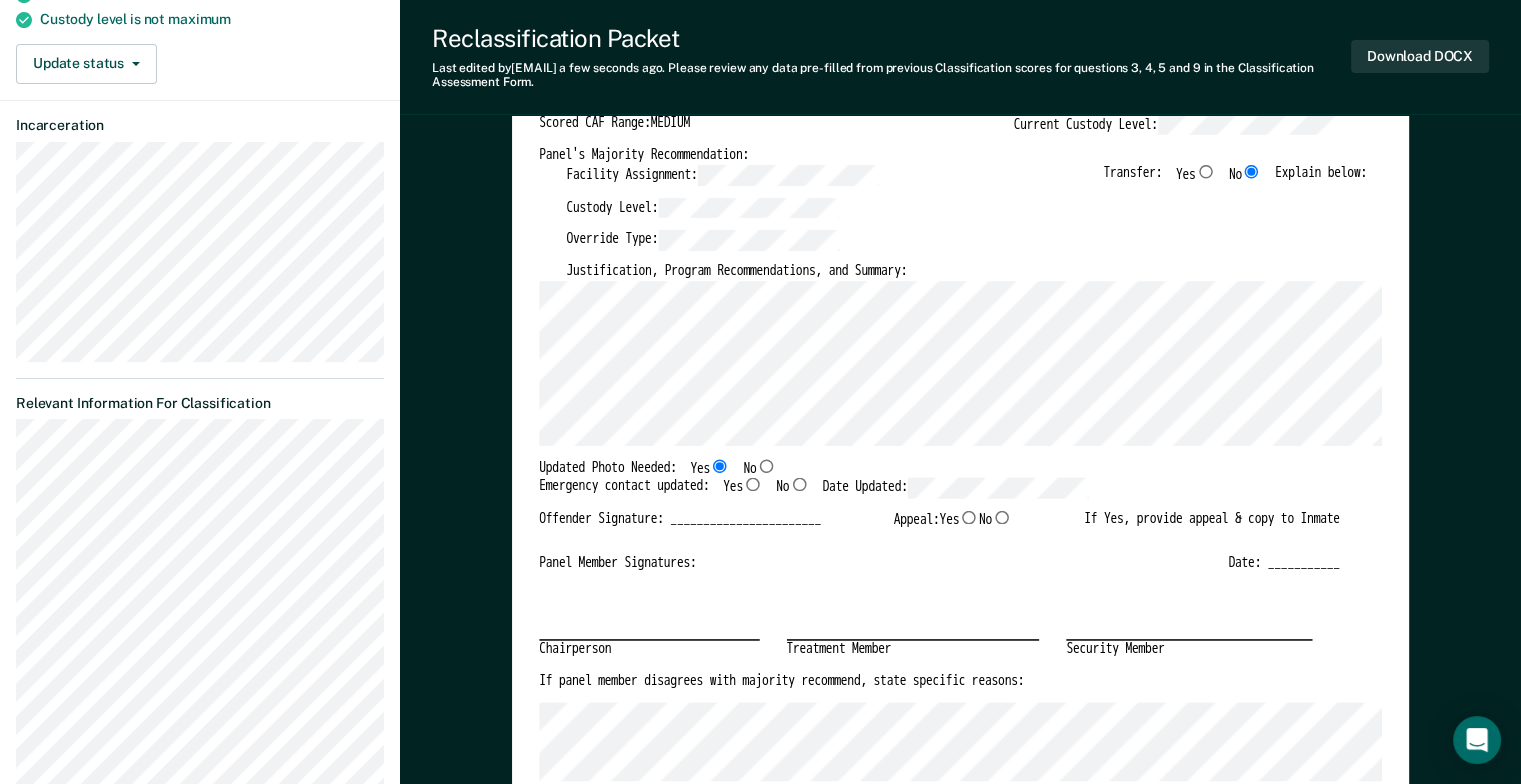 type on "x" 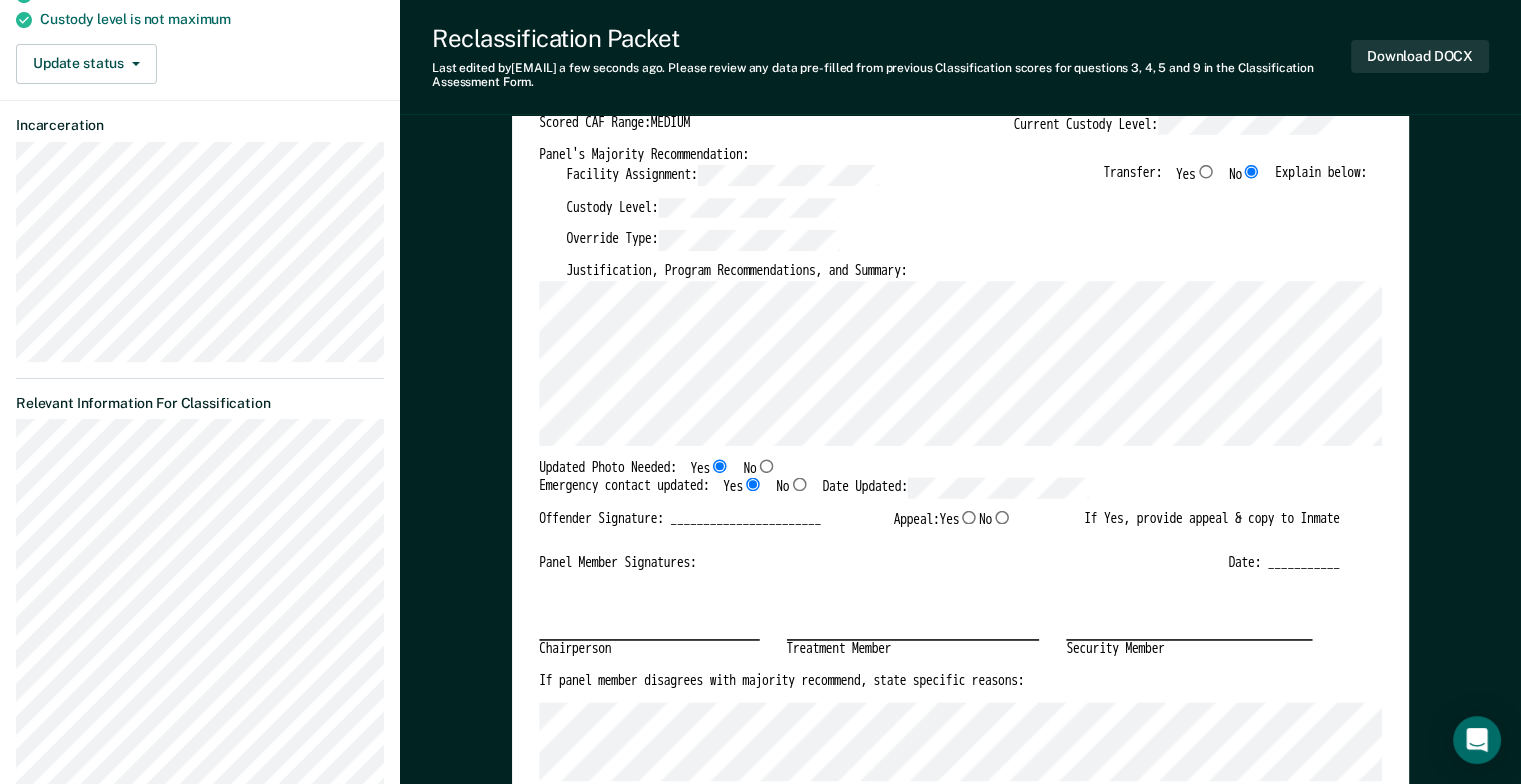 type on "x" 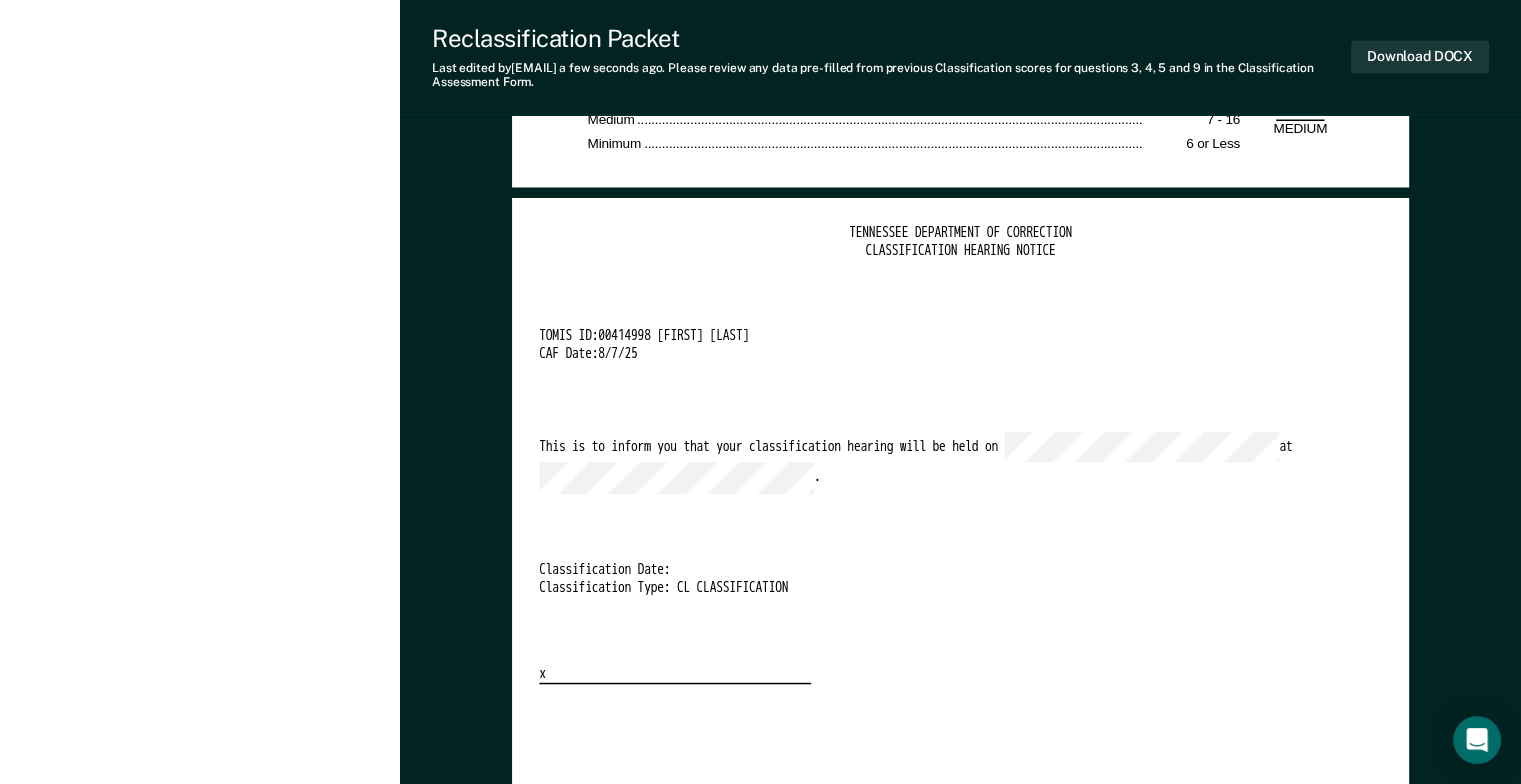 scroll, scrollTop: 3800, scrollLeft: 0, axis: vertical 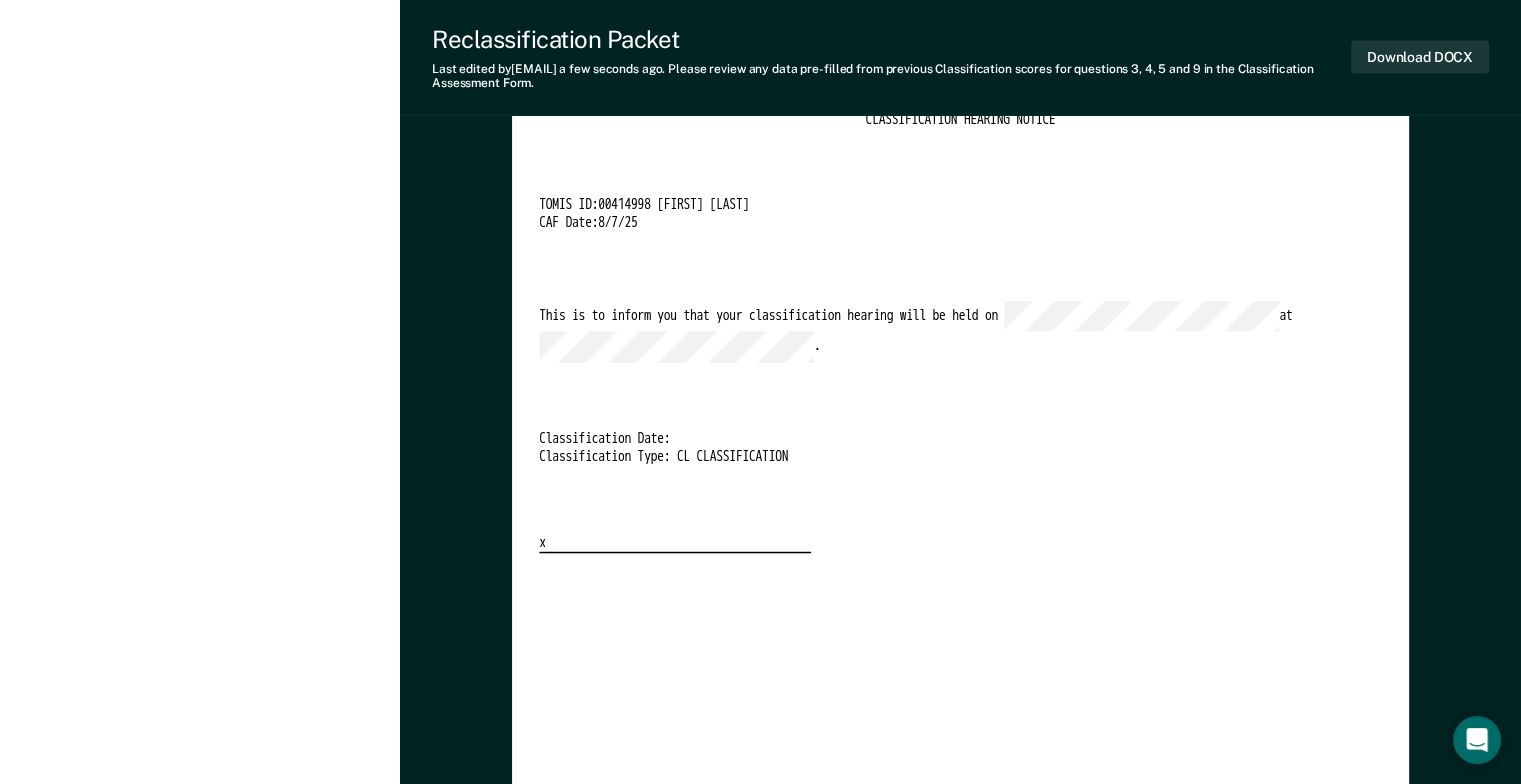 click on "TENNESSEE DEPARTMENT OF CORRECTION CLASSIFICATION HEARING NOTICE TOMIS ID:  00414998   Michael Petty CAF Date:  8/7/25 This is to inform you that your classification hearing will be held on    at   . Classification Date: Classification Type: CL CLASSIFICATION x" at bounding box center (960, 323) 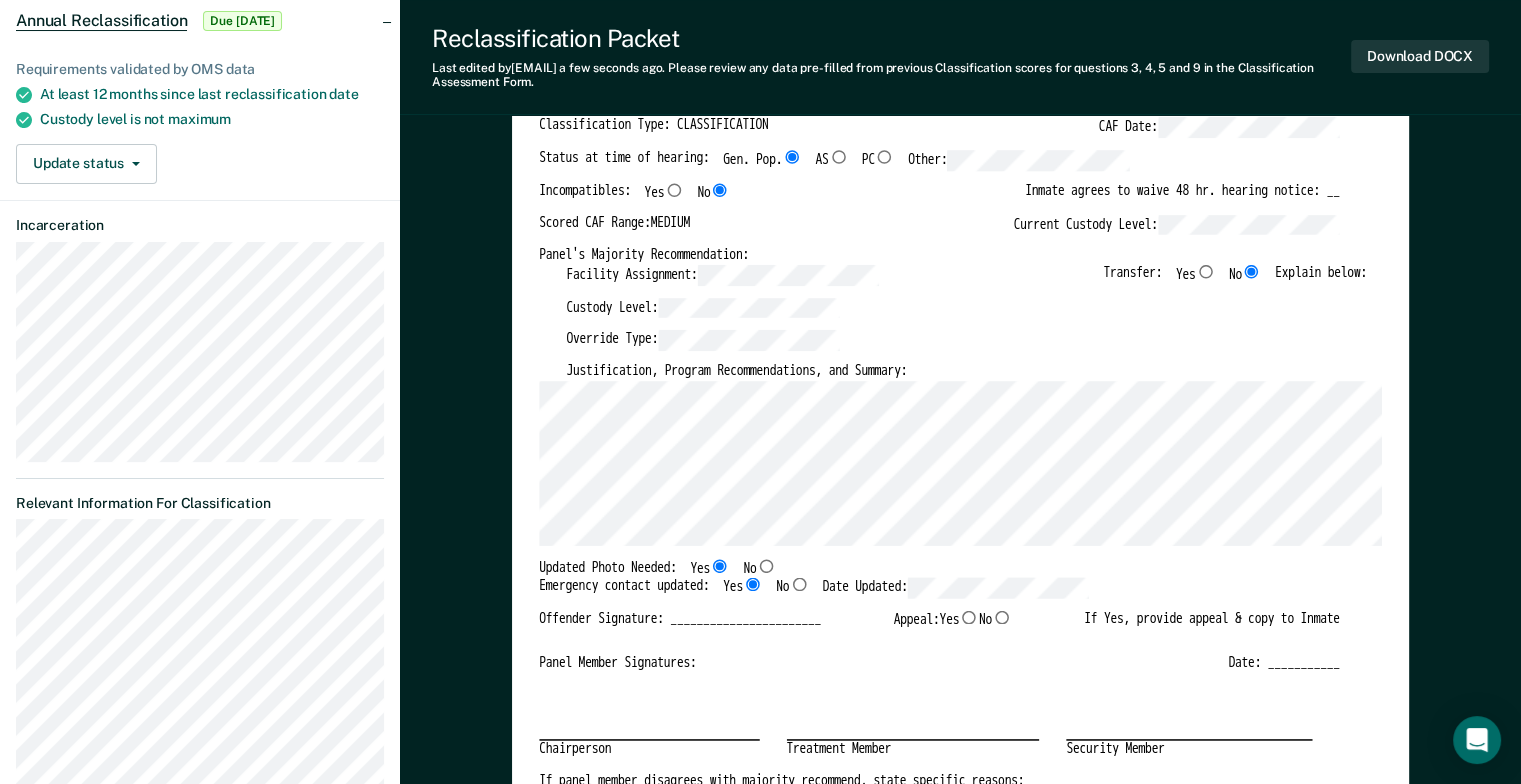 scroll, scrollTop: 200, scrollLeft: 0, axis: vertical 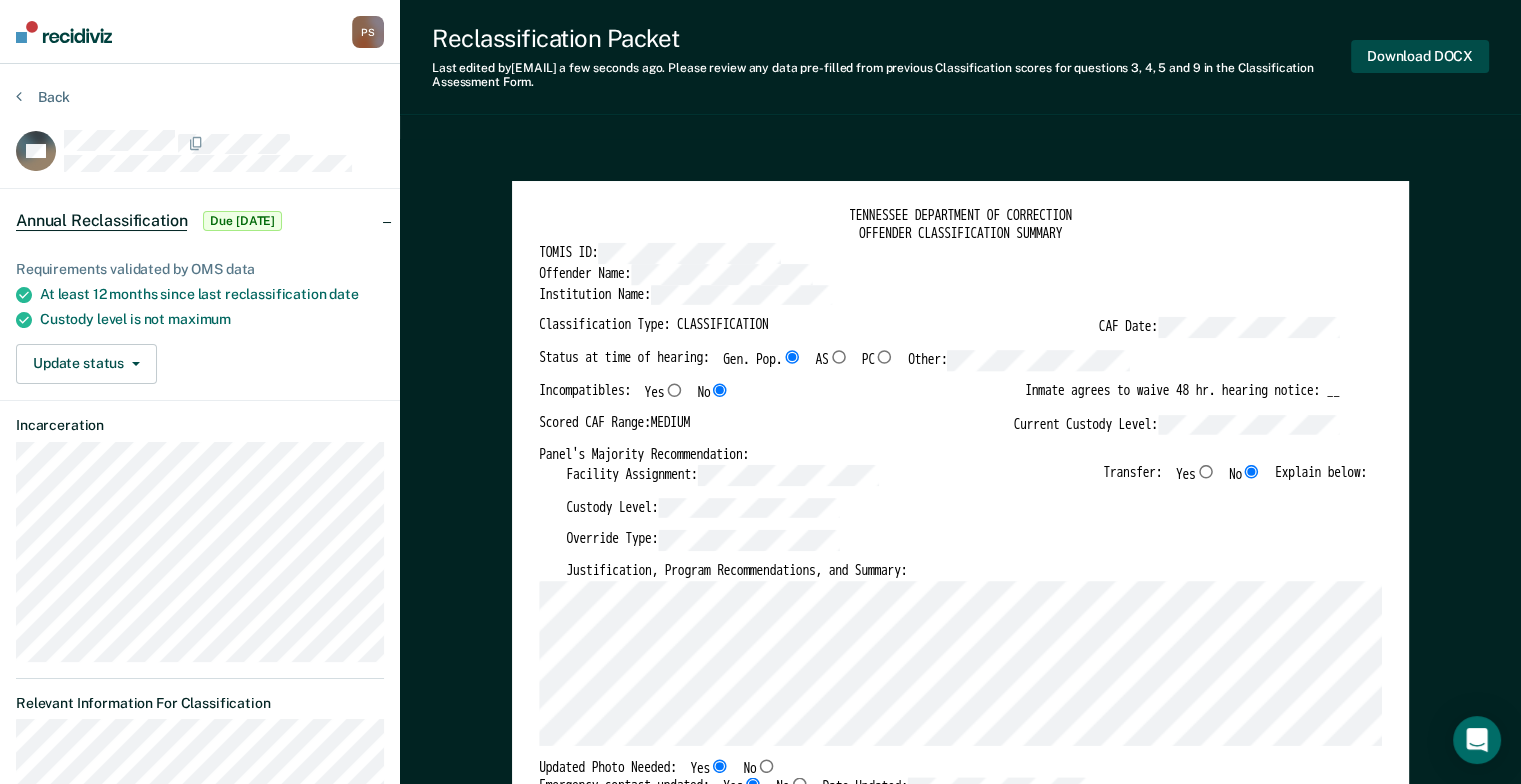 click on "Download DOCX" at bounding box center [1420, 56] 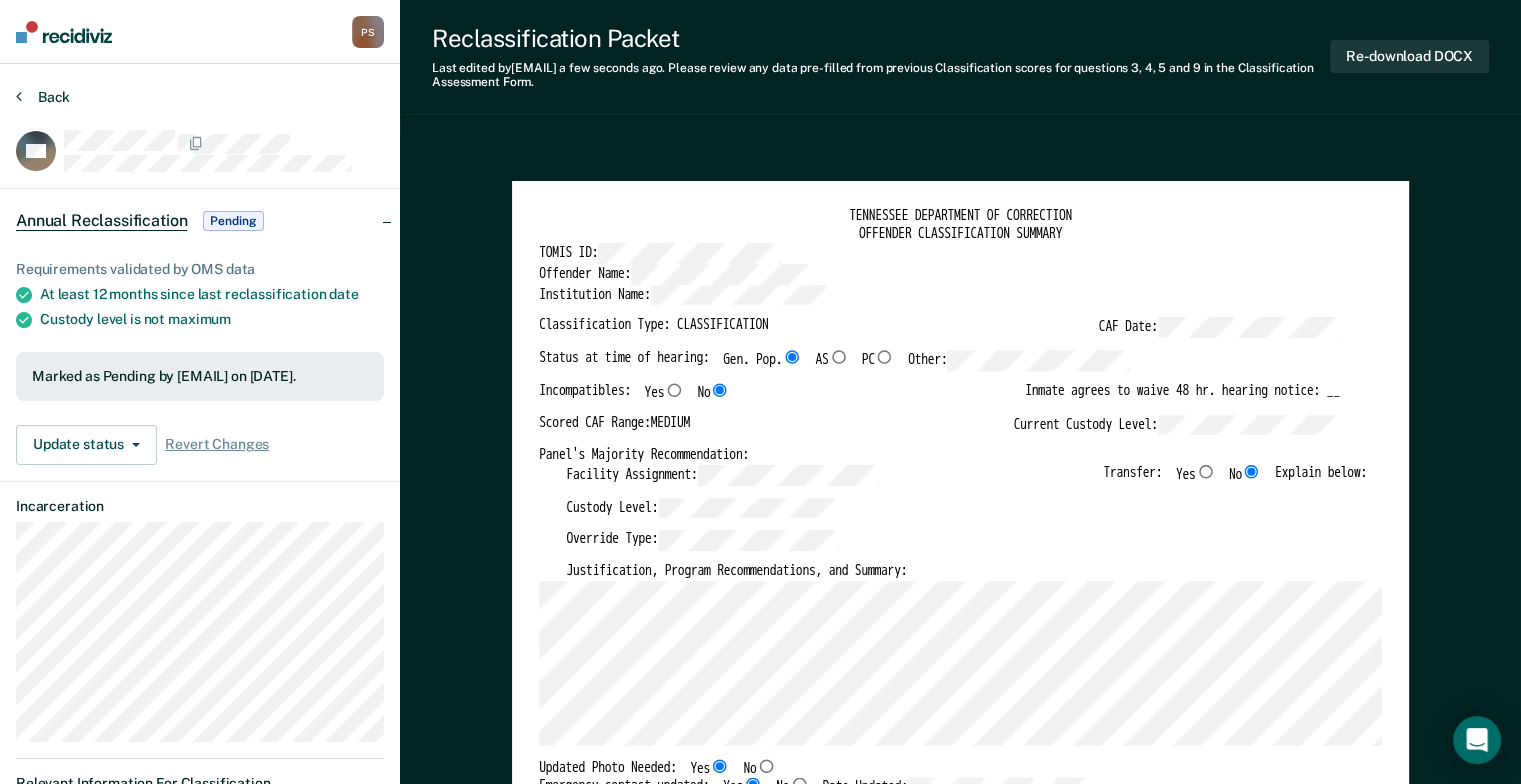 click on "Back" at bounding box center [43, 97] 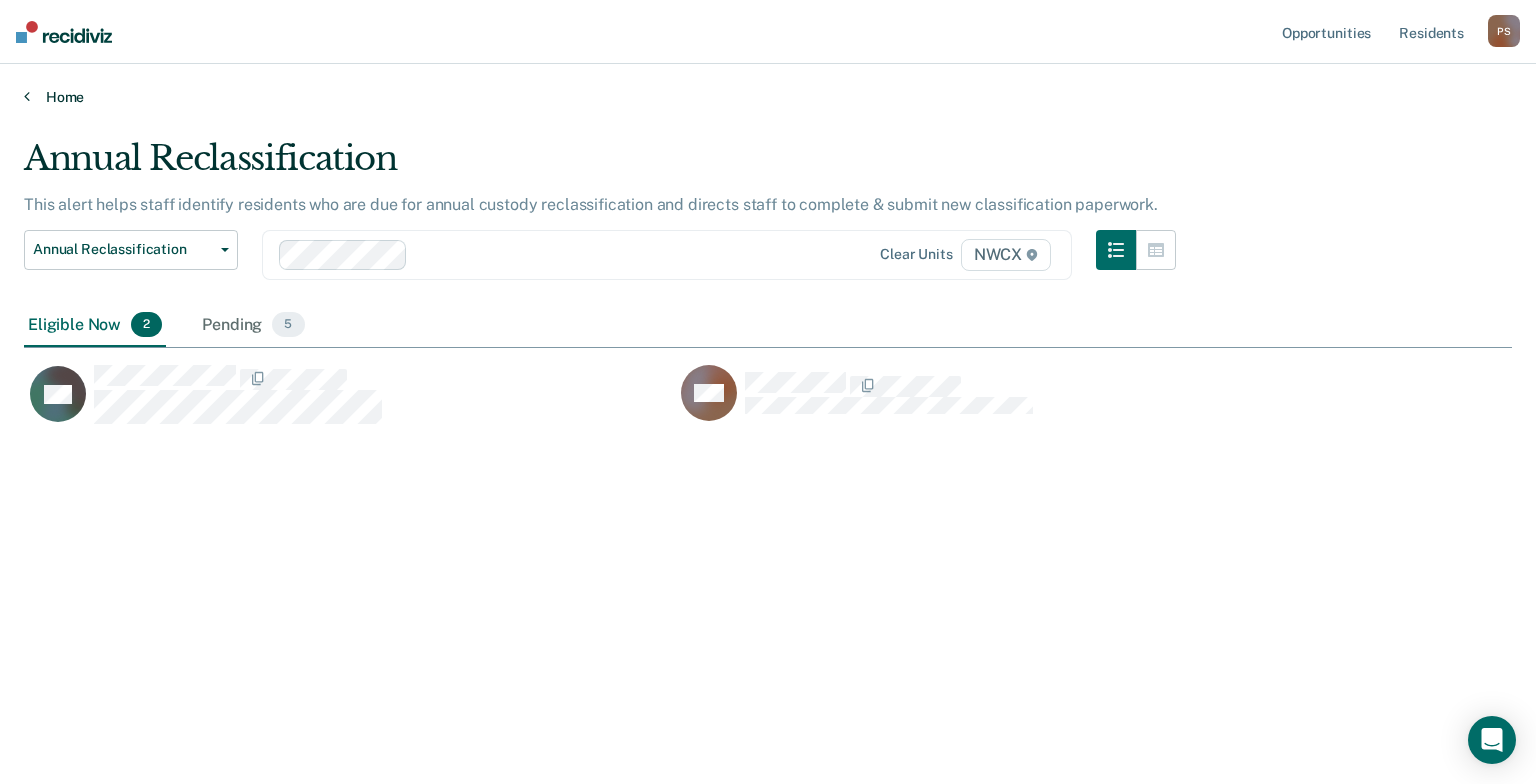 scroll, scrollTop: 16, scrollLeft: 16, axis: both 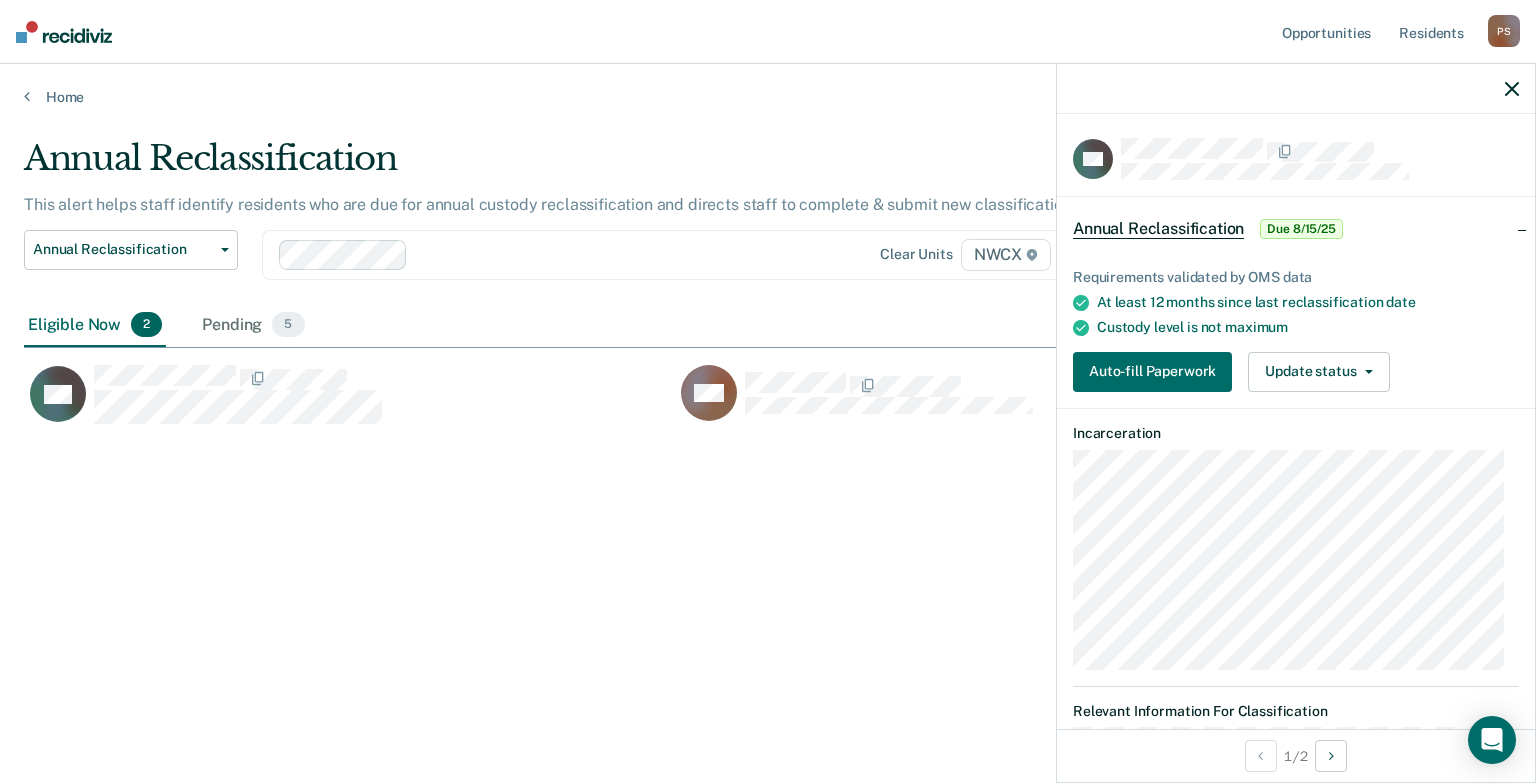 click on "Eligible Now 2 Pending 5" at bounding box center [768, 326] 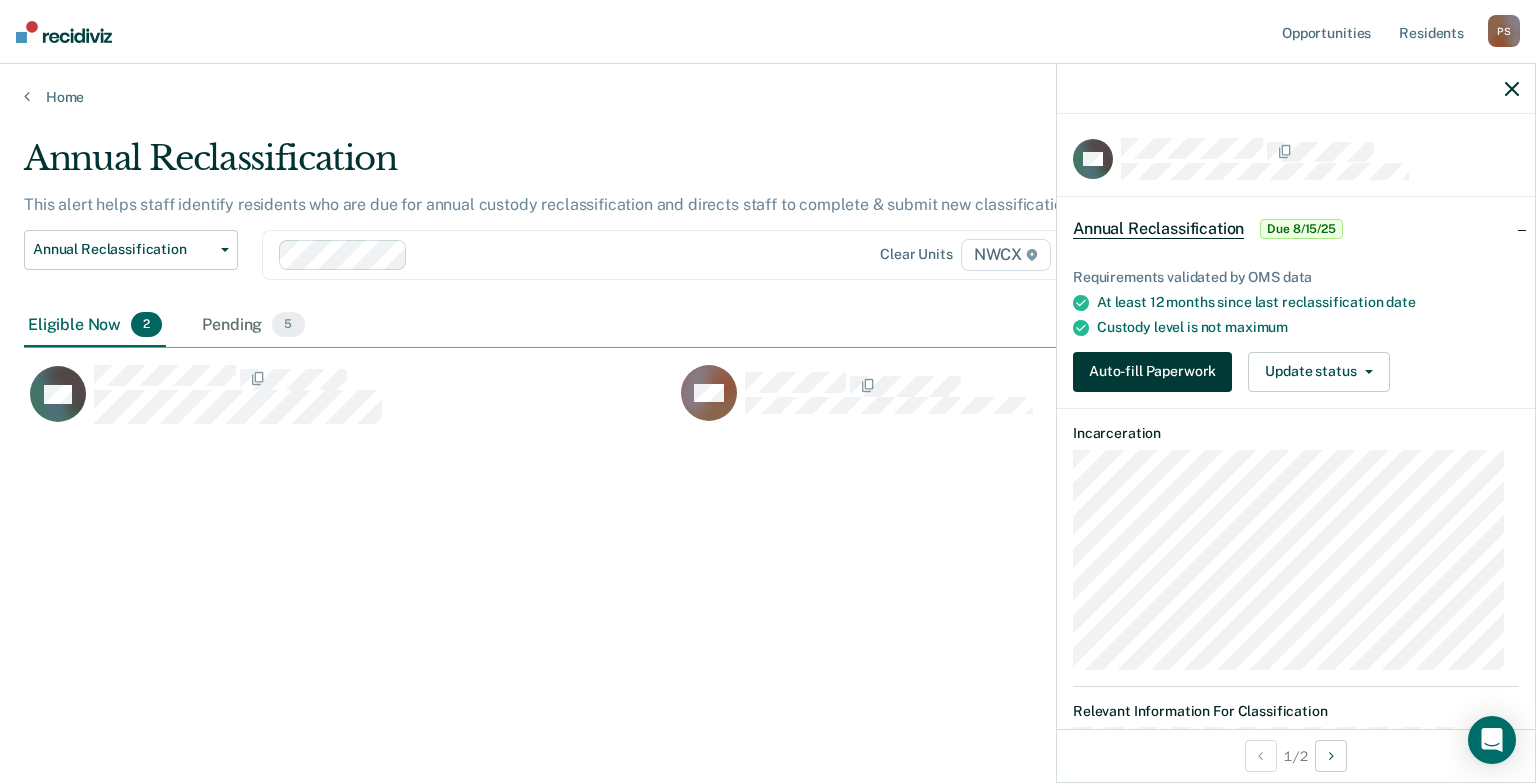 click on "Auto-fill Paperwork" at bounding box center [1152, 372] 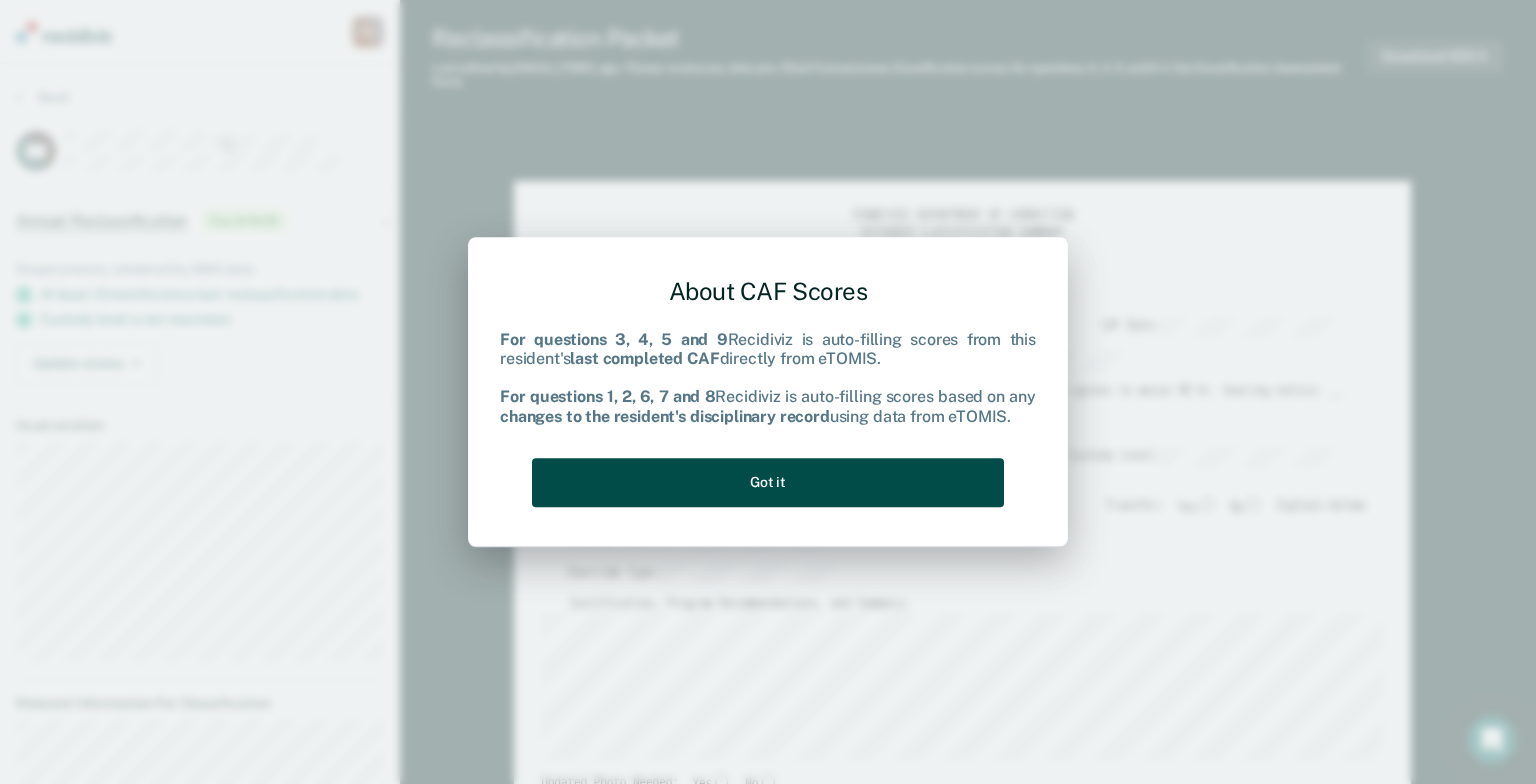 click on "Got it" at bounding box center [768, 482] 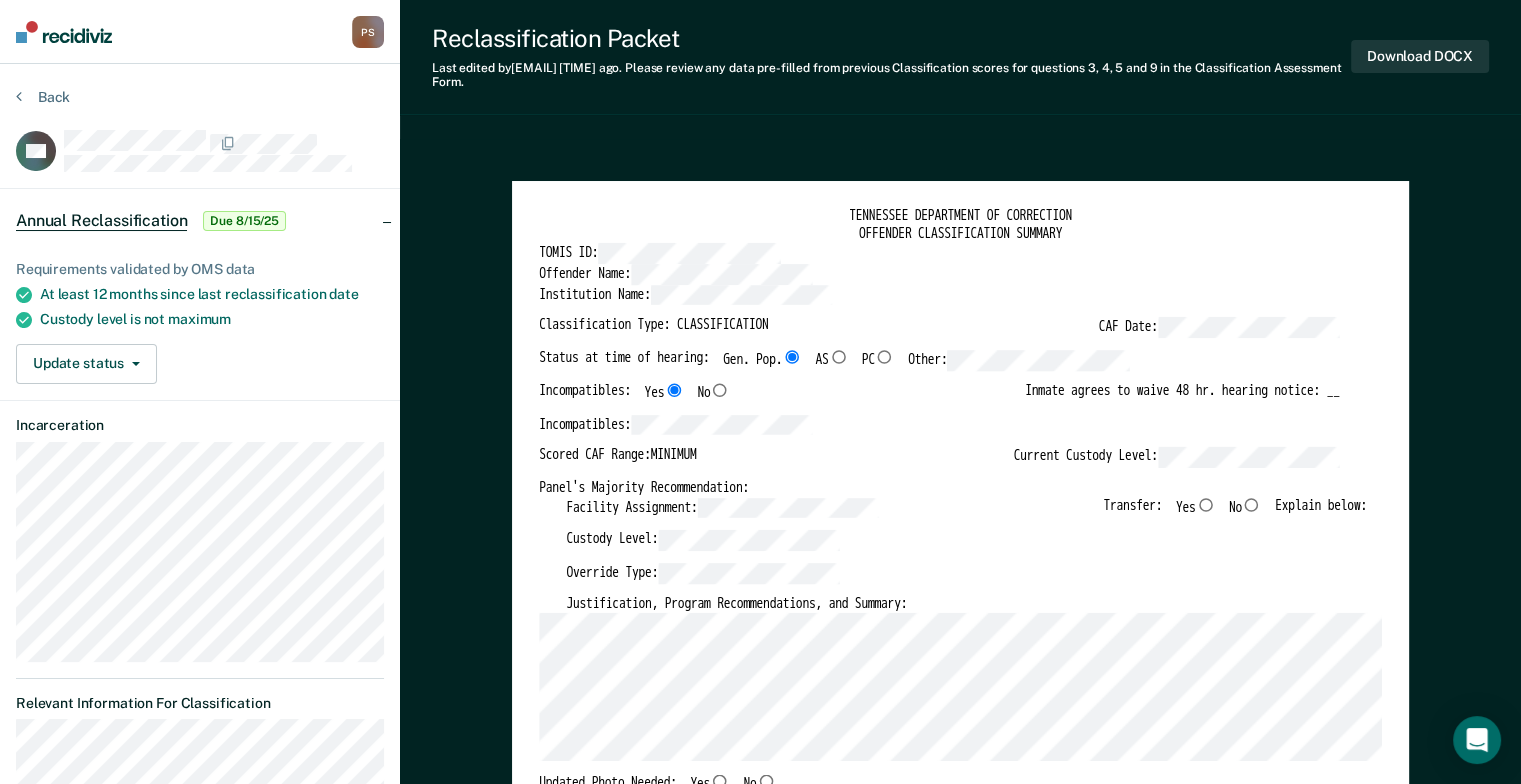 click on "No" at bounding box center [1252, 504] 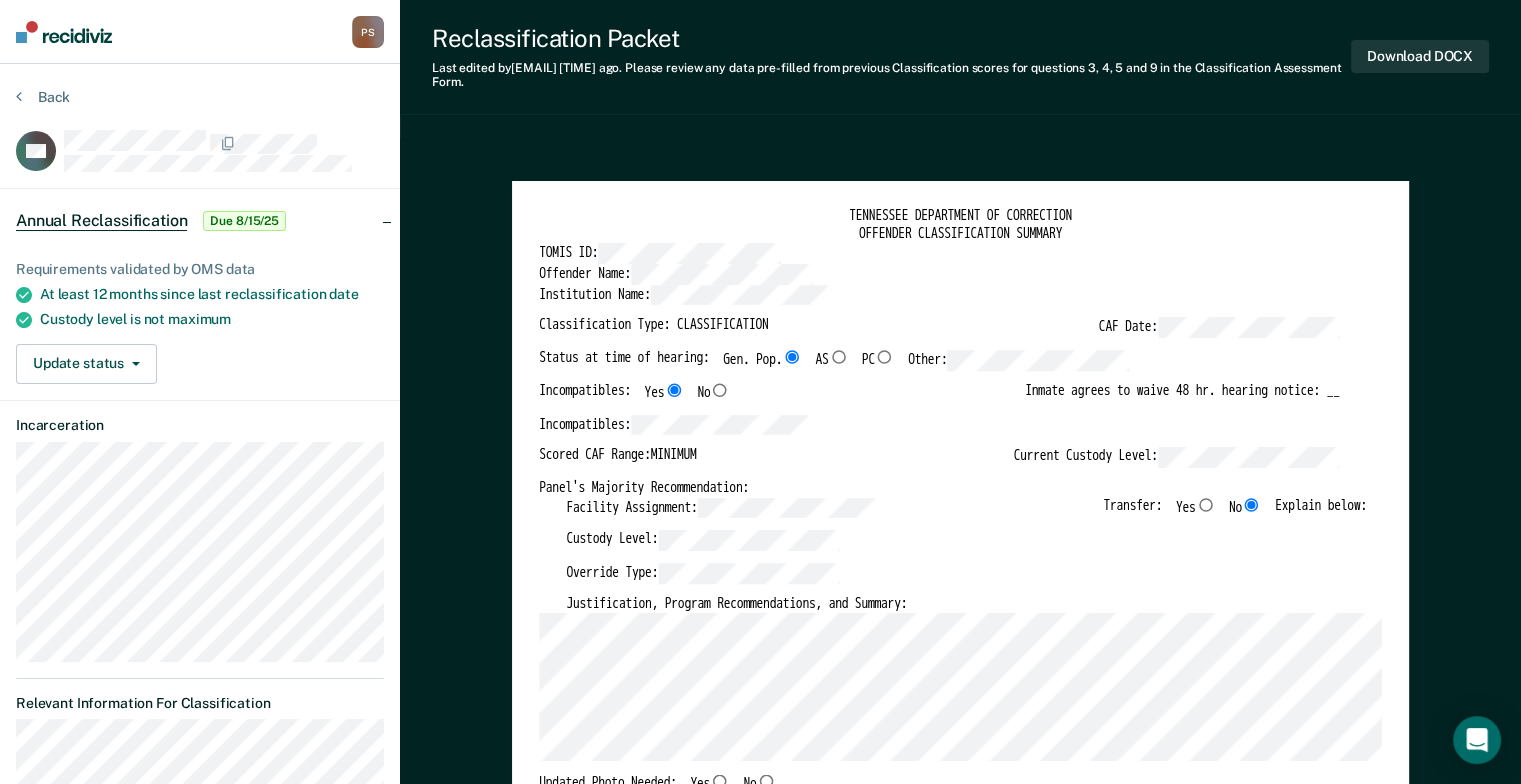 type on "x" 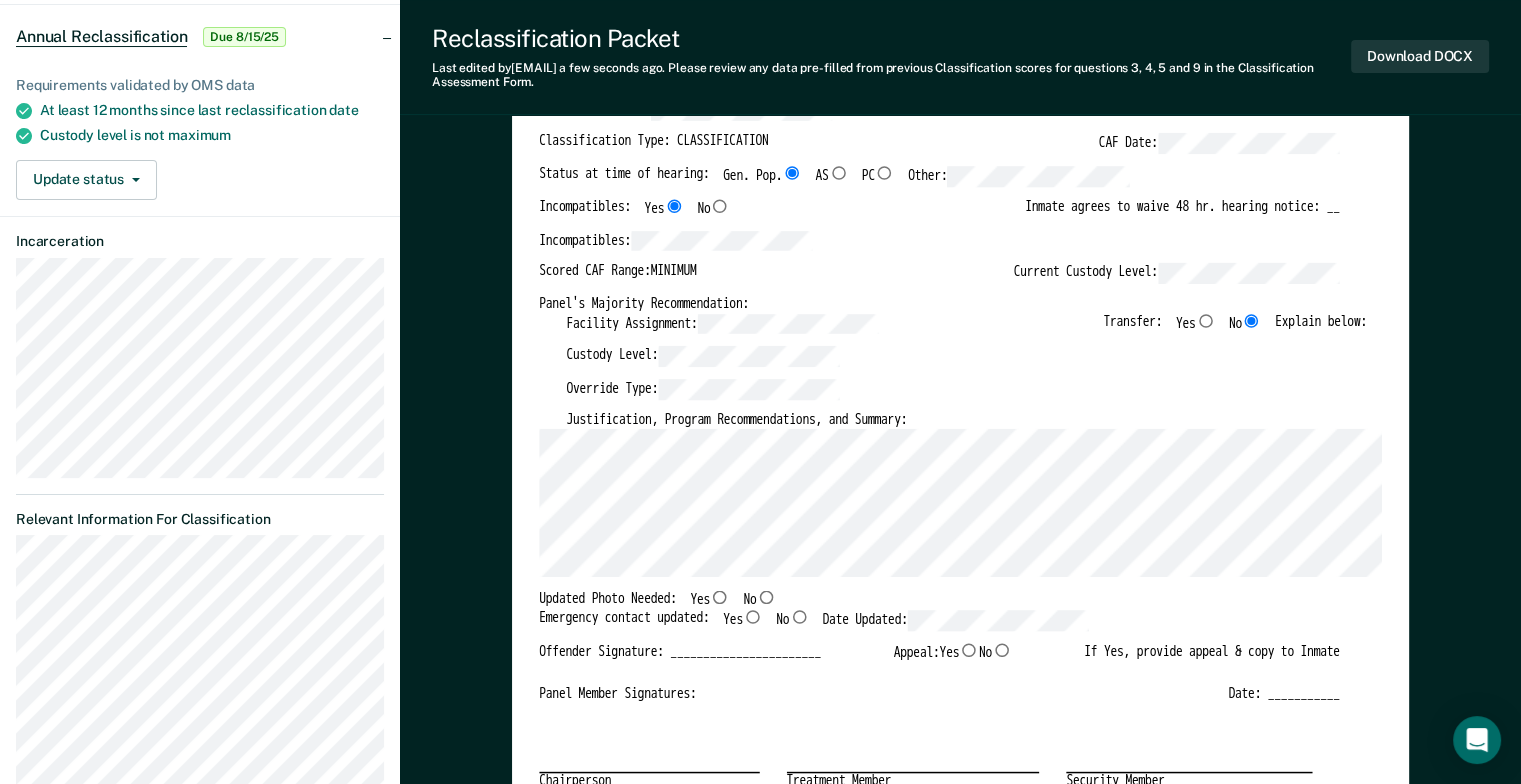scroll, scrollTop: 300, scrollLeft: 0, axis: vertical 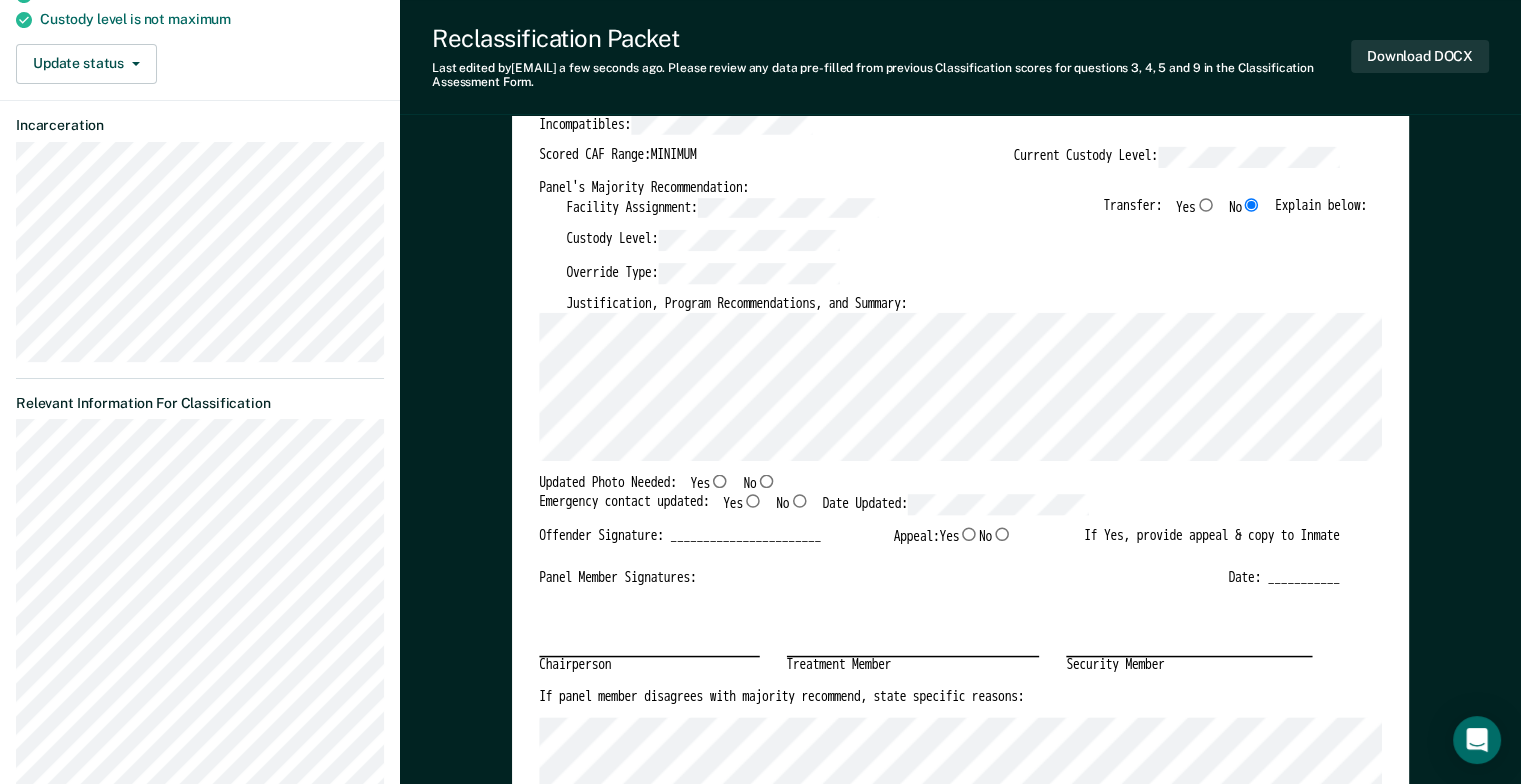 click on "Yes" at bounding box center (720, 482) 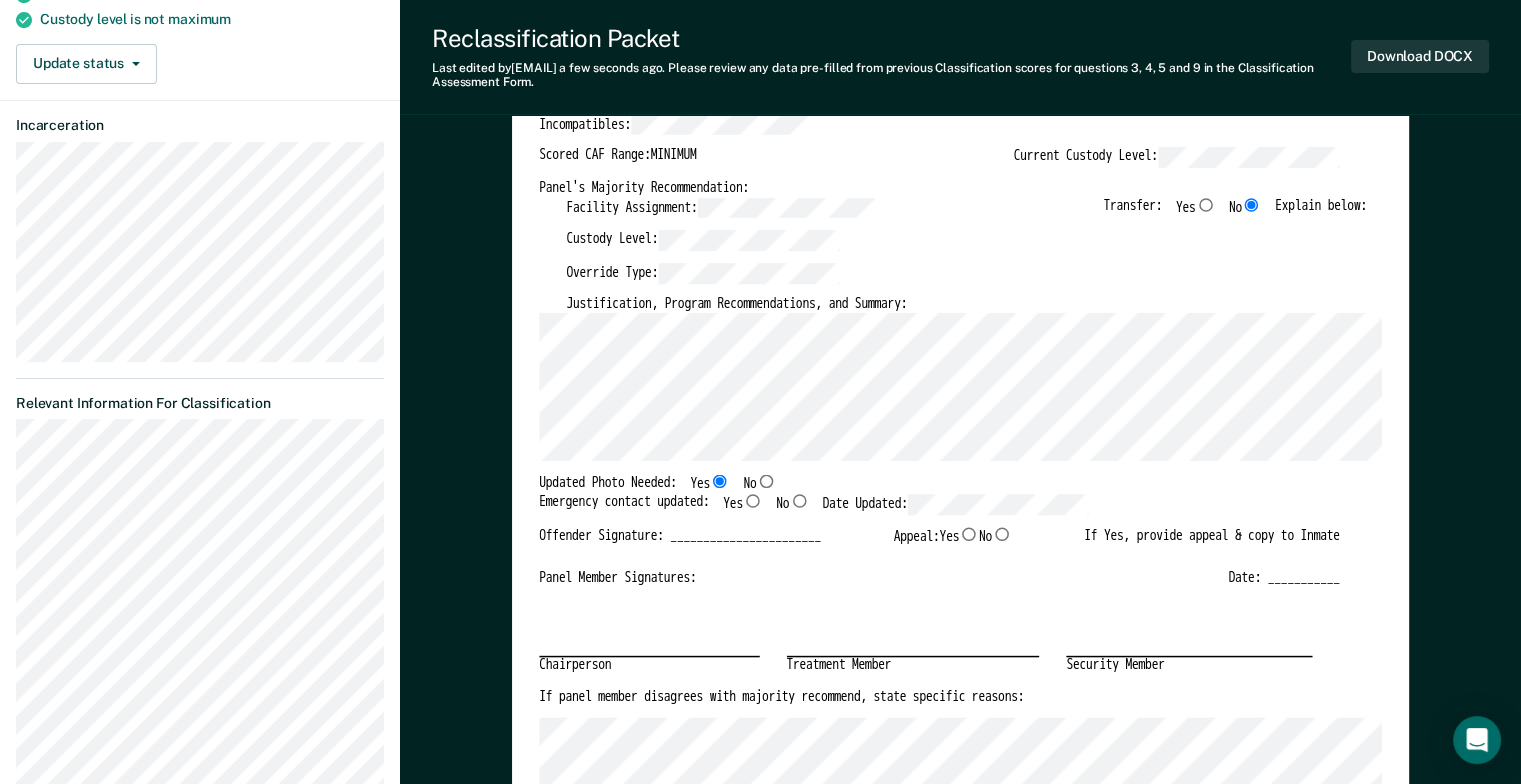 type on "x" 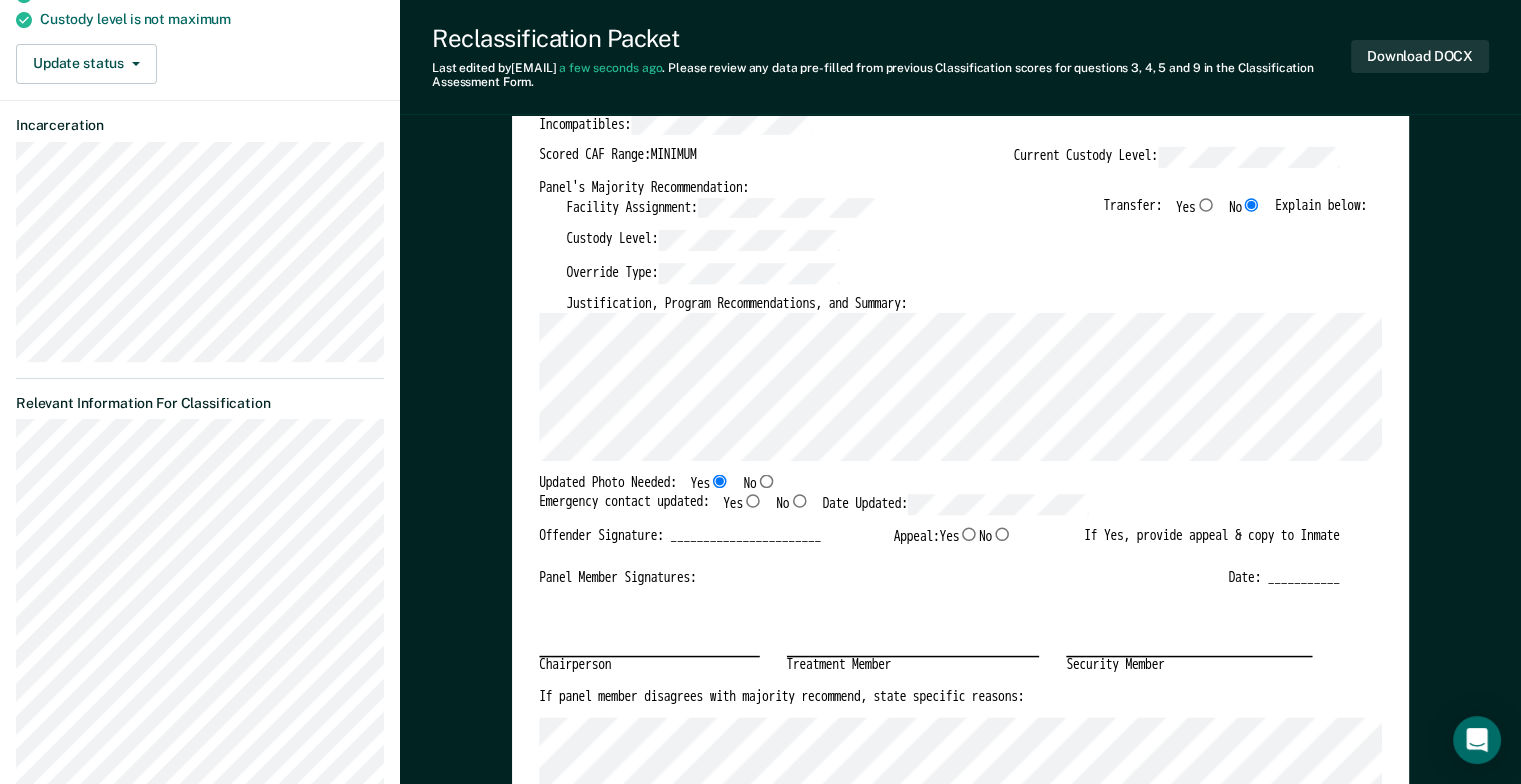 click on "Yes" at bounding box center (753, 501) 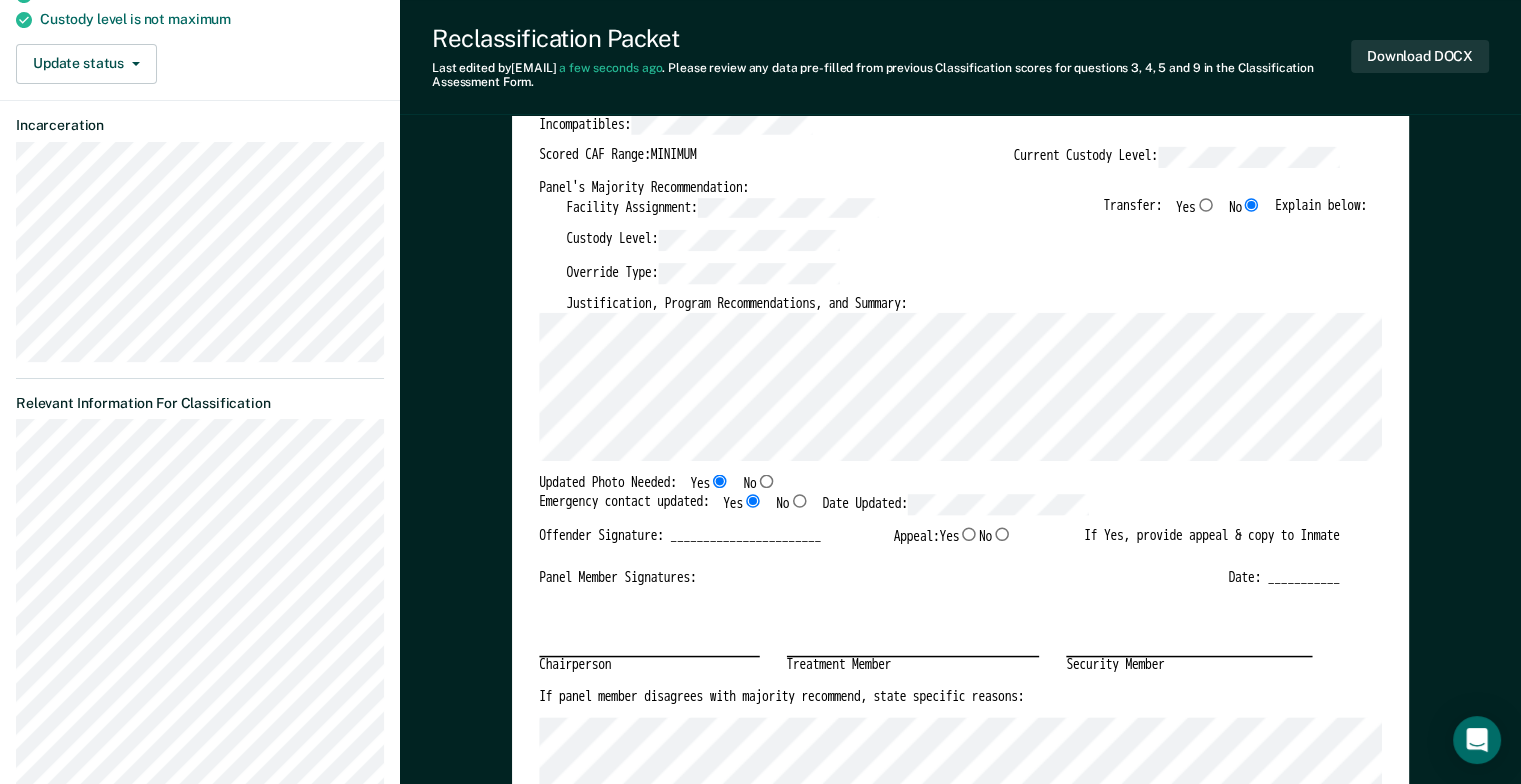 type on "x" 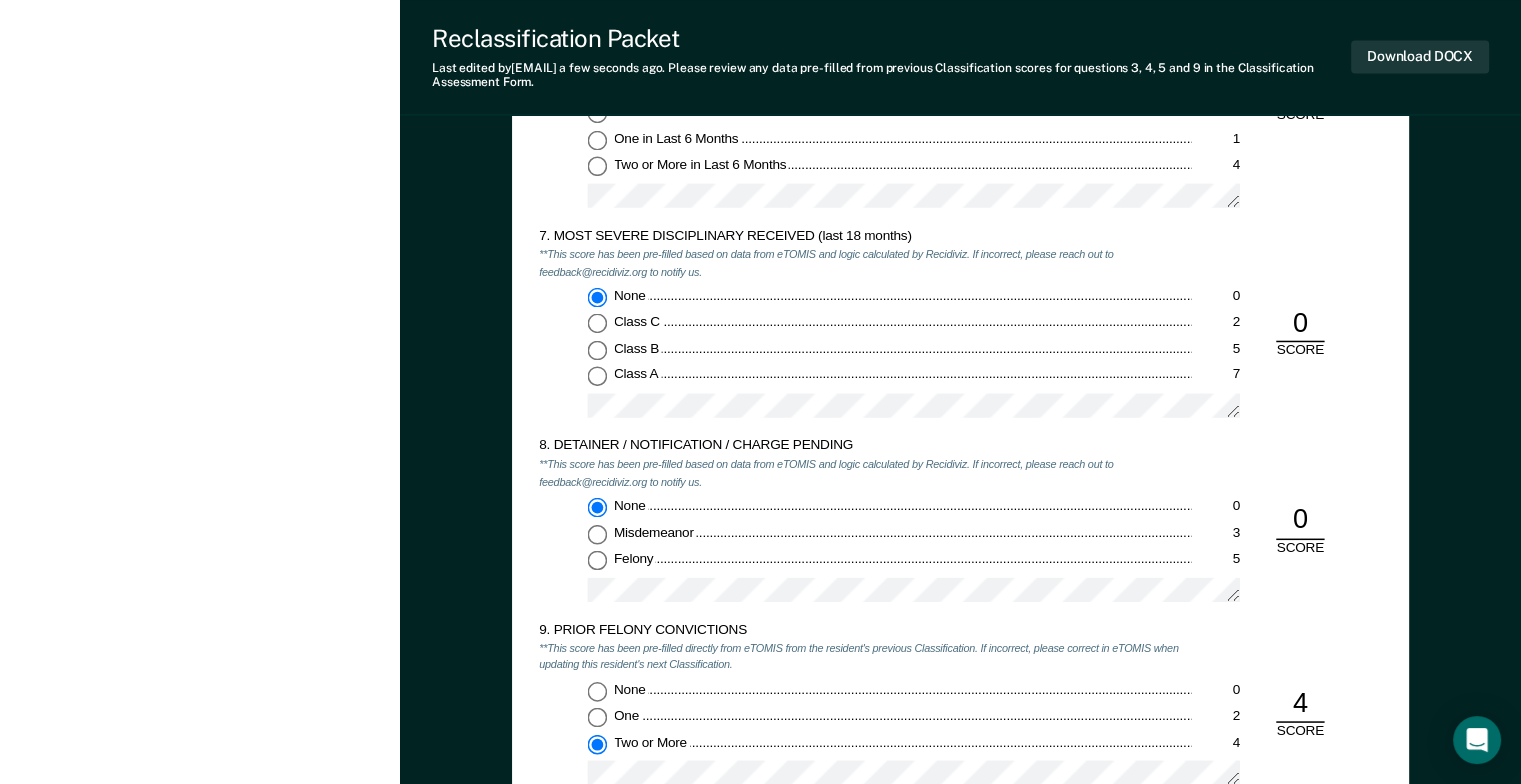 scroll, scrollTop: 3000, scrollLeft: 0, axis: vertical 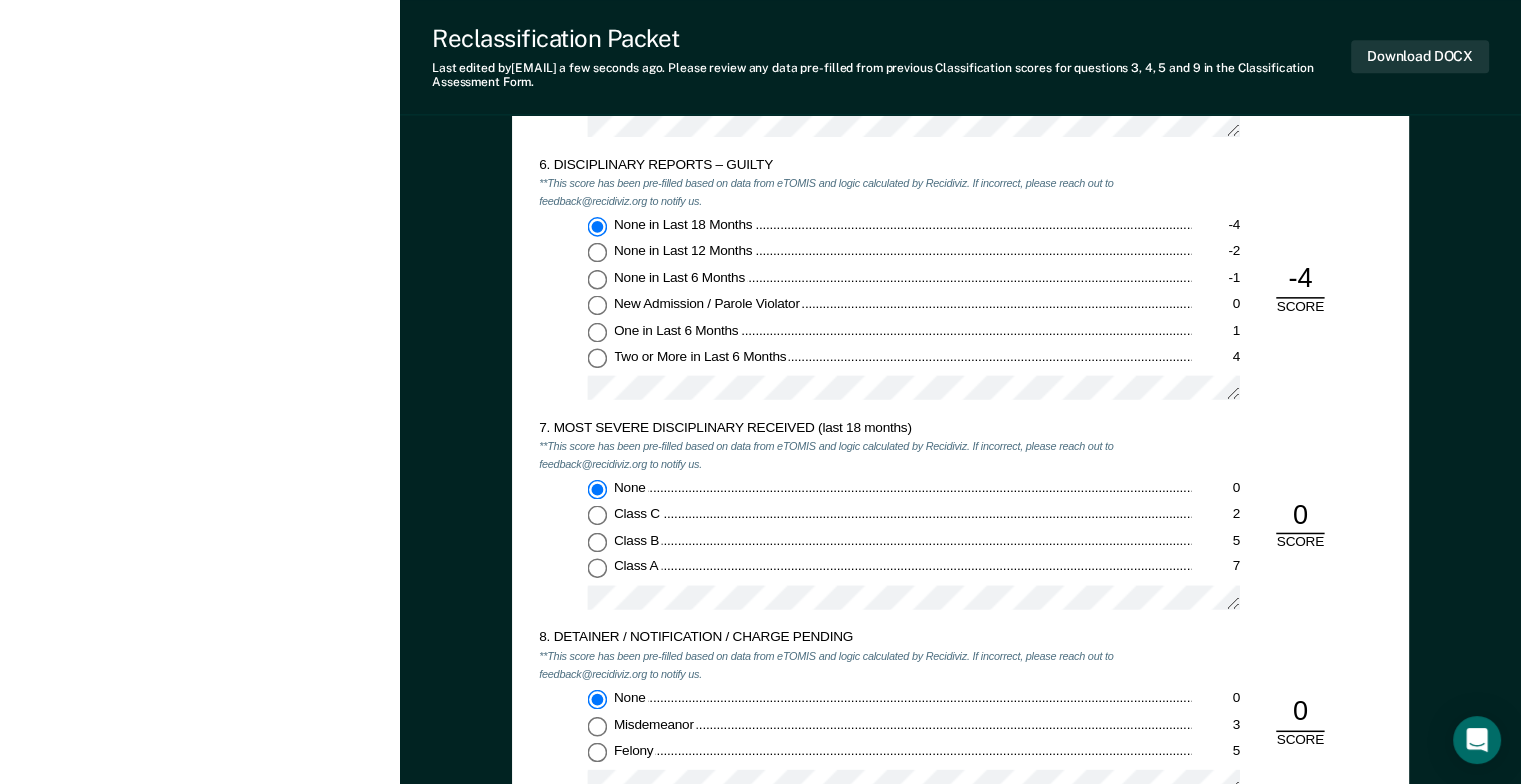 click on "Class A 7" at bounding box center [598, 568] 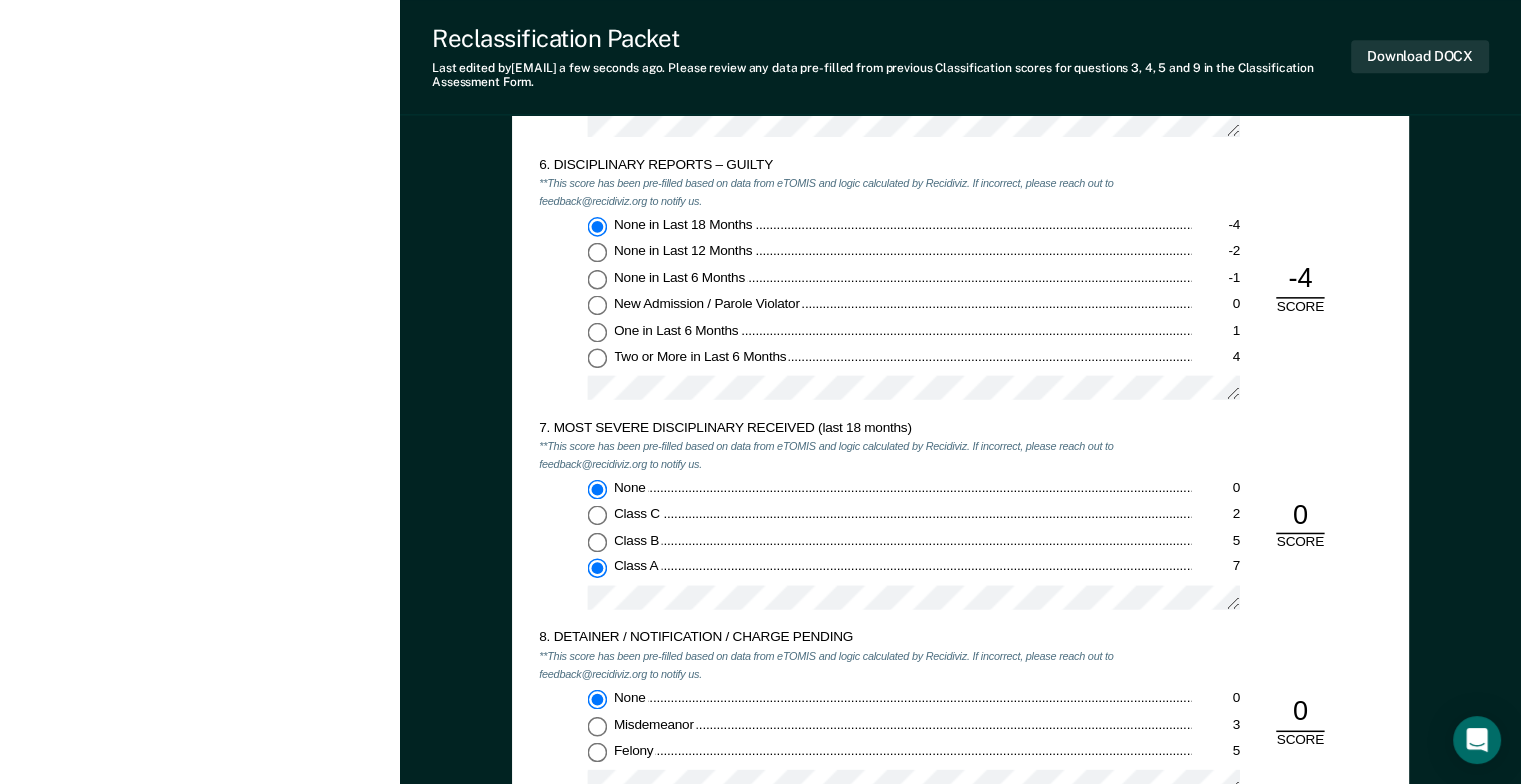 type on "x" 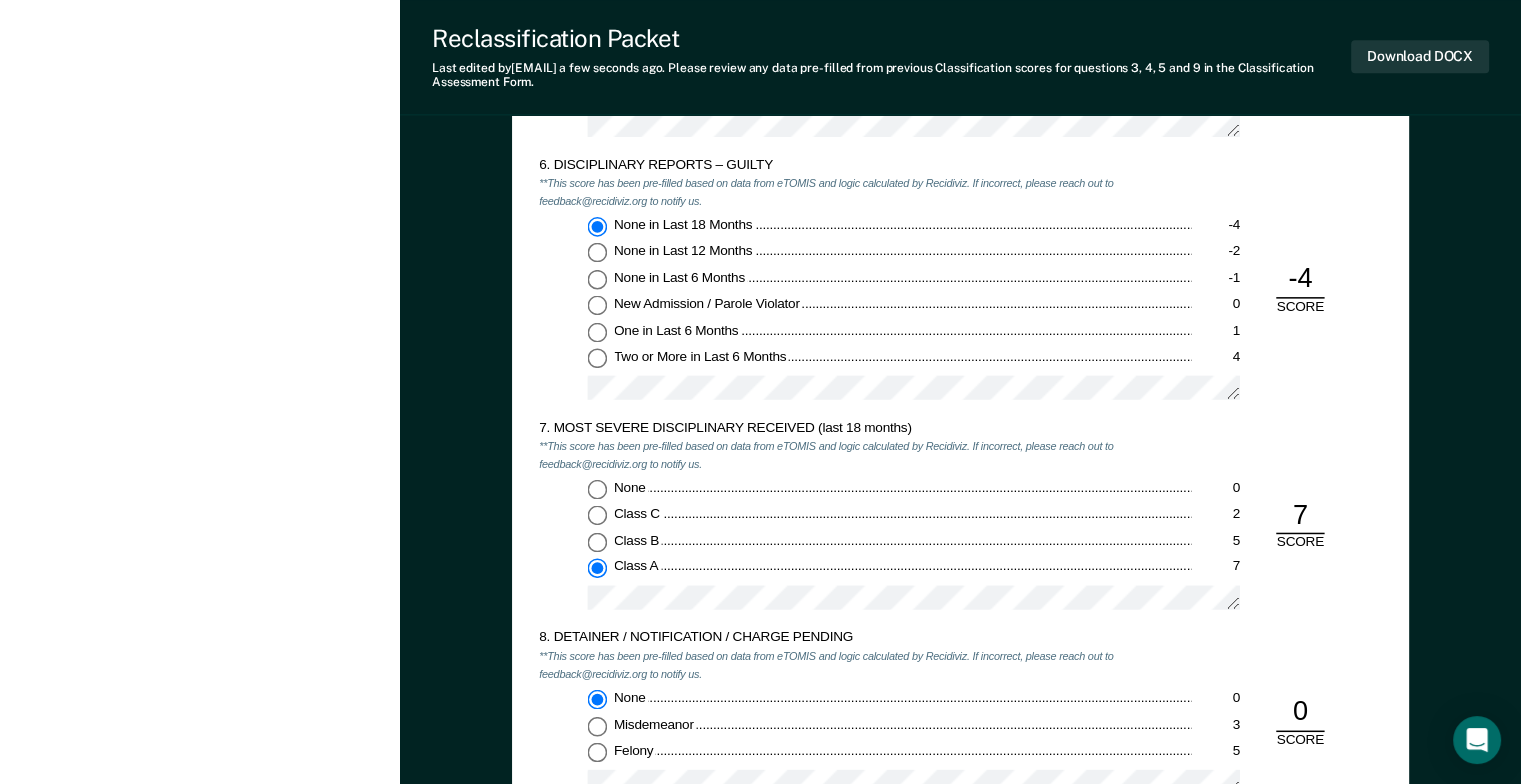 click on "None in Last 12 Months -2" at bounding box center [598, 252] 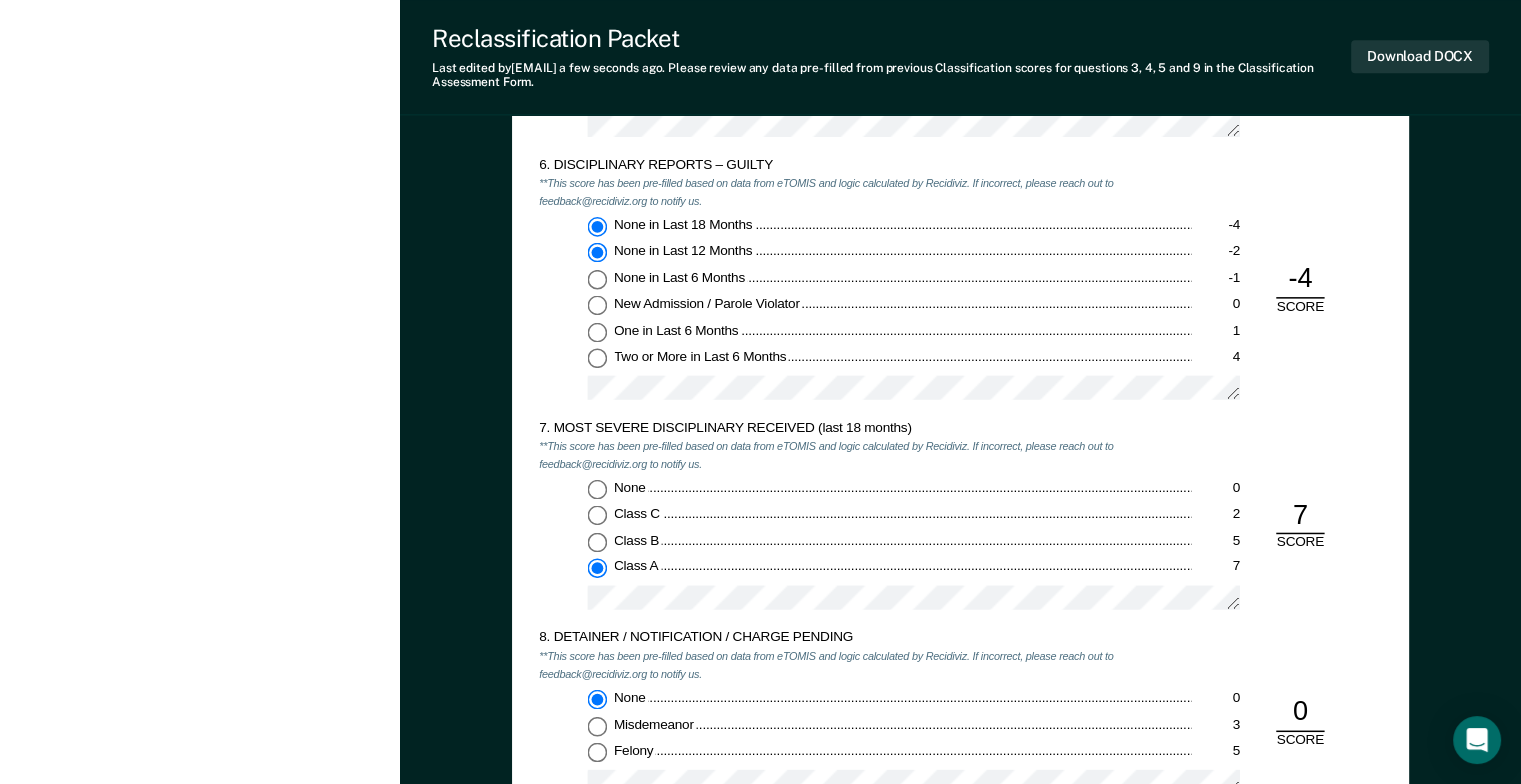 type on "x" 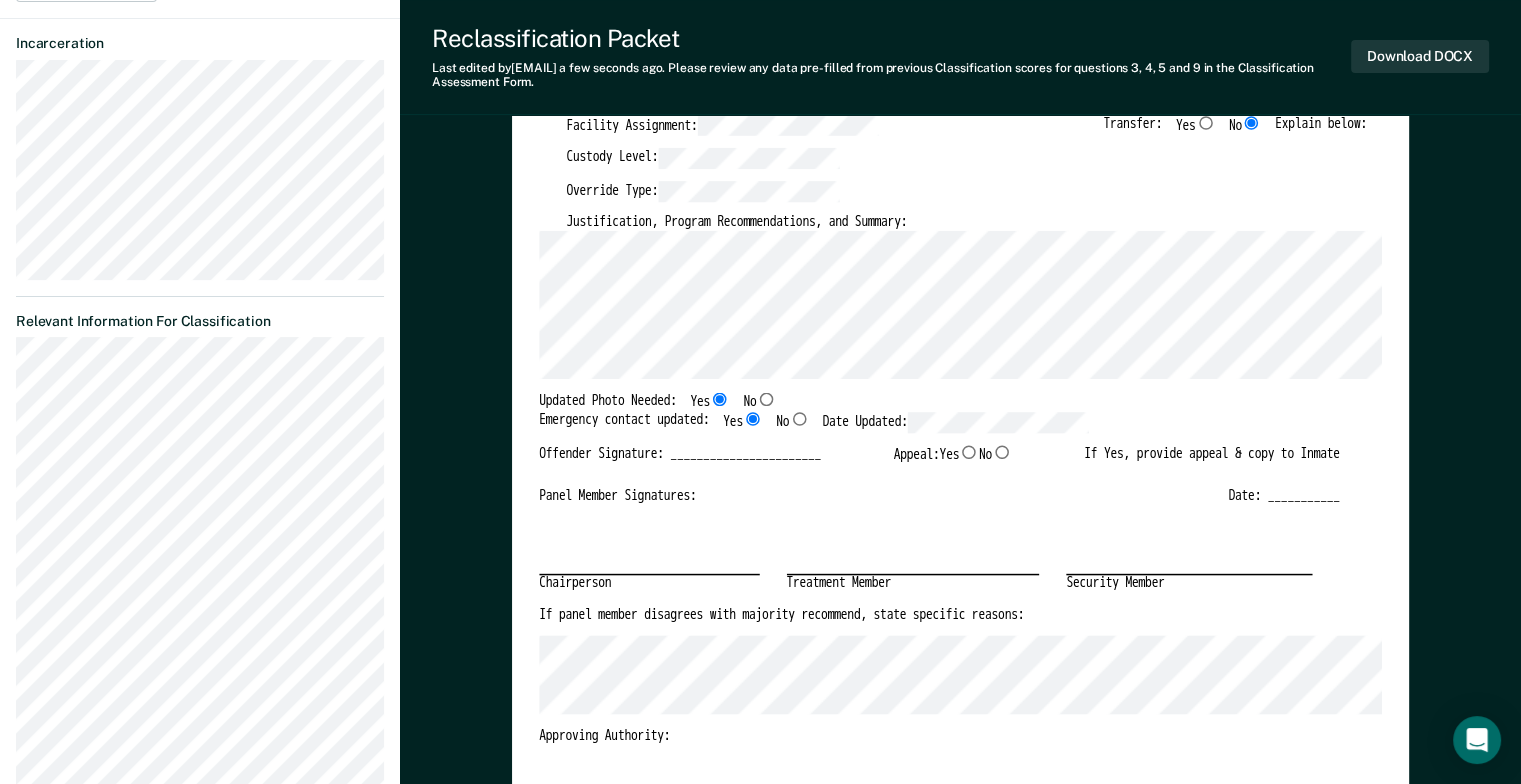 scroll, scrollTop: 200, scrollLeft: 0, axis: vertical 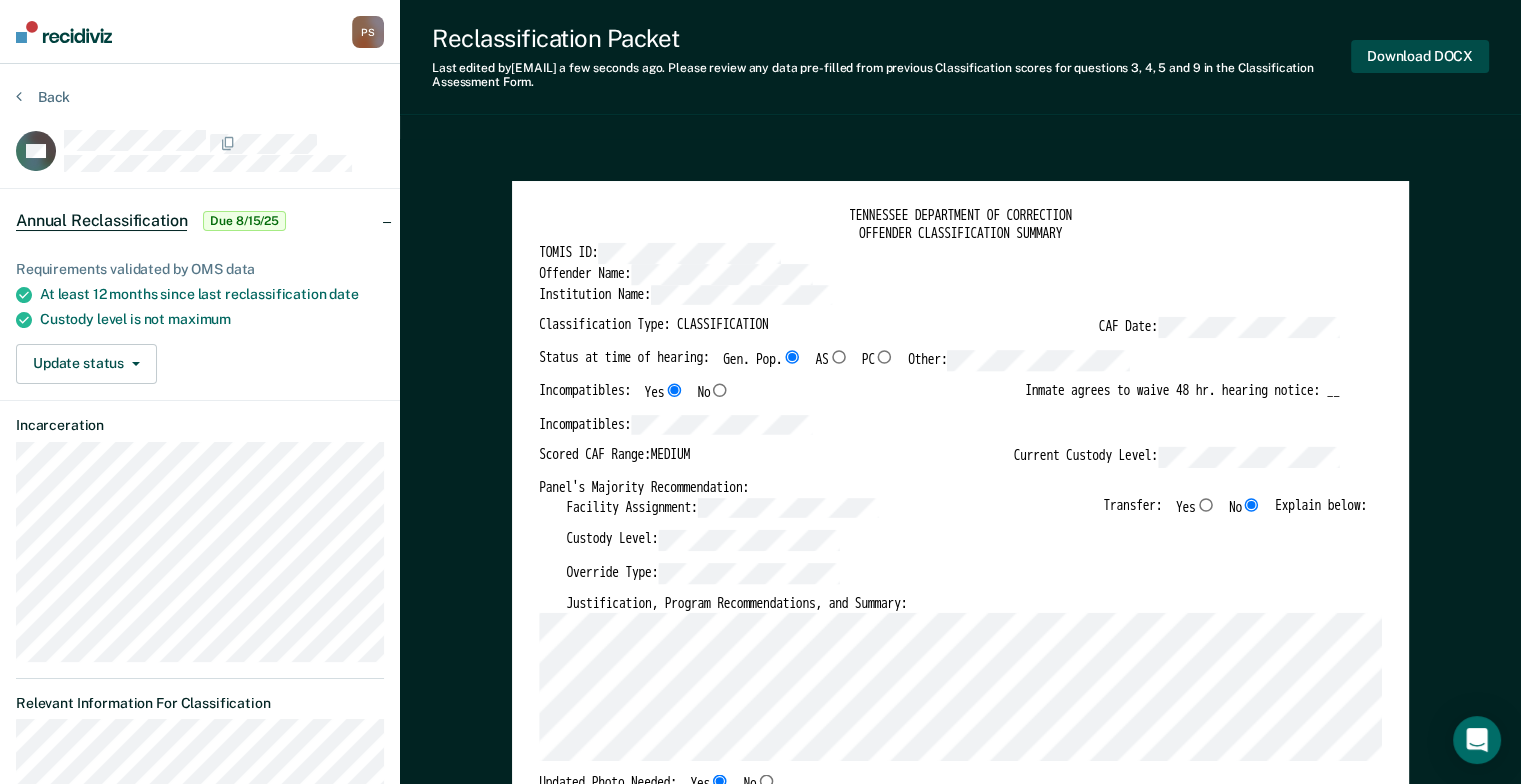 click on "Download DOCX" at bounding box center (1420, 56) 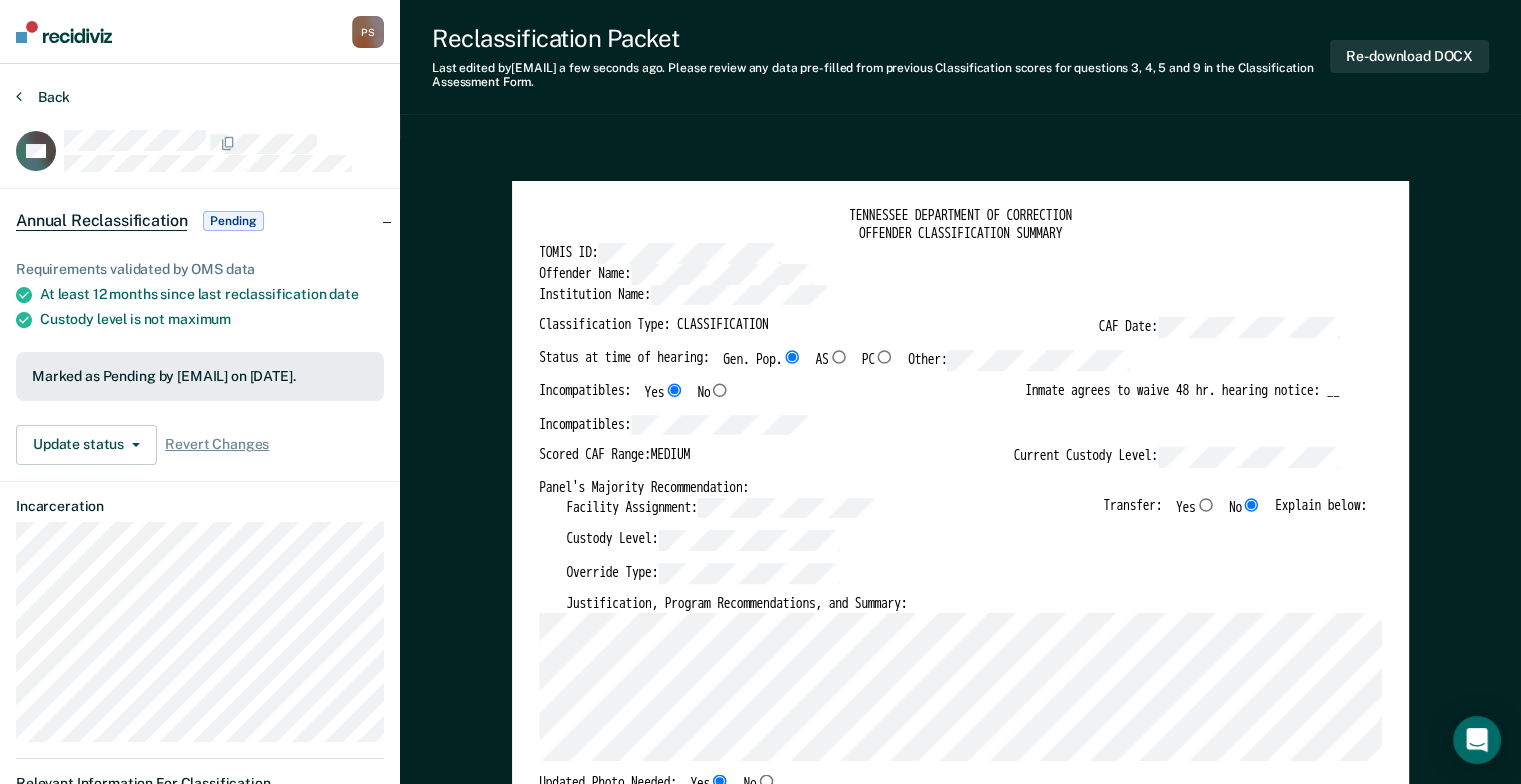 click at bounding box center [19, 96] 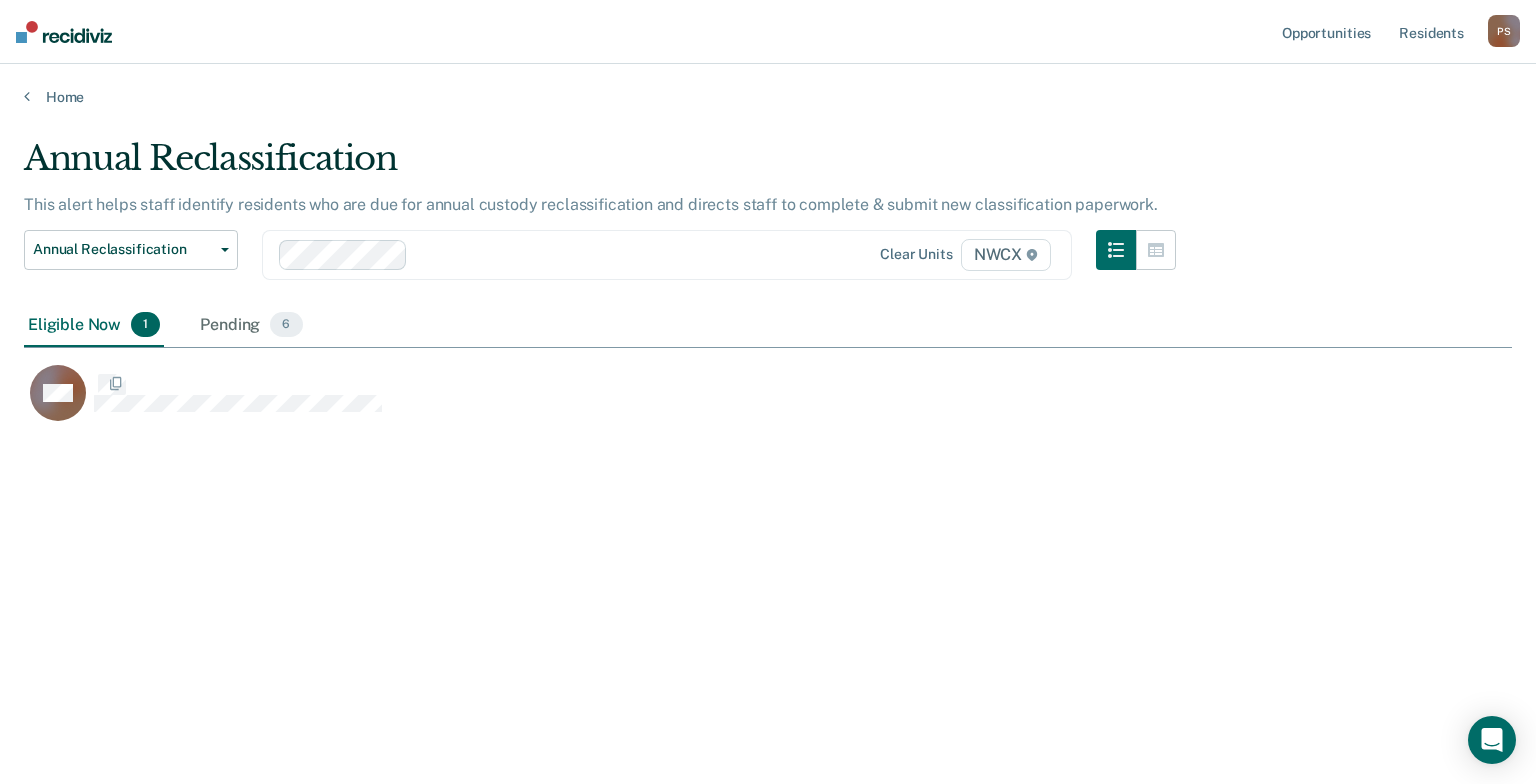 scroll, scrollTop: 16, scrollLeft: 16, axis: both 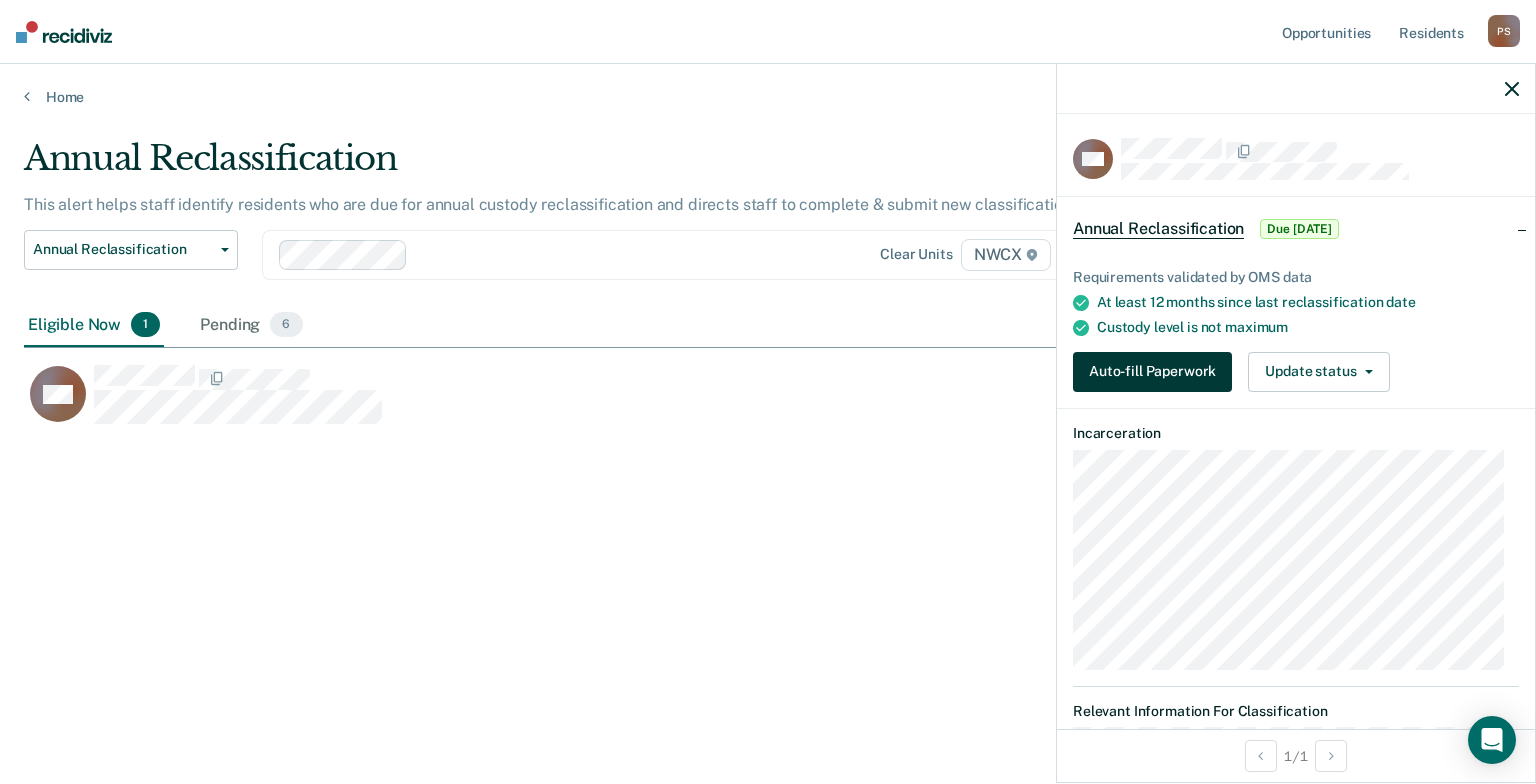 click on "Auto-fill Paperwork" at bounding box center (1152, 372) 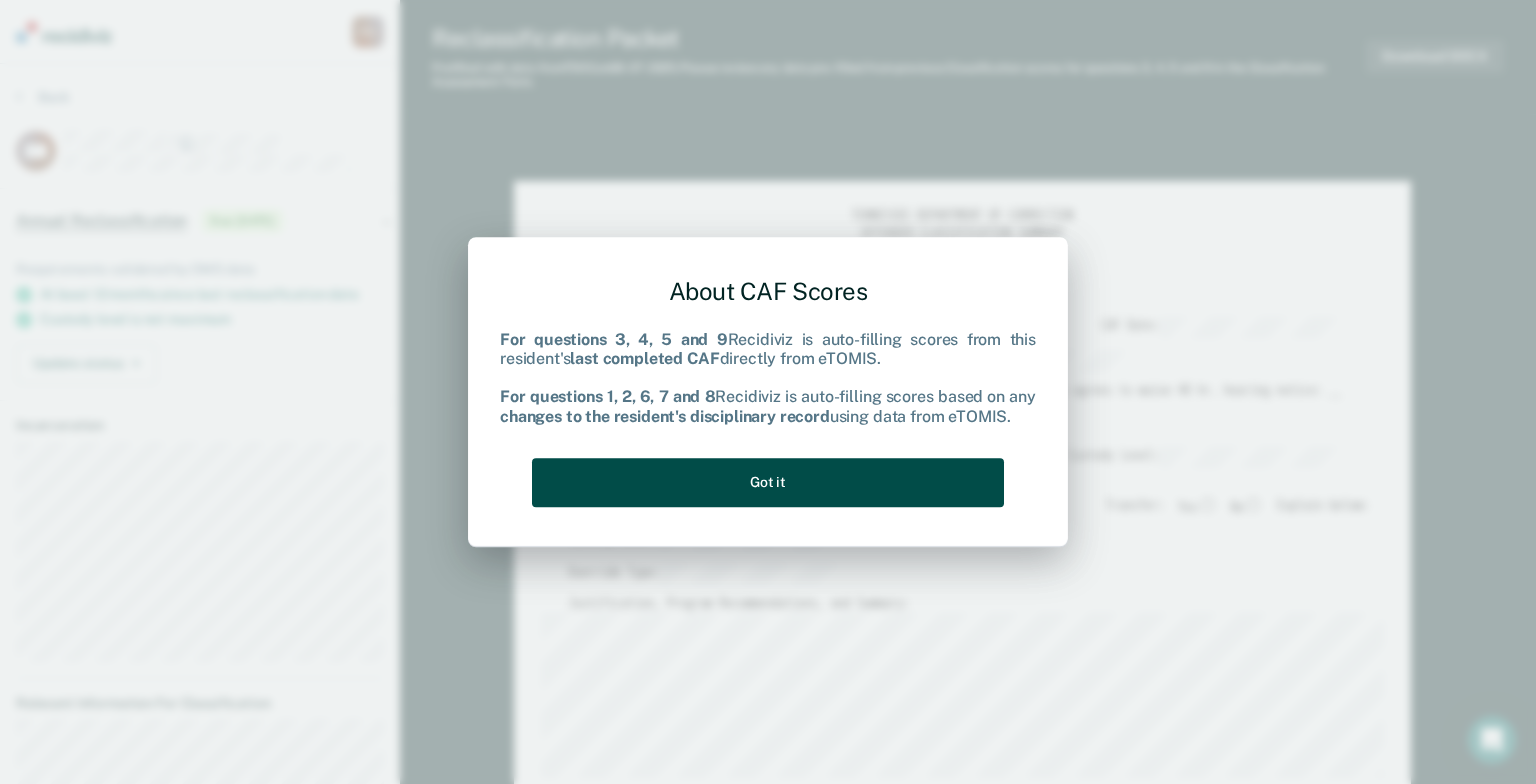 click on "Got it" at bounding box center (768, 482) 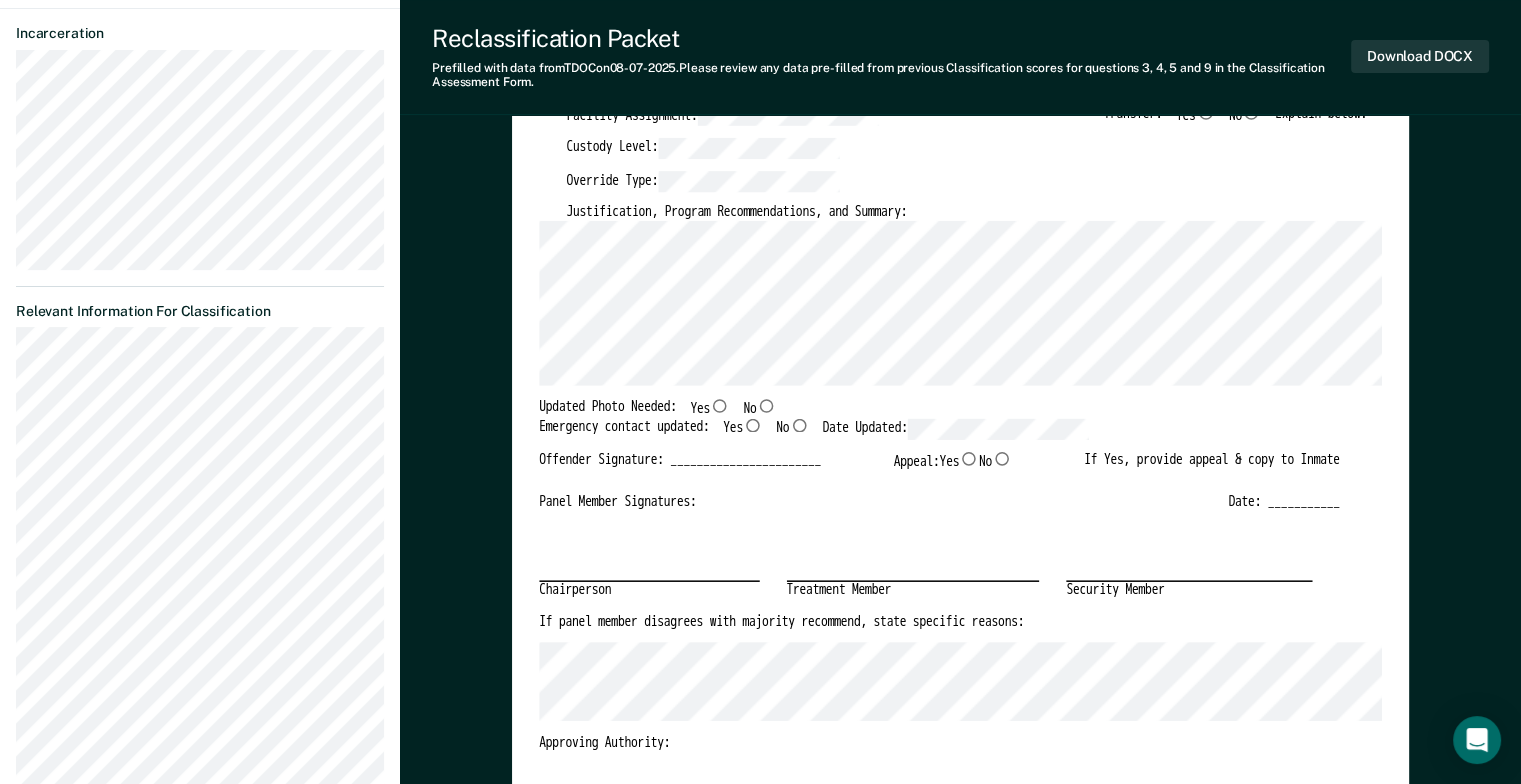 scroll, scrollTop: 400, scrollLeft: 0, axis: vertical 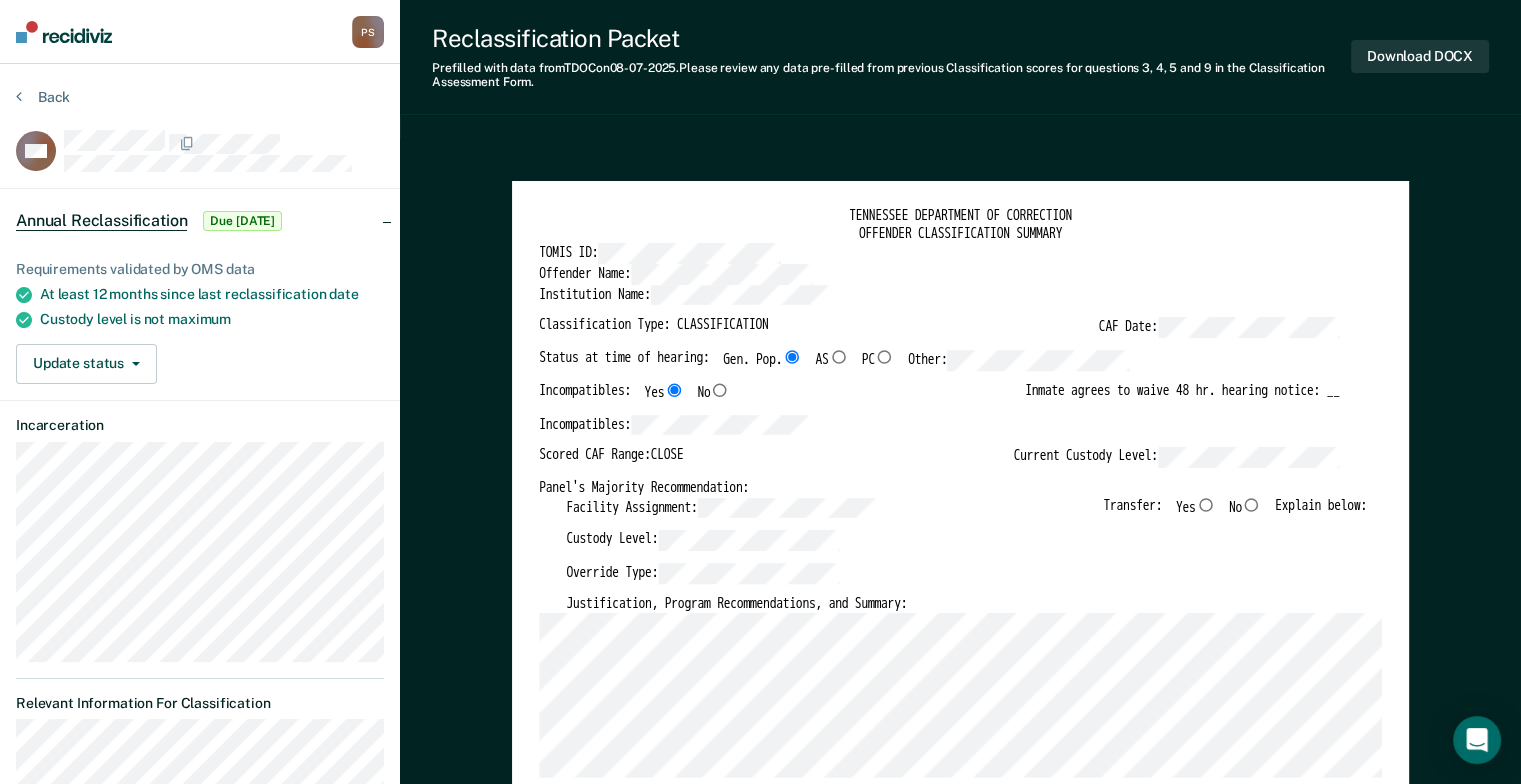 click on "No" at bounding box center [1252, 504] 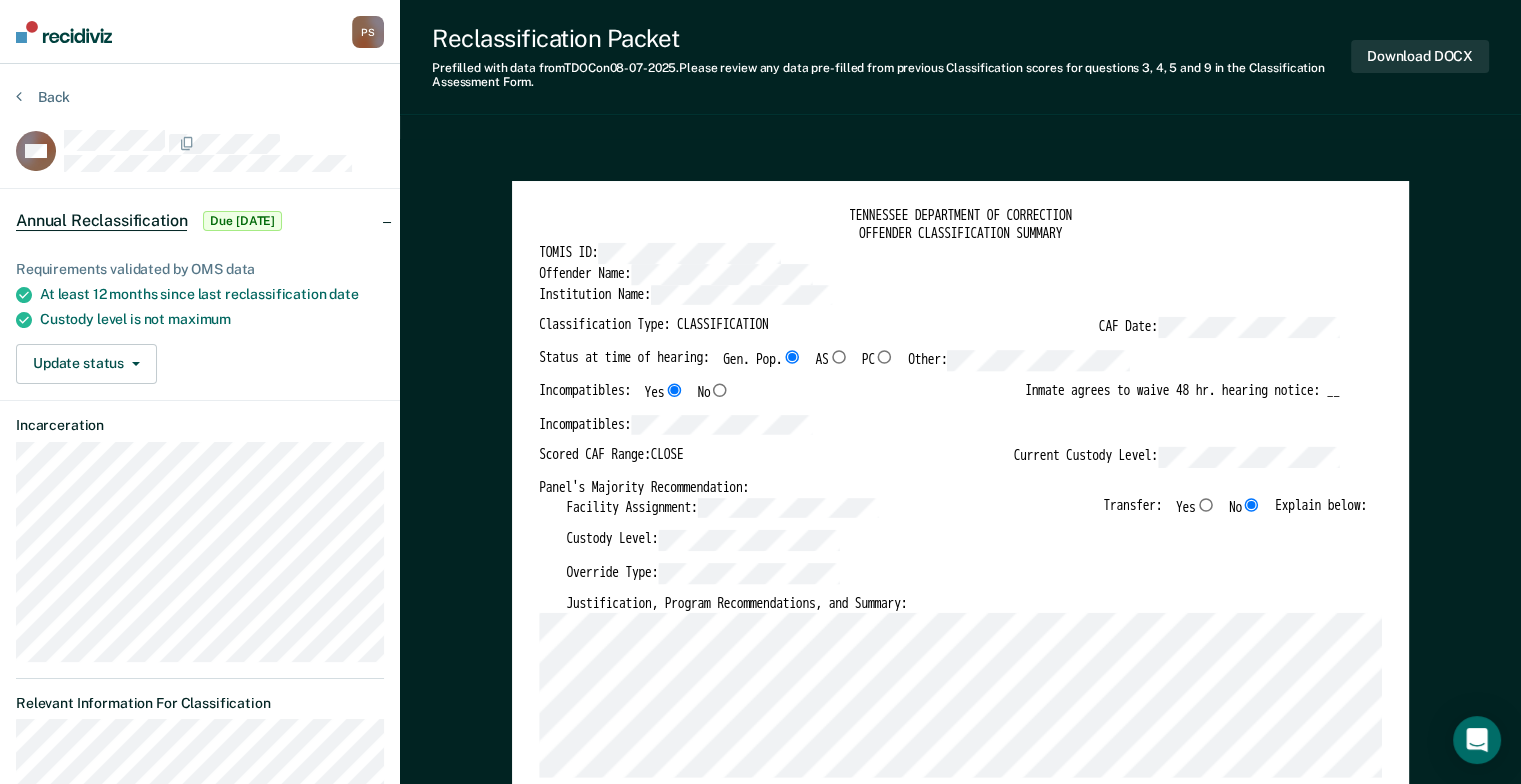 type on "x" 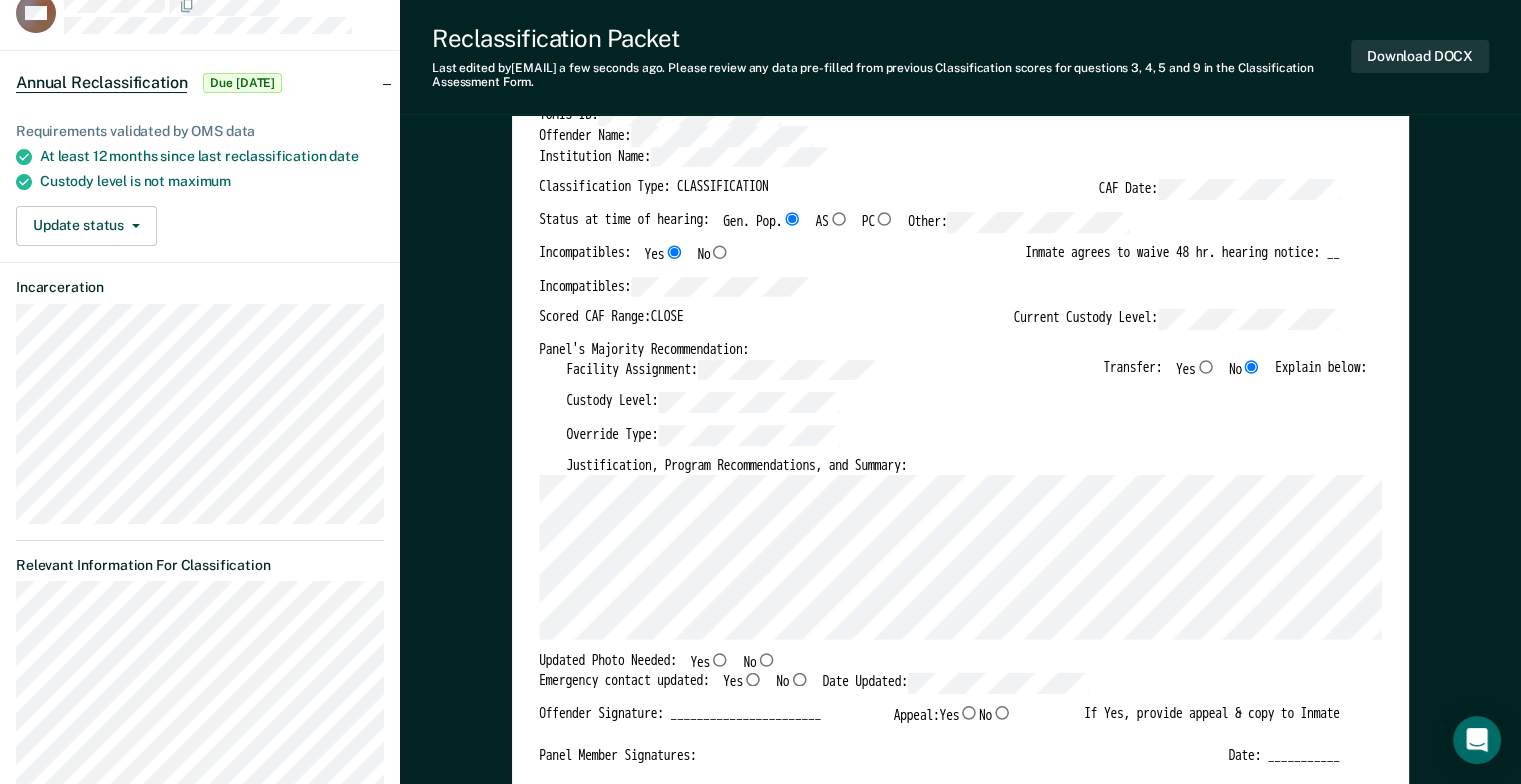 scroll, scrollTop: 300, scrollLeft: 0, axis: vertical 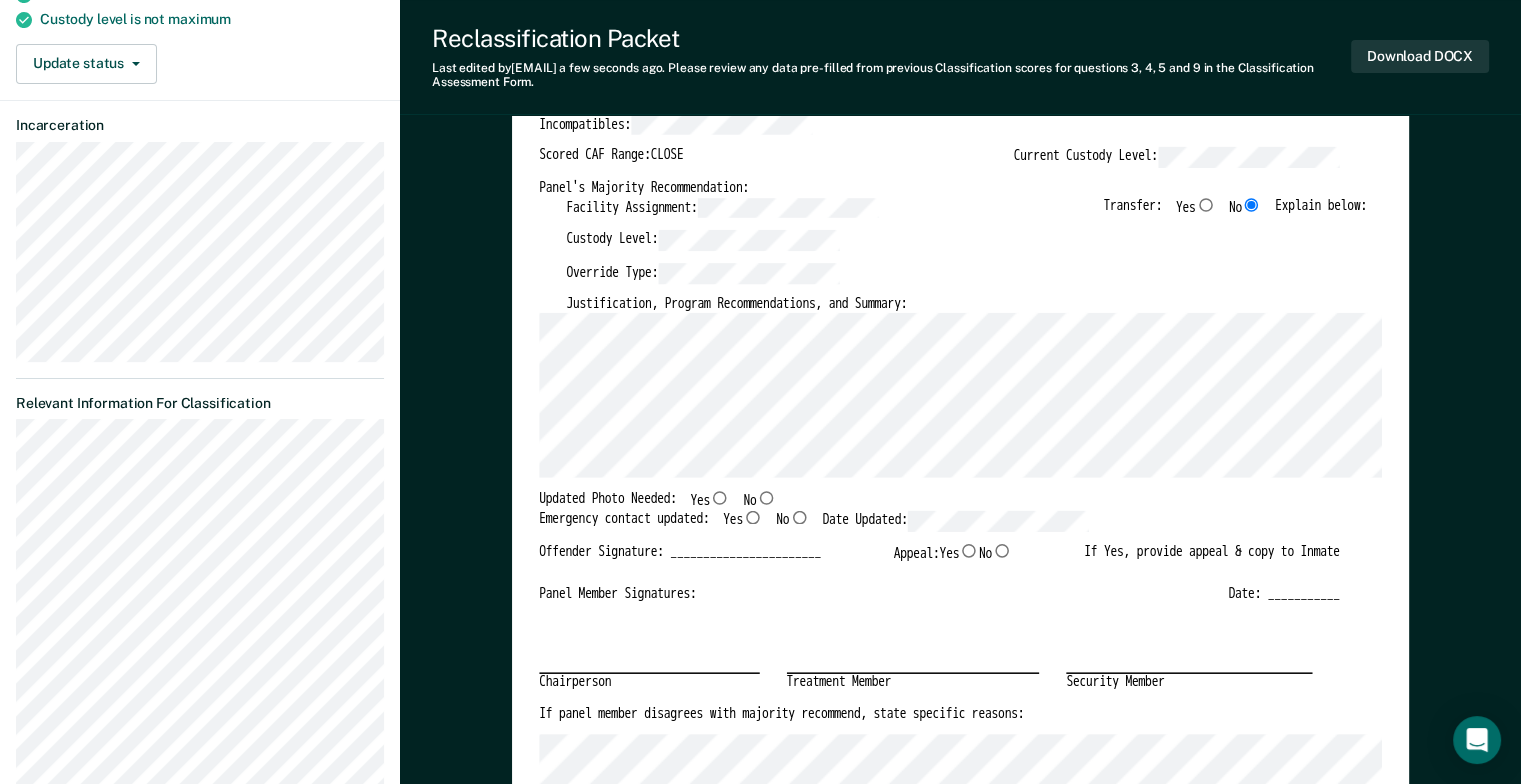 click on "Yes" at bounding box center (720, 498) 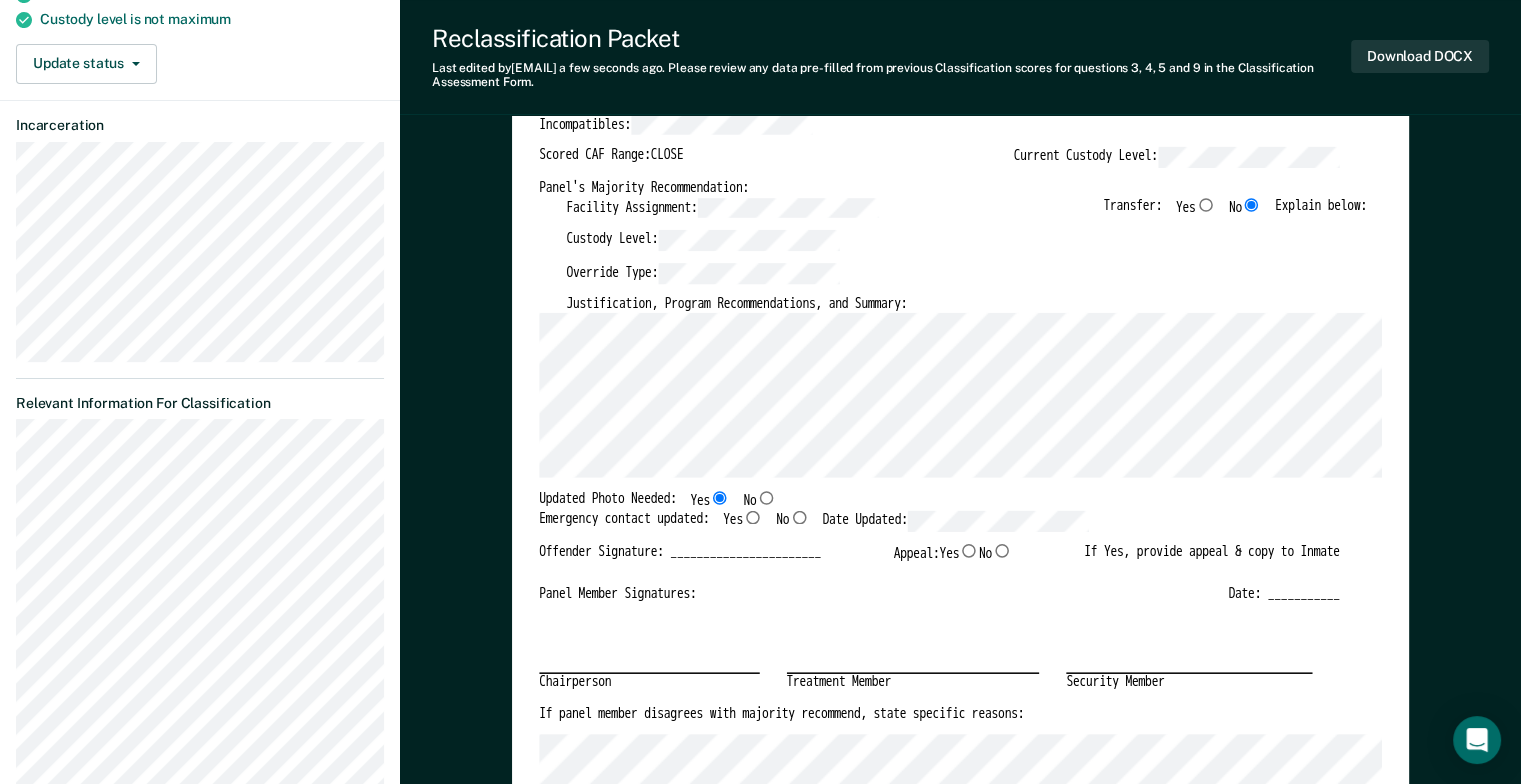 type on "x" 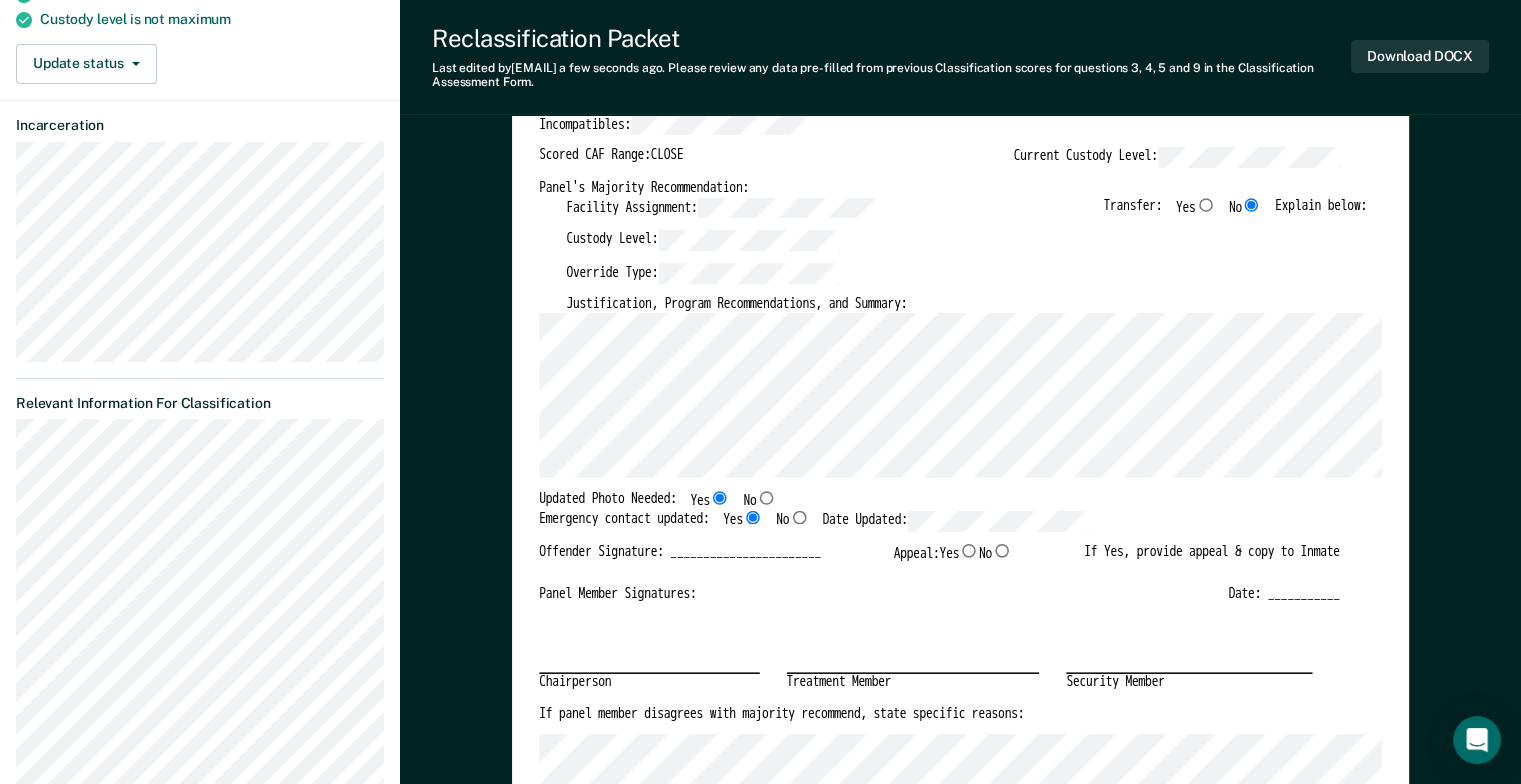 type on "x" 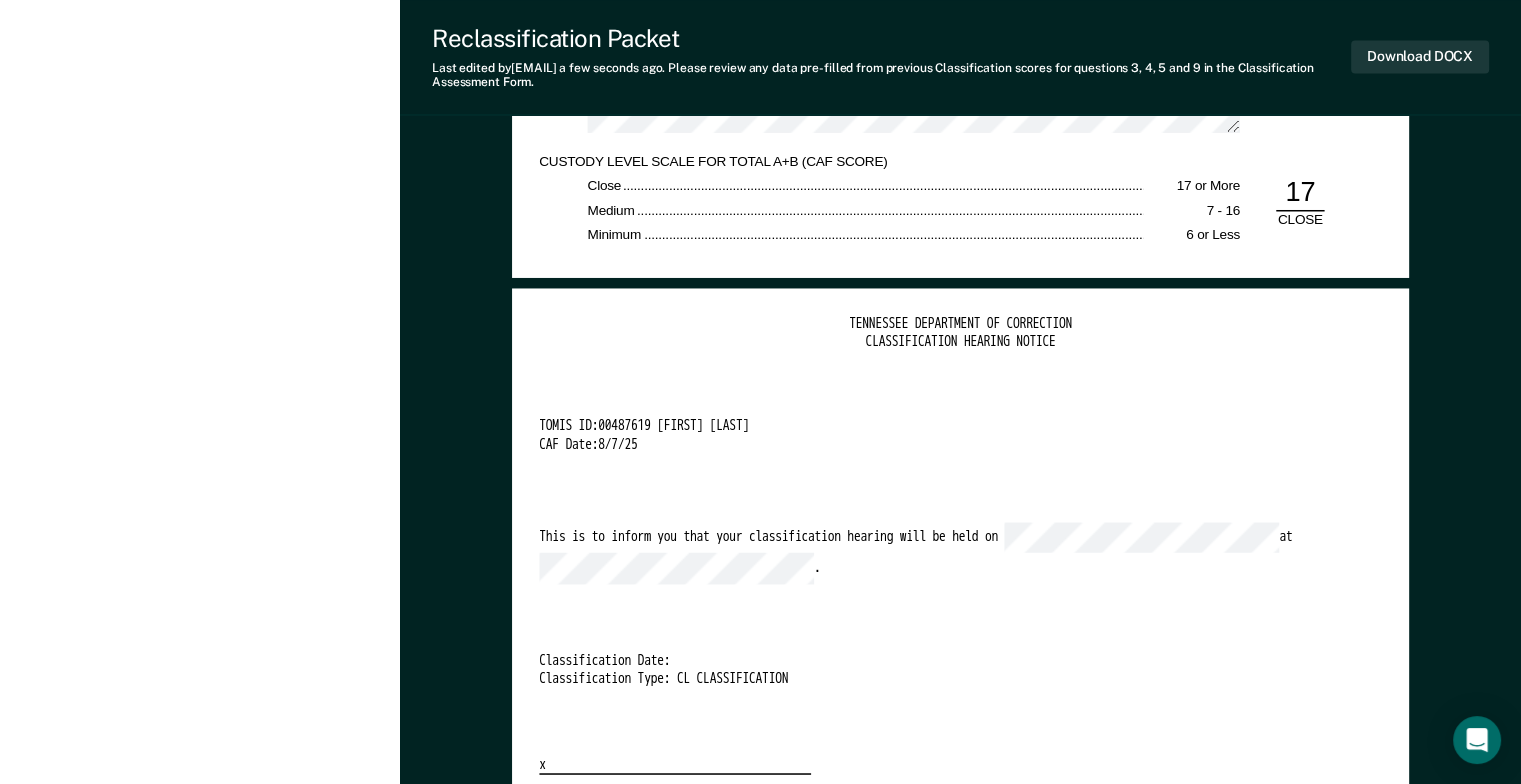 scroll, scrollTop: 3600, scrollLeft: 0, axis: vertical 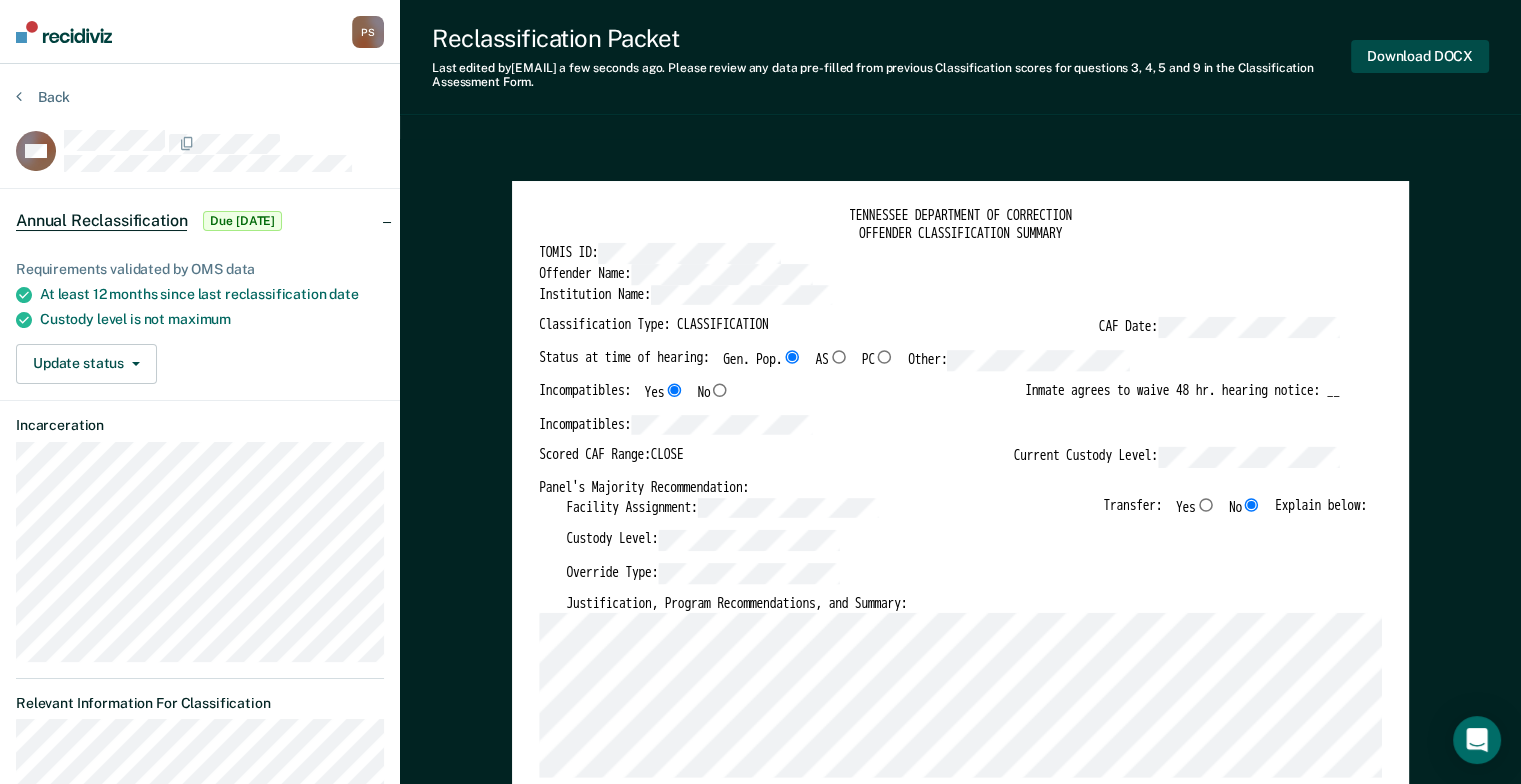 click on "Download DOCX" at bounding box center [1420, 56] 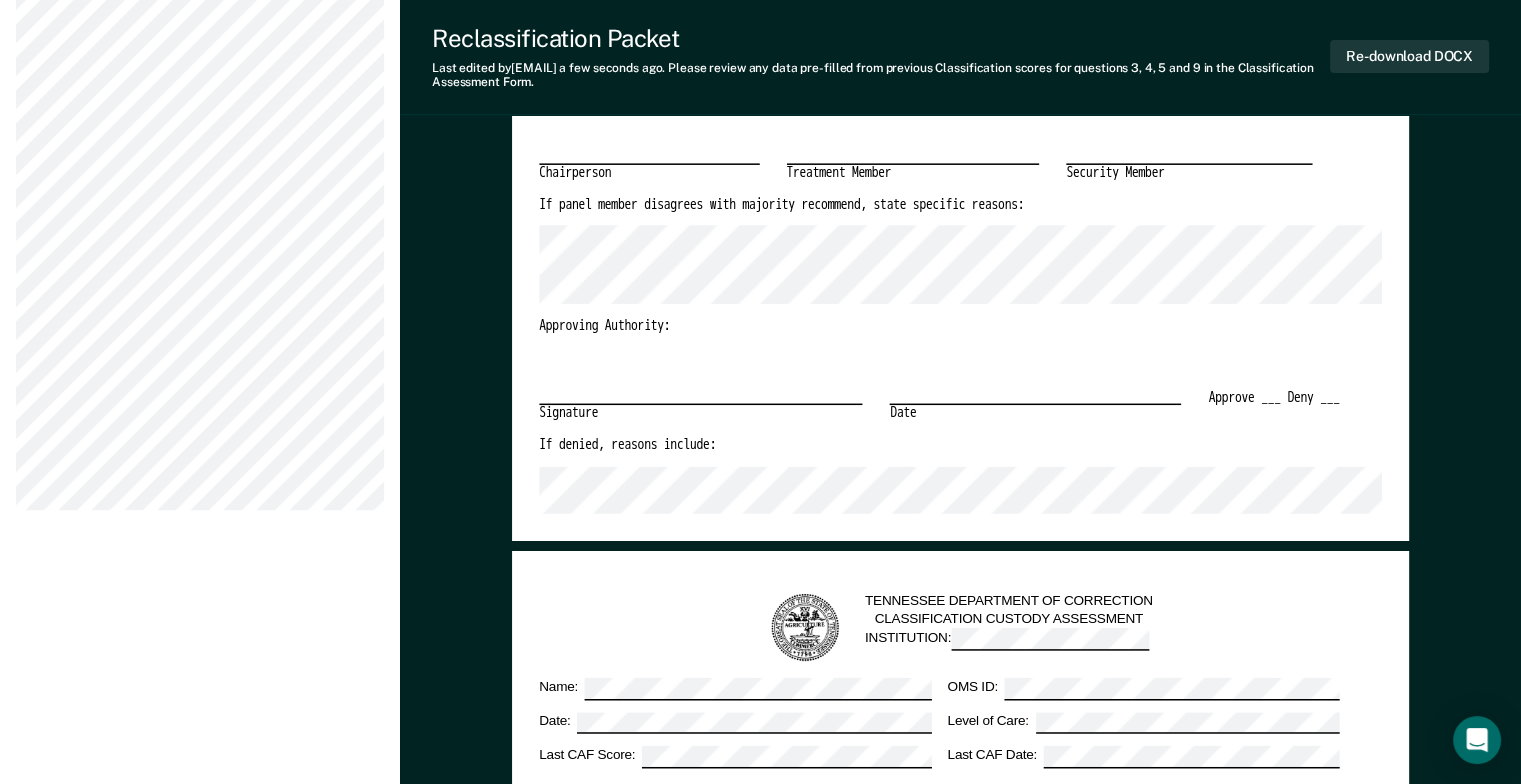 scroll, scrollTop: 800, scrollLeft: 0, axis: vertical 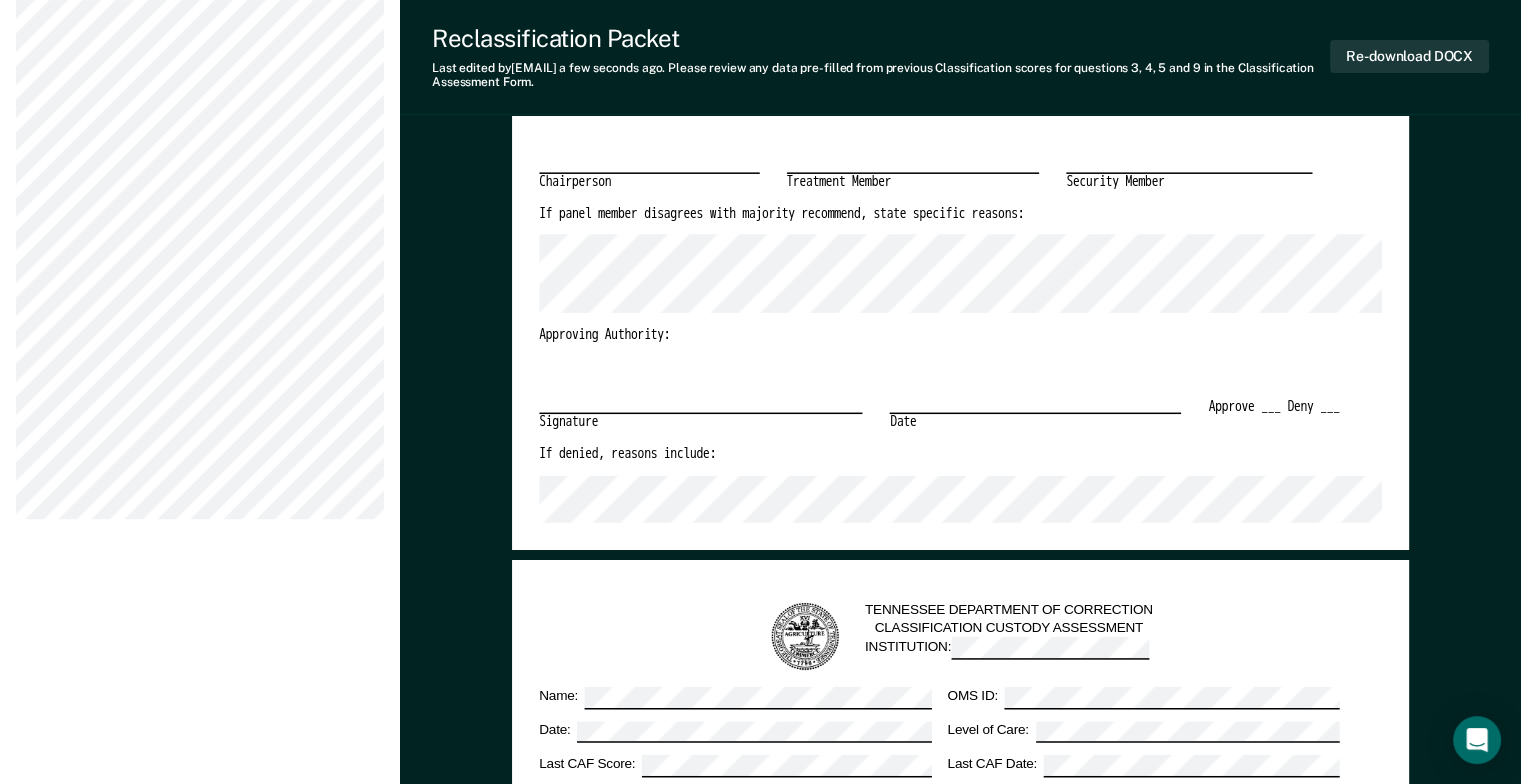 type on "x" 